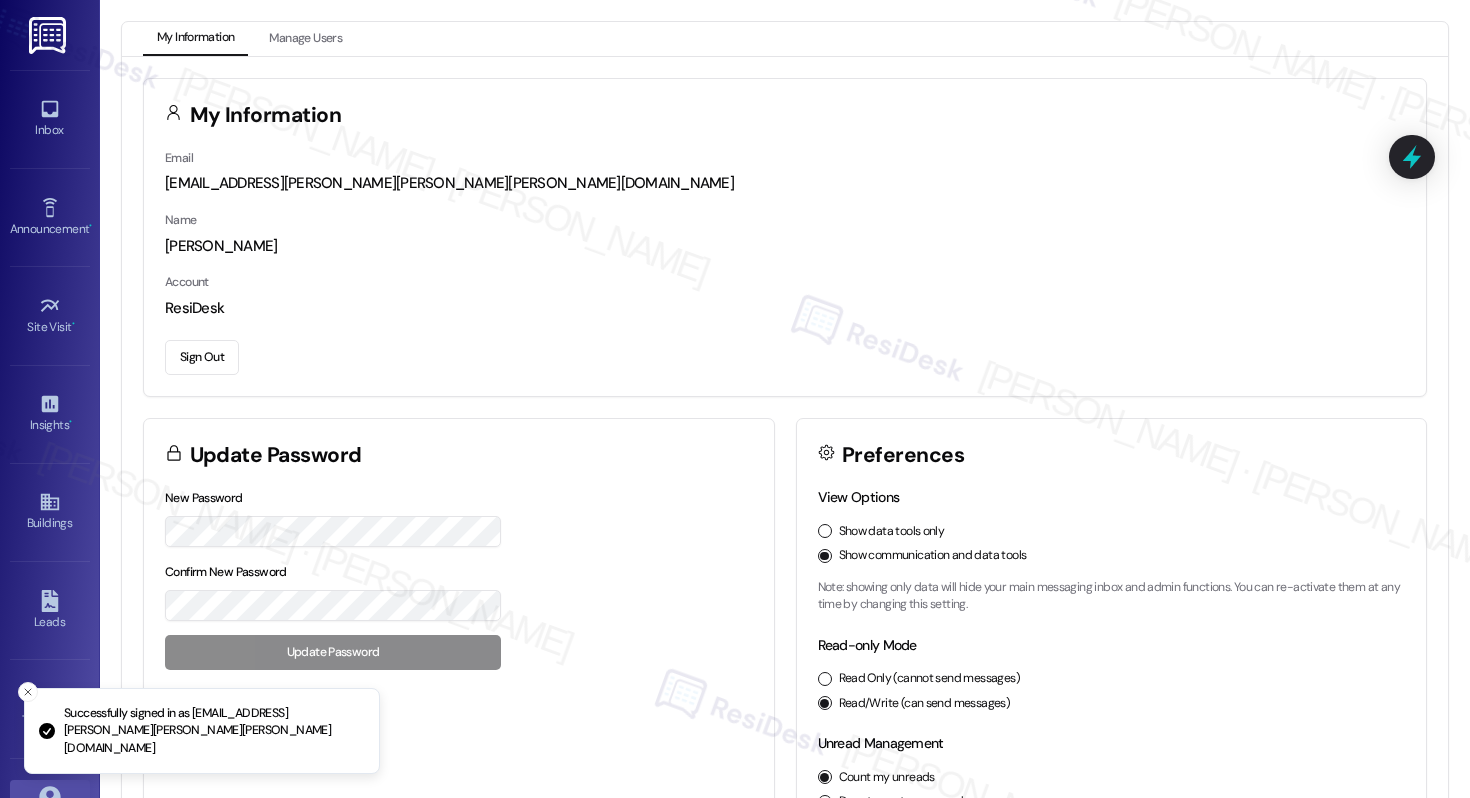 scroll, scrollTop: 0, scrollLeft: 0, axis: both 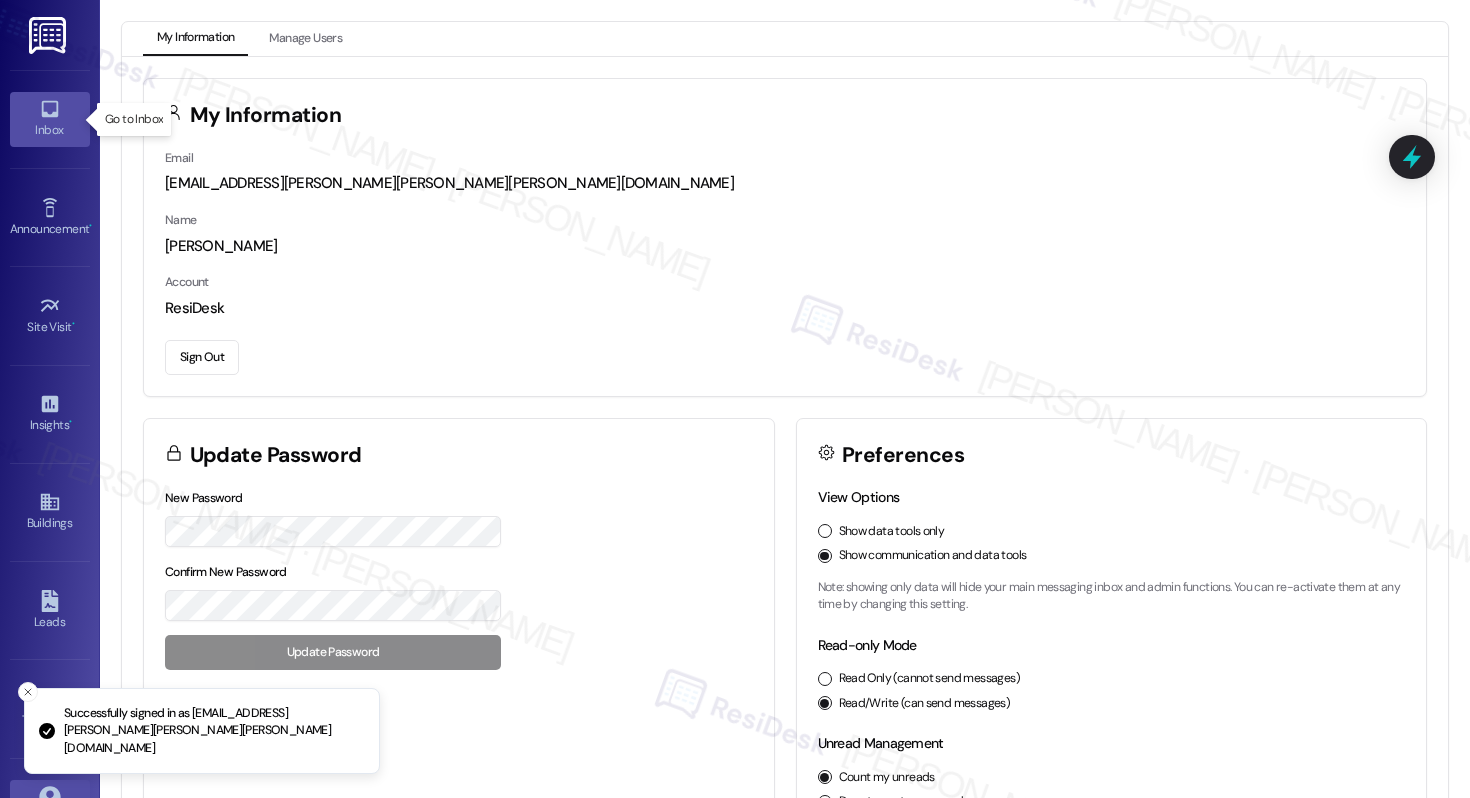 click on "Inbox" at bounding box center [50, 130] 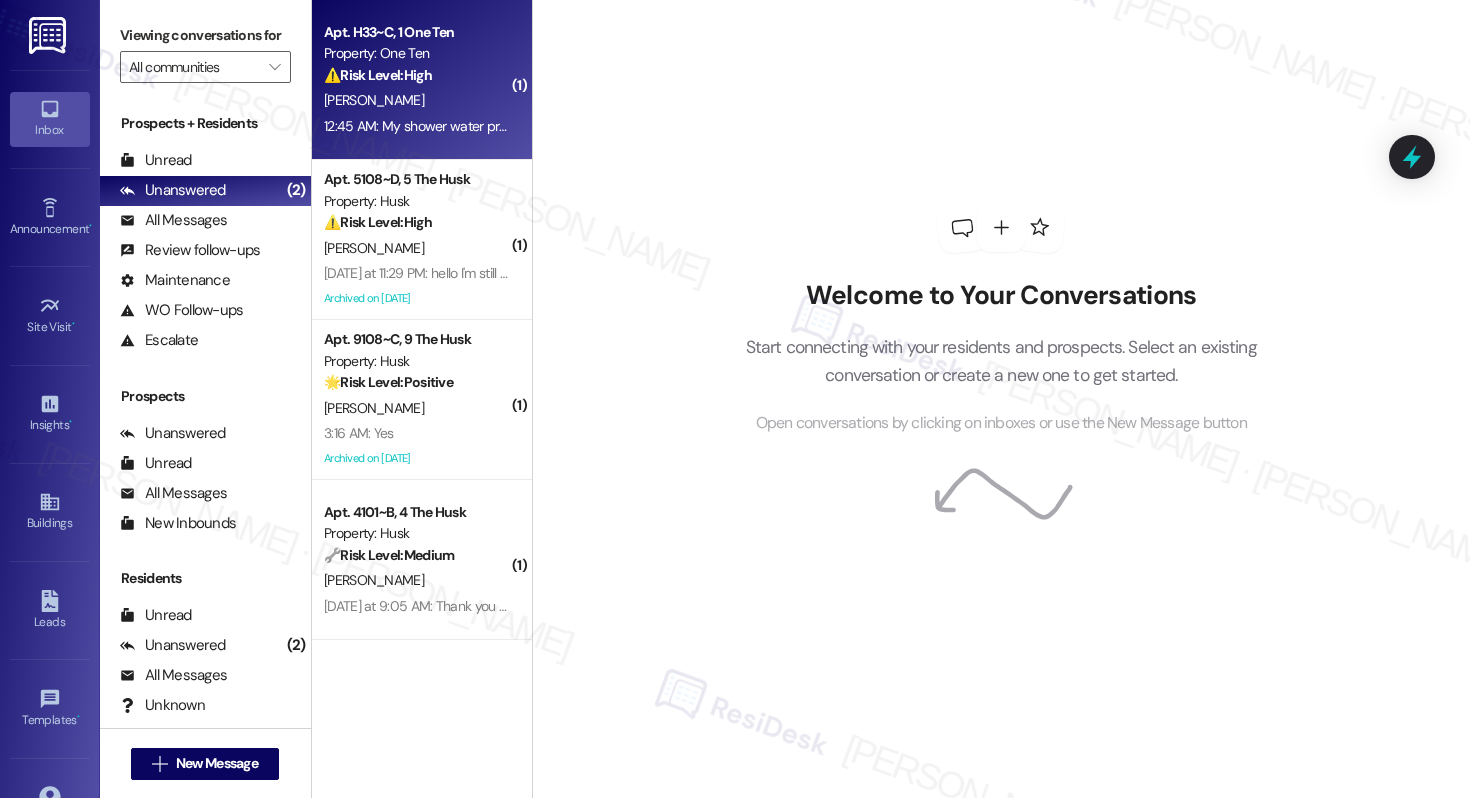 click on "[PERSON_NAME]" at bounding box center [416, 100] 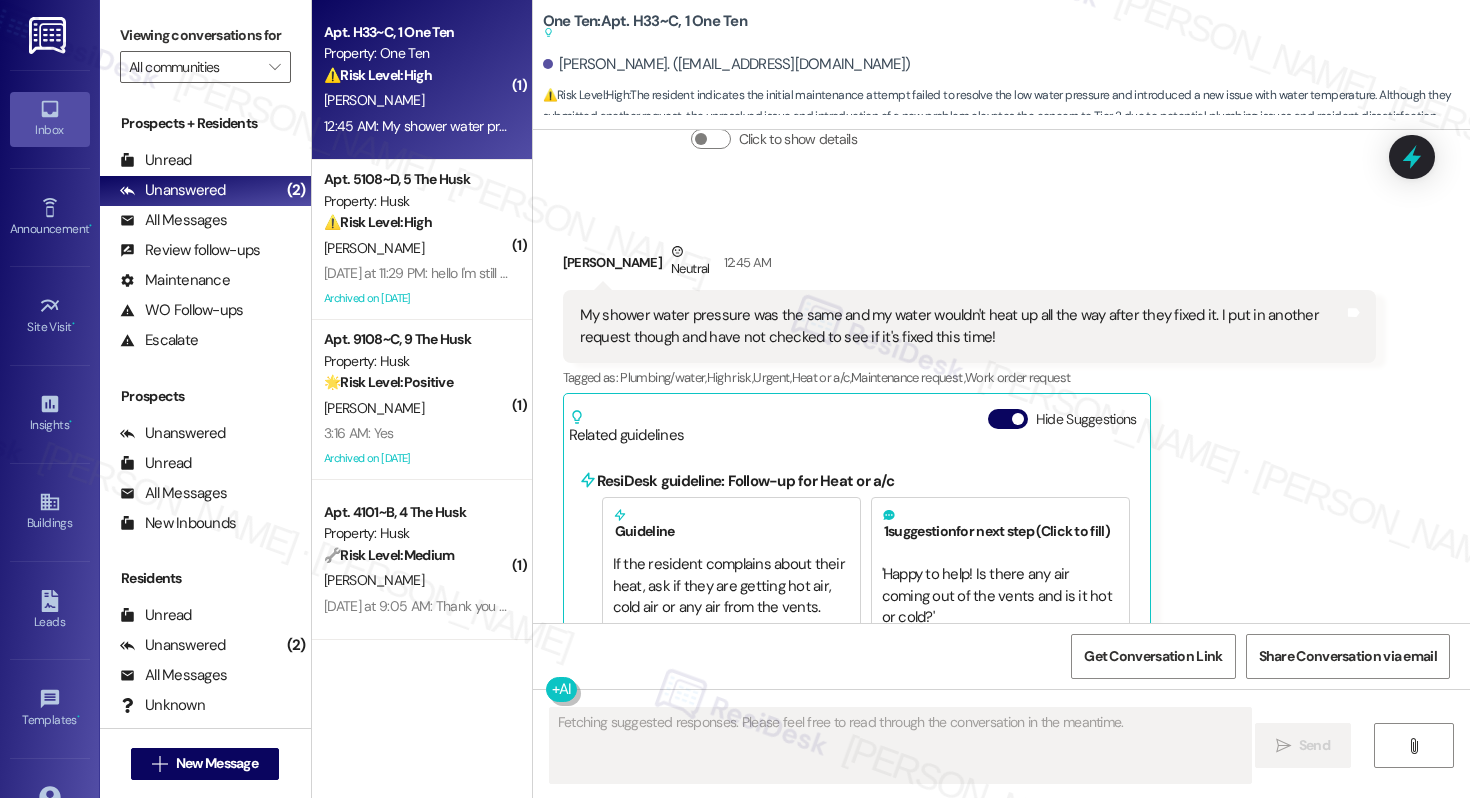 scroll, scrollTop: 3473, scrollLeft: 0, axis: vertical 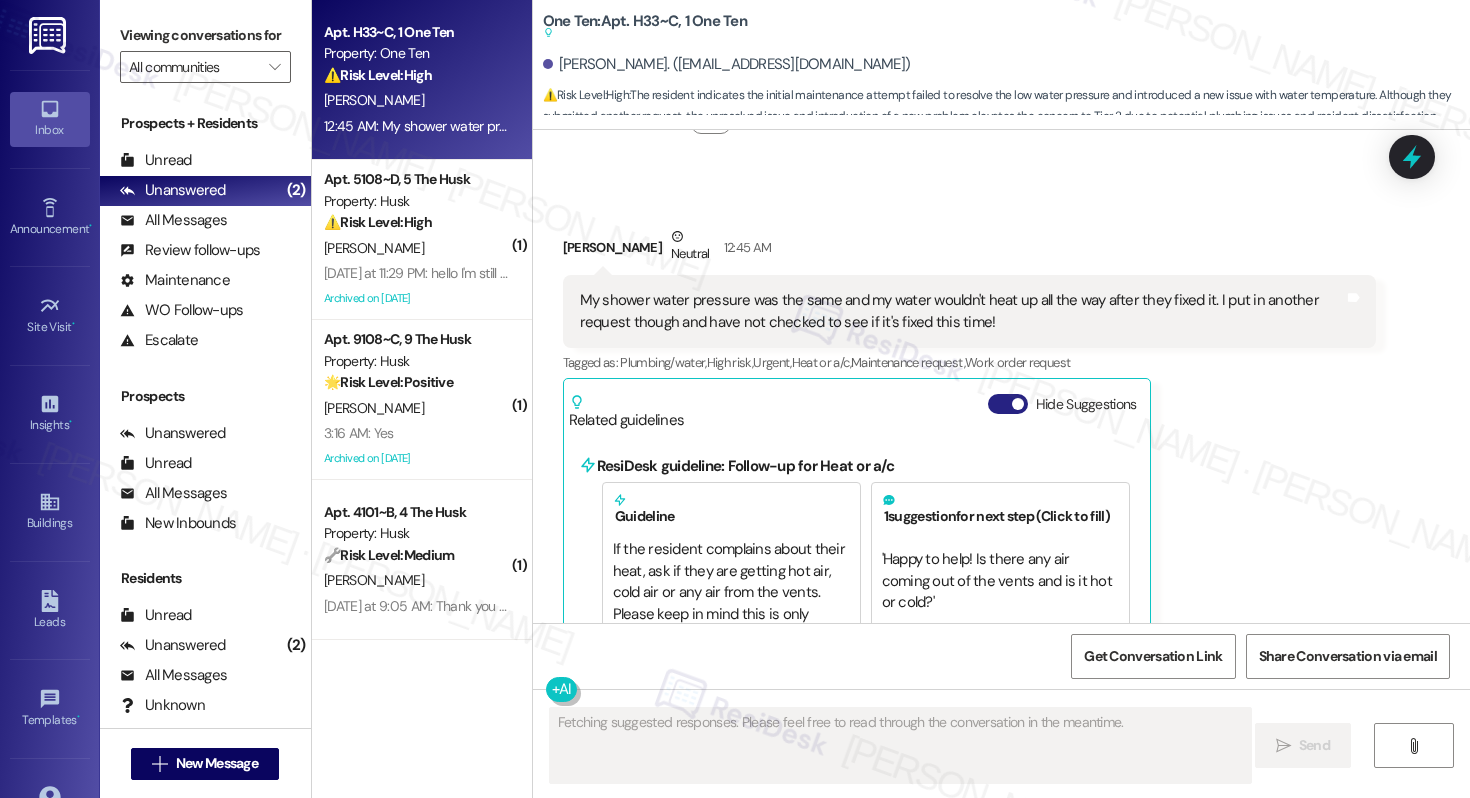 click on "Hide Suggestions" at bounding box center (1008, 404) 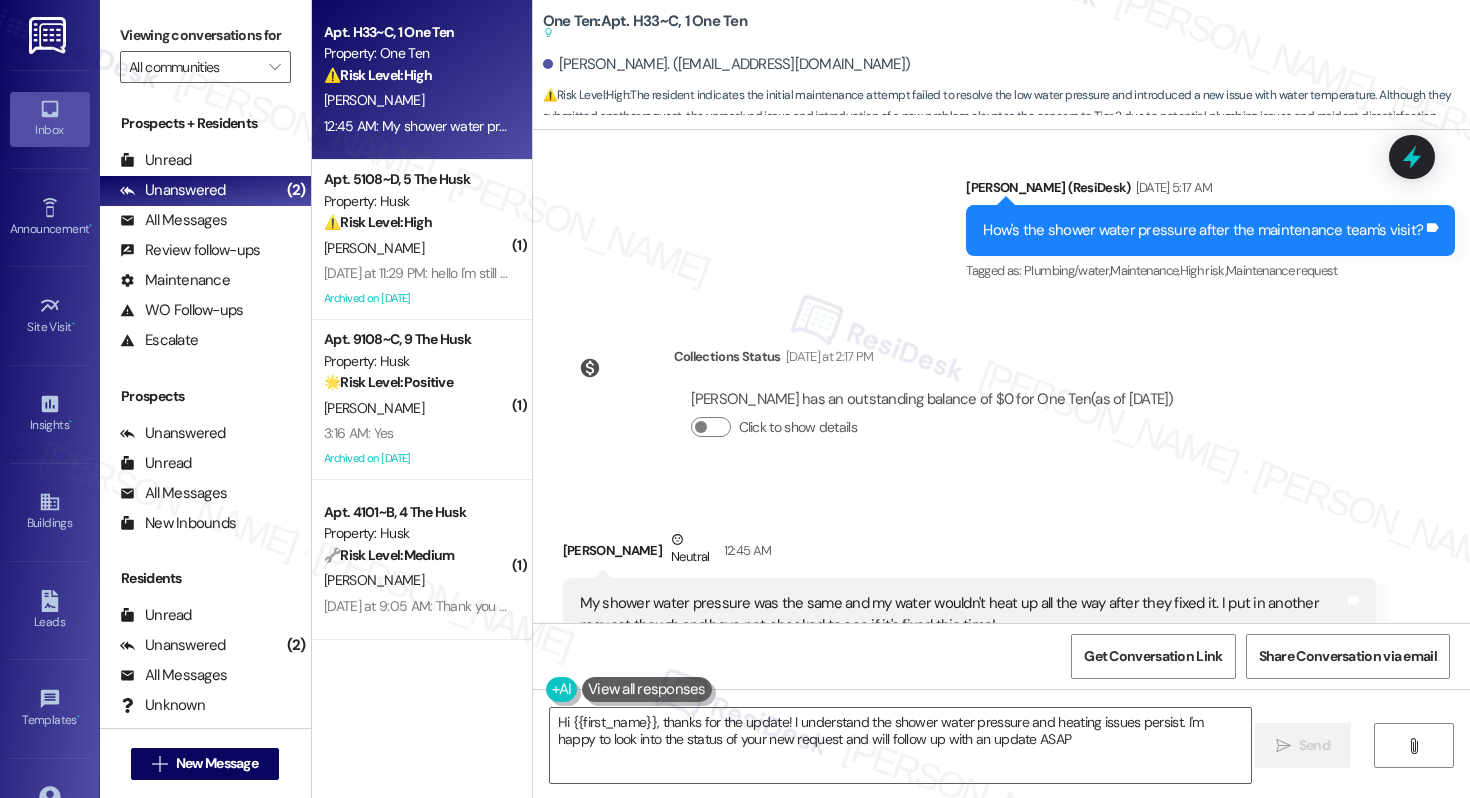 type on "Hi {{first_name}}, thanks for the update! I understand the shower water pressure and heating issues persist. I'm happy to look into the status of your new request and will follow up with an update ASAP." 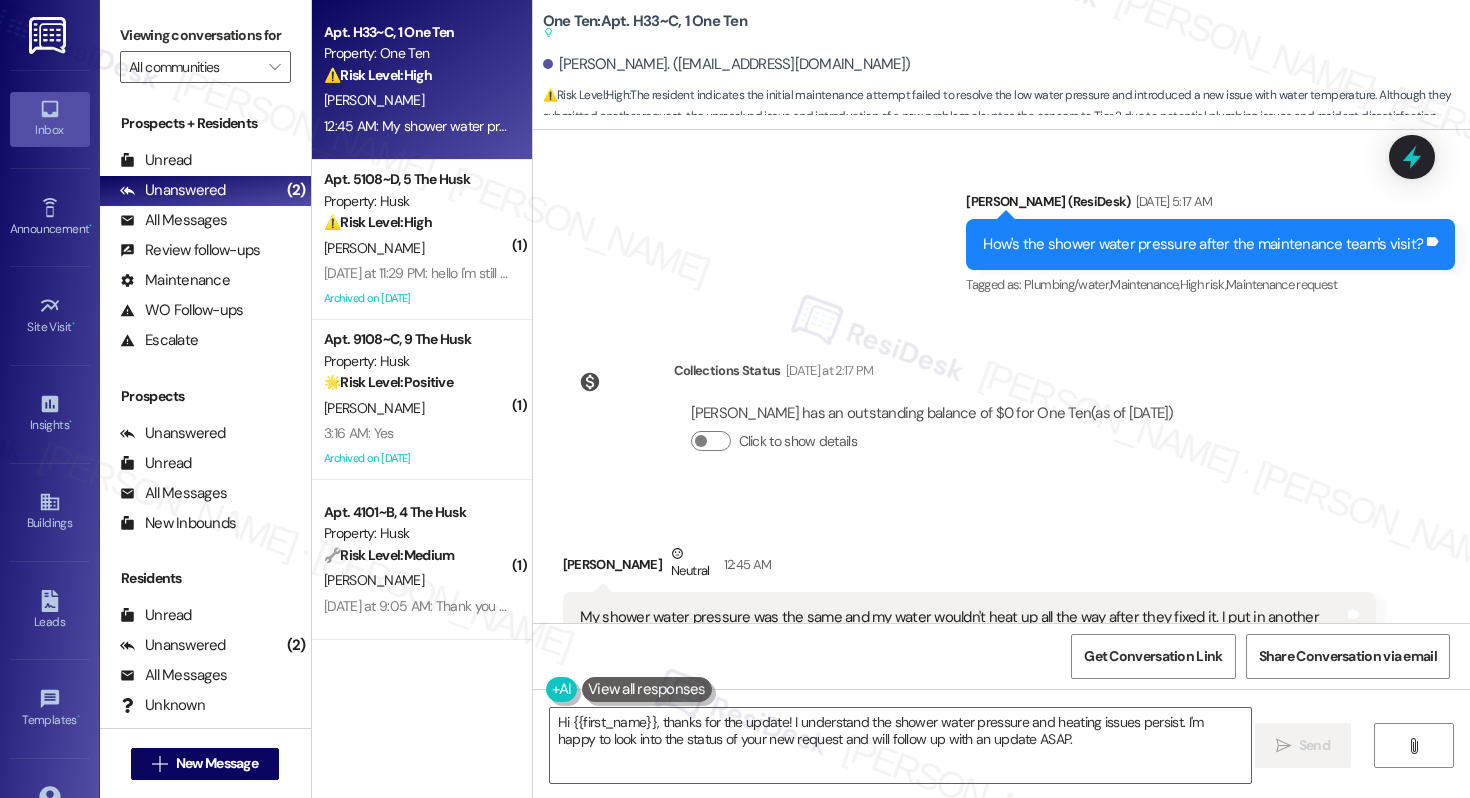 scroll, scrollTop: 3149, scrollLeft: 0, axis: vertical 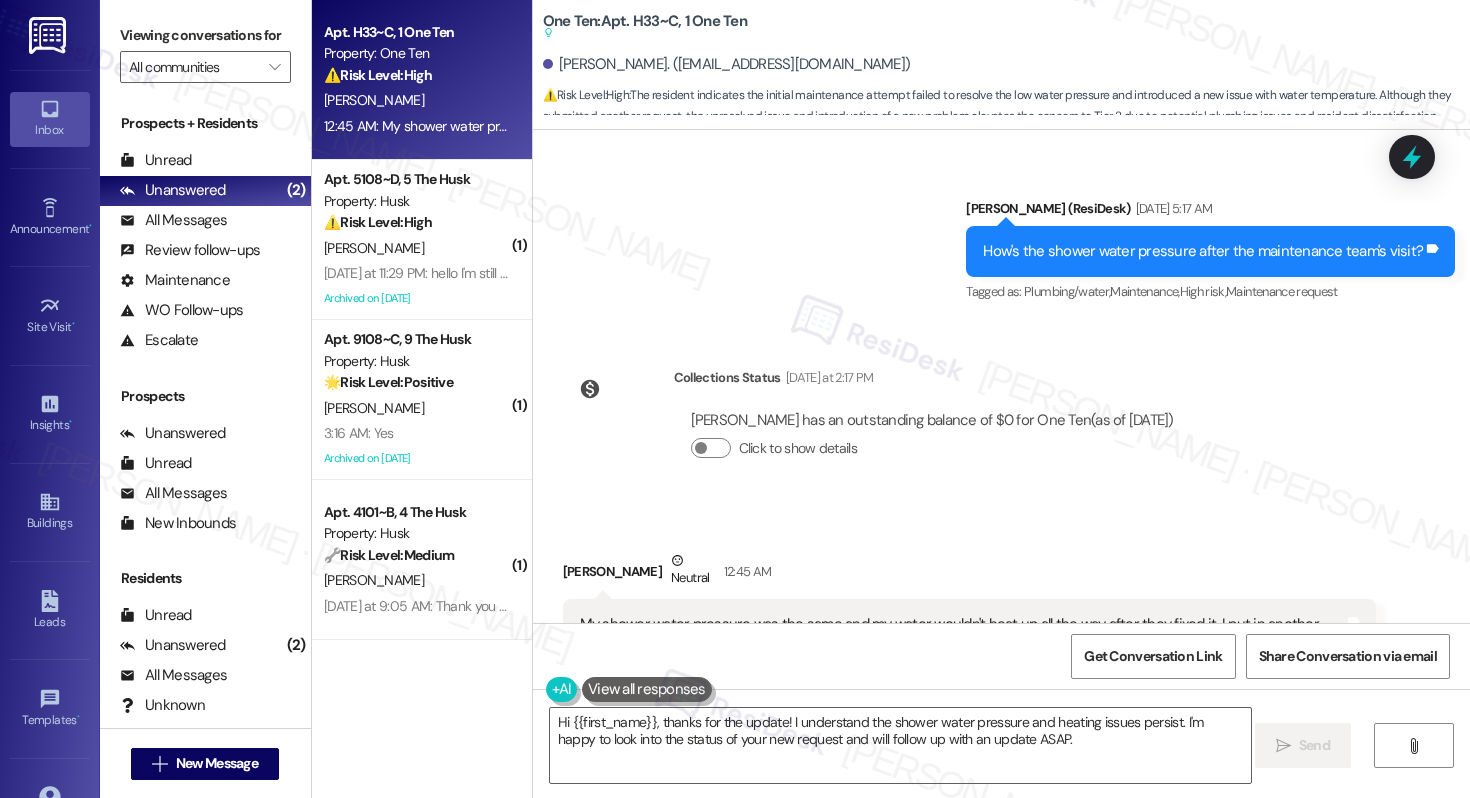 click on "My shower water pressure was the same and my water wouldn't heat up all the way after they fixed it. I put in another request though and have not checked to see if it's fixed this time!" at bounding box center [962, 635] 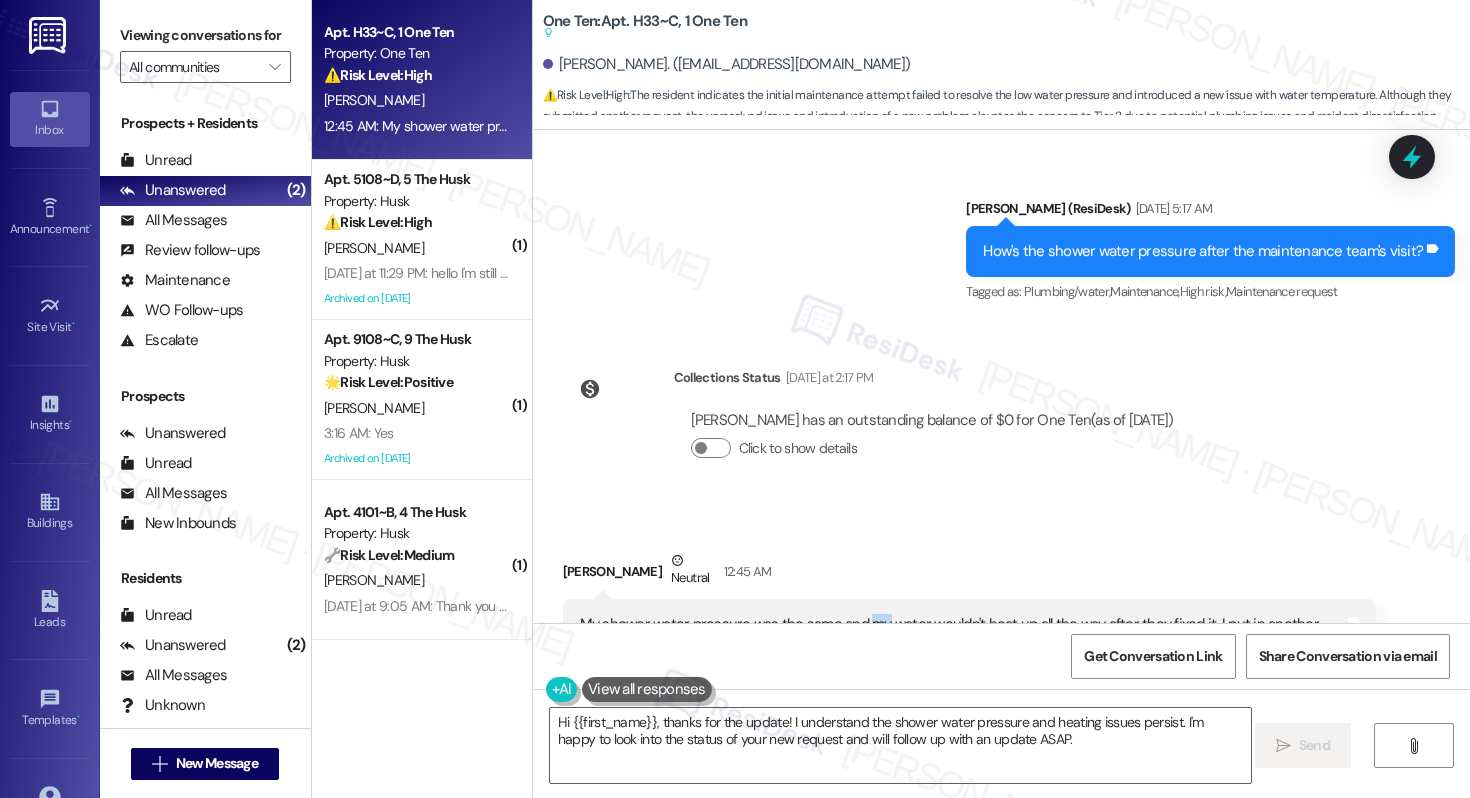 click on "My shower water pressure was the same and my water wouldn't heat up all the way after they fixed it. I put in another request though and have not checked to see if it's fixed this time!" at bounding box center [962, 635] 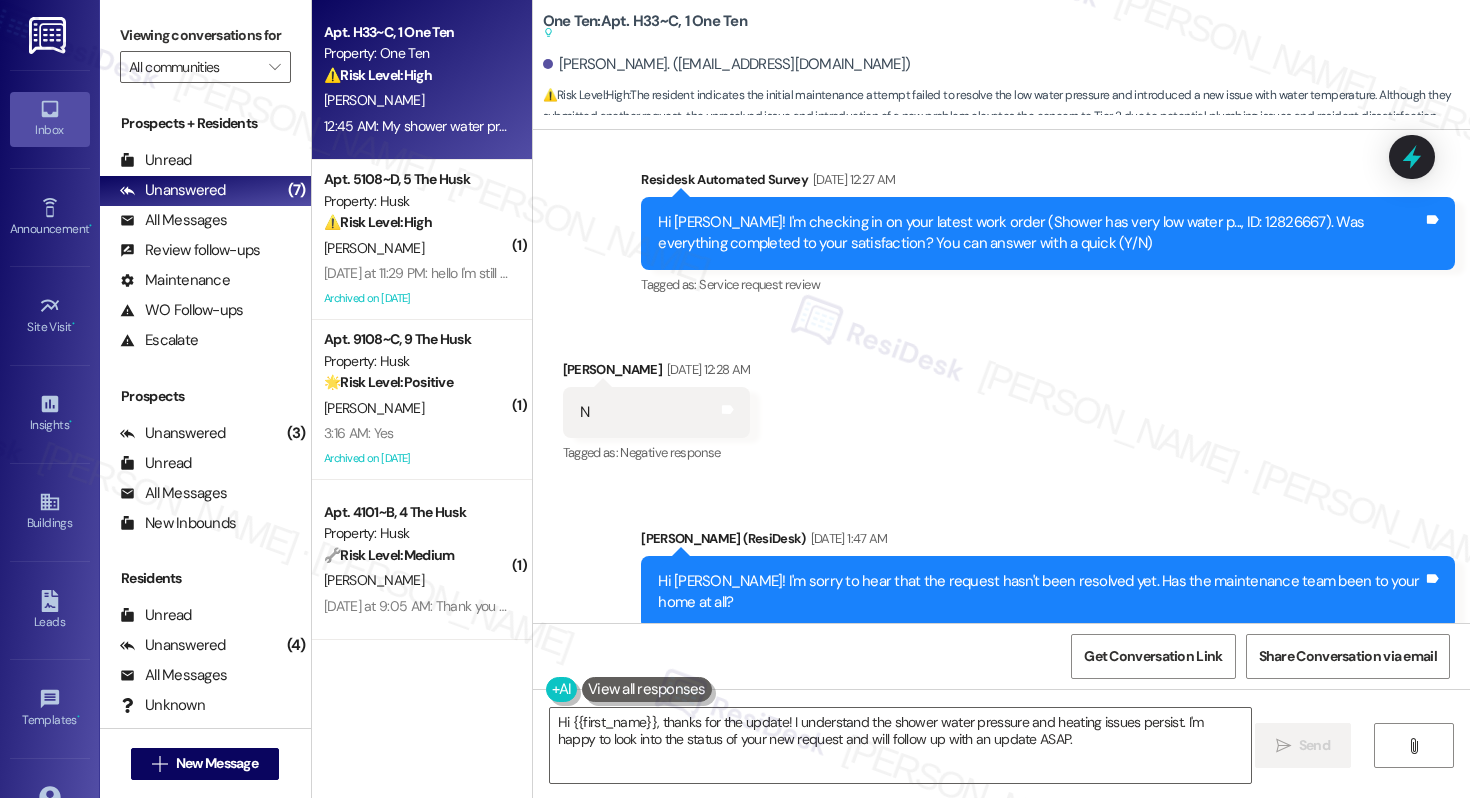 scroll, scrollTop: 2388, scrollLeft: 0, axis: vertical 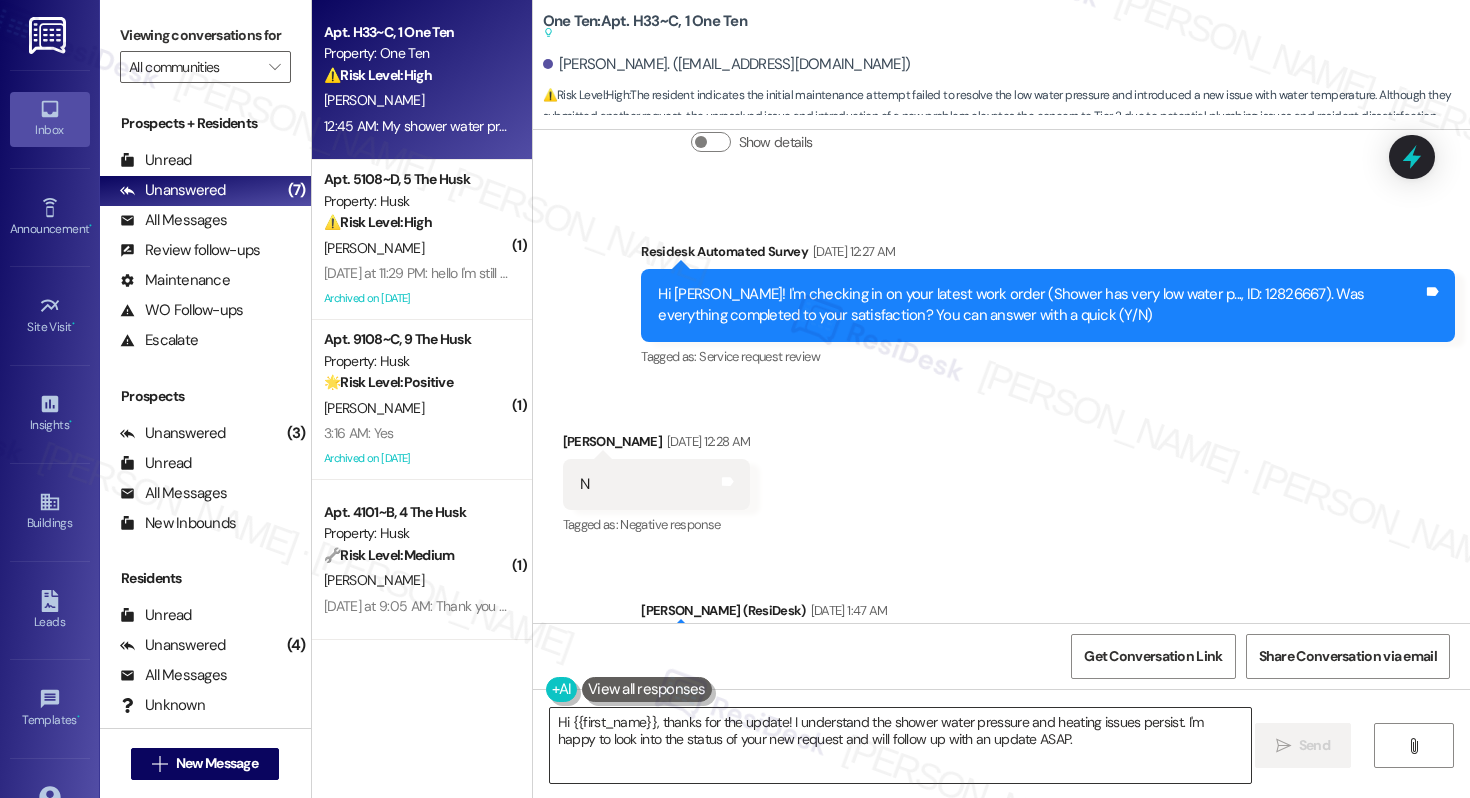click on "Hi {{first_name}}, thanks for the update! I understand the shower water pressure and heating issues persist. I'm happy to look into the status of your new request and will follow up with an update ASAP." at bounding box center [900, 745] 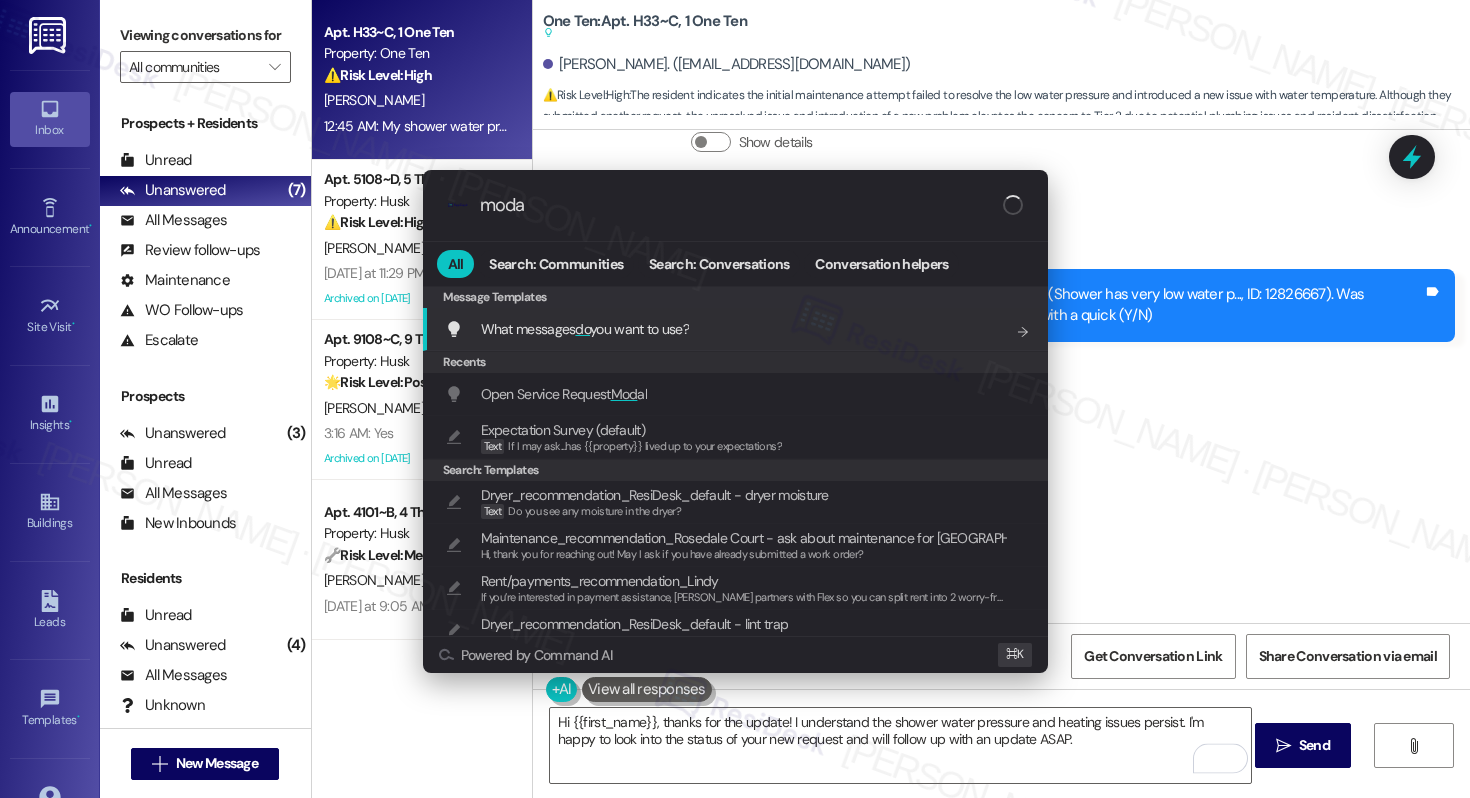 type on "modal" 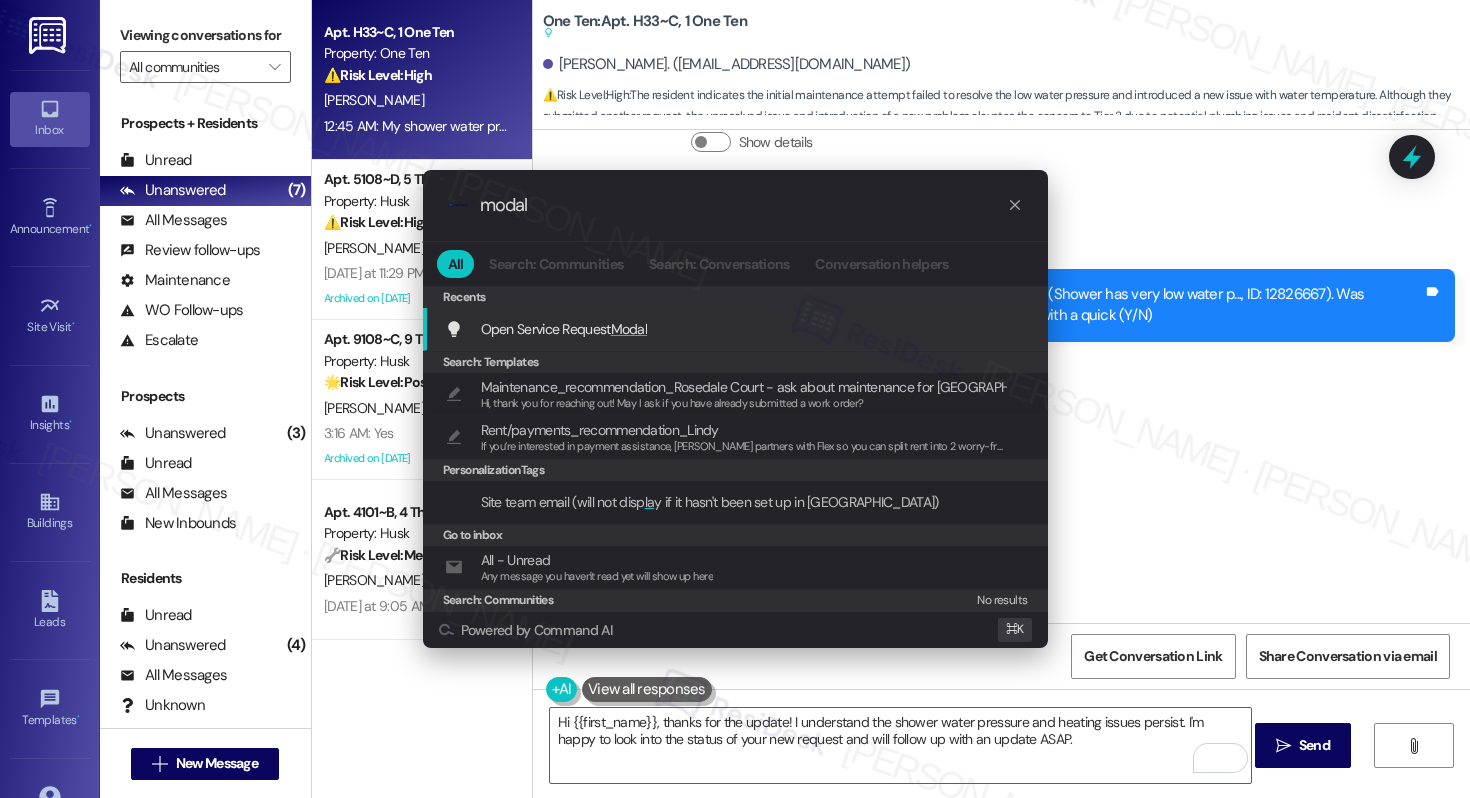 click on "Open Service Request  Modal Add shortcut" at bounding box center (737, 329) 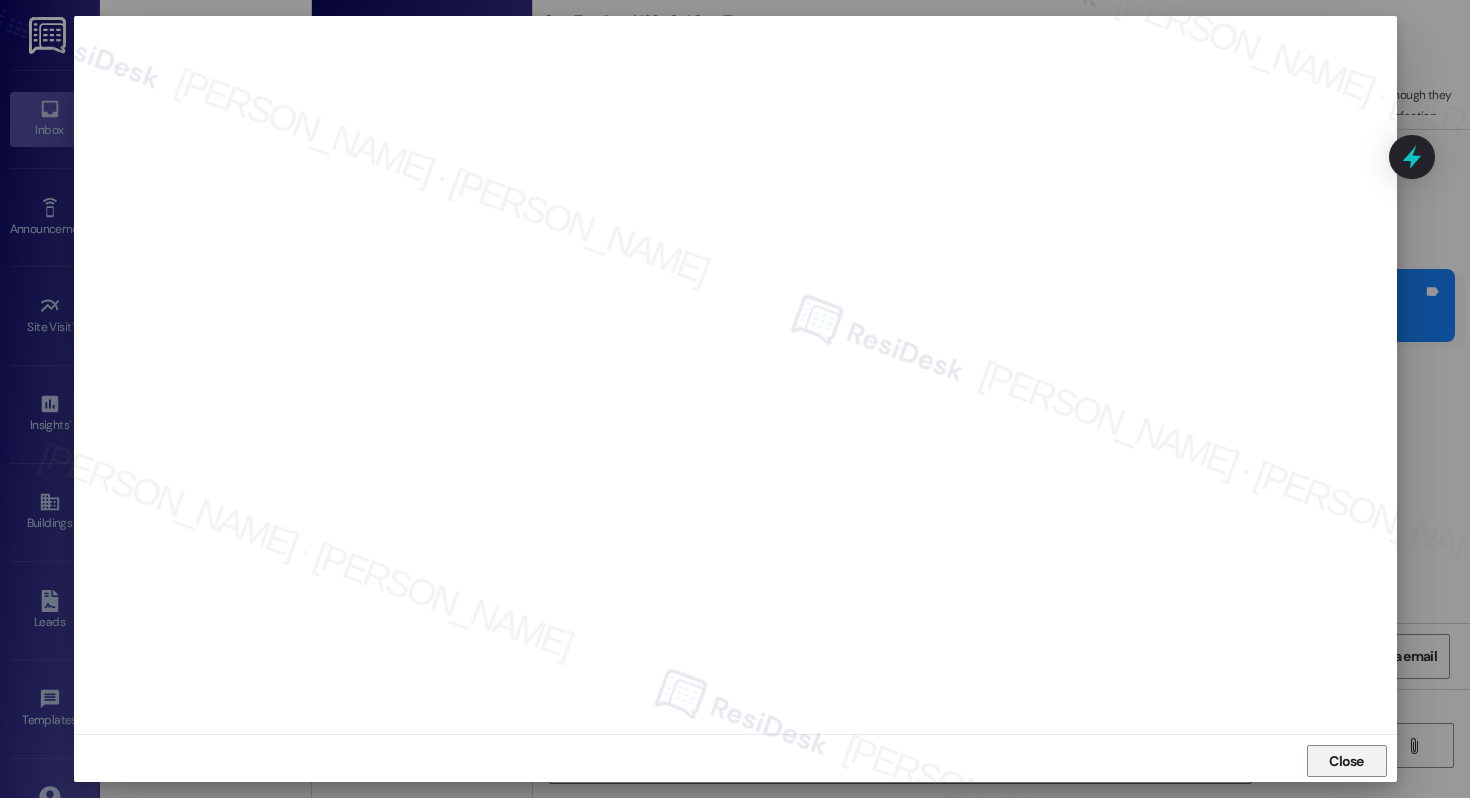 click on "Close" at bounding box center [1347, 761] 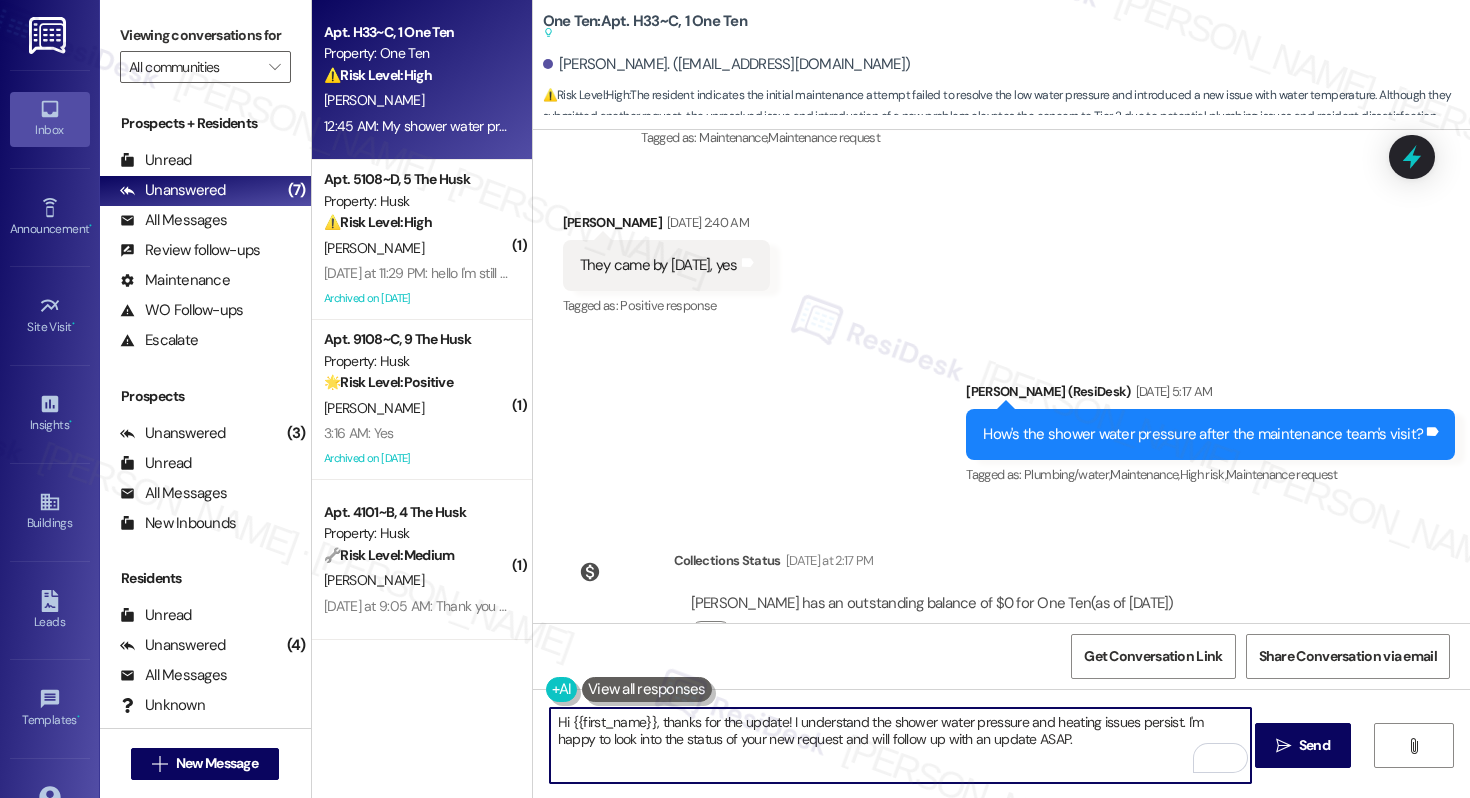 scroll, scrollTop: 3196, scrollLeft: 0, axis: vertical 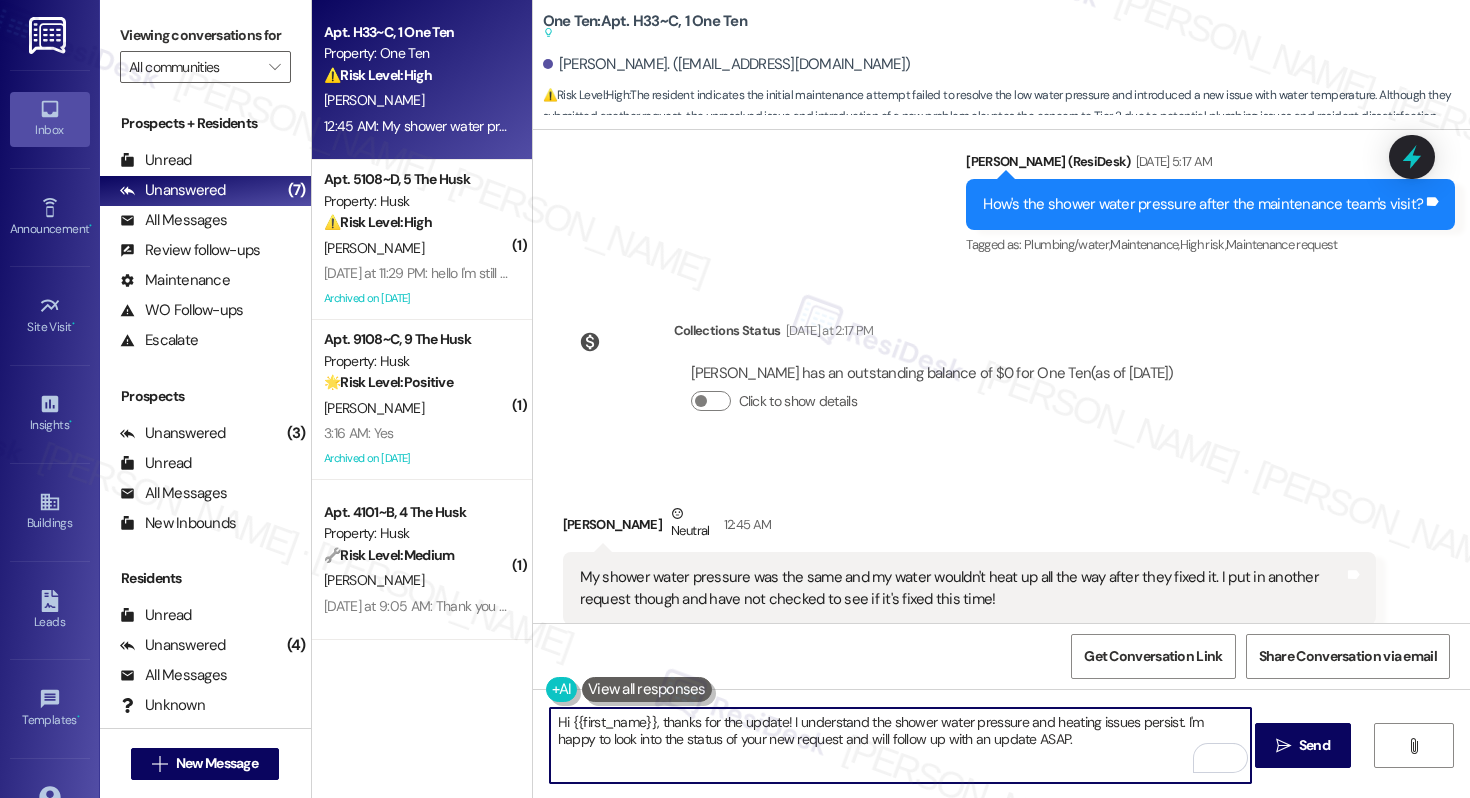 click on "Hi {{first_name}}, thanks for the update! I understand the shower water pressure and heating issues persist. I'm happy to look into the status of your new request and will follow up with an update ASAP." at bounding box center [900, 745] 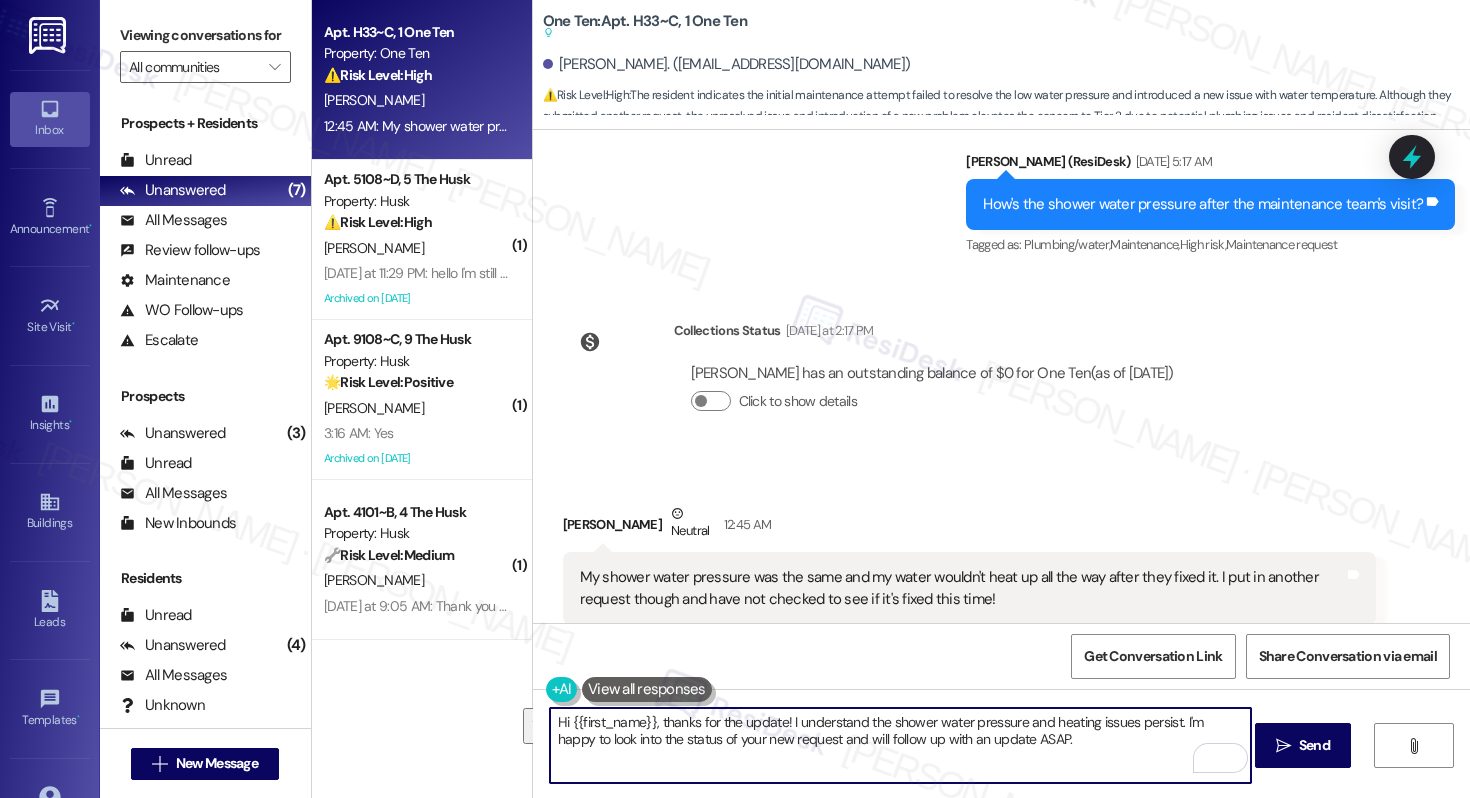 drag, startPoint x: 1031, startPoint y: 745, endPoint x: 1170, endPoint y: 722, distance: 140.89003 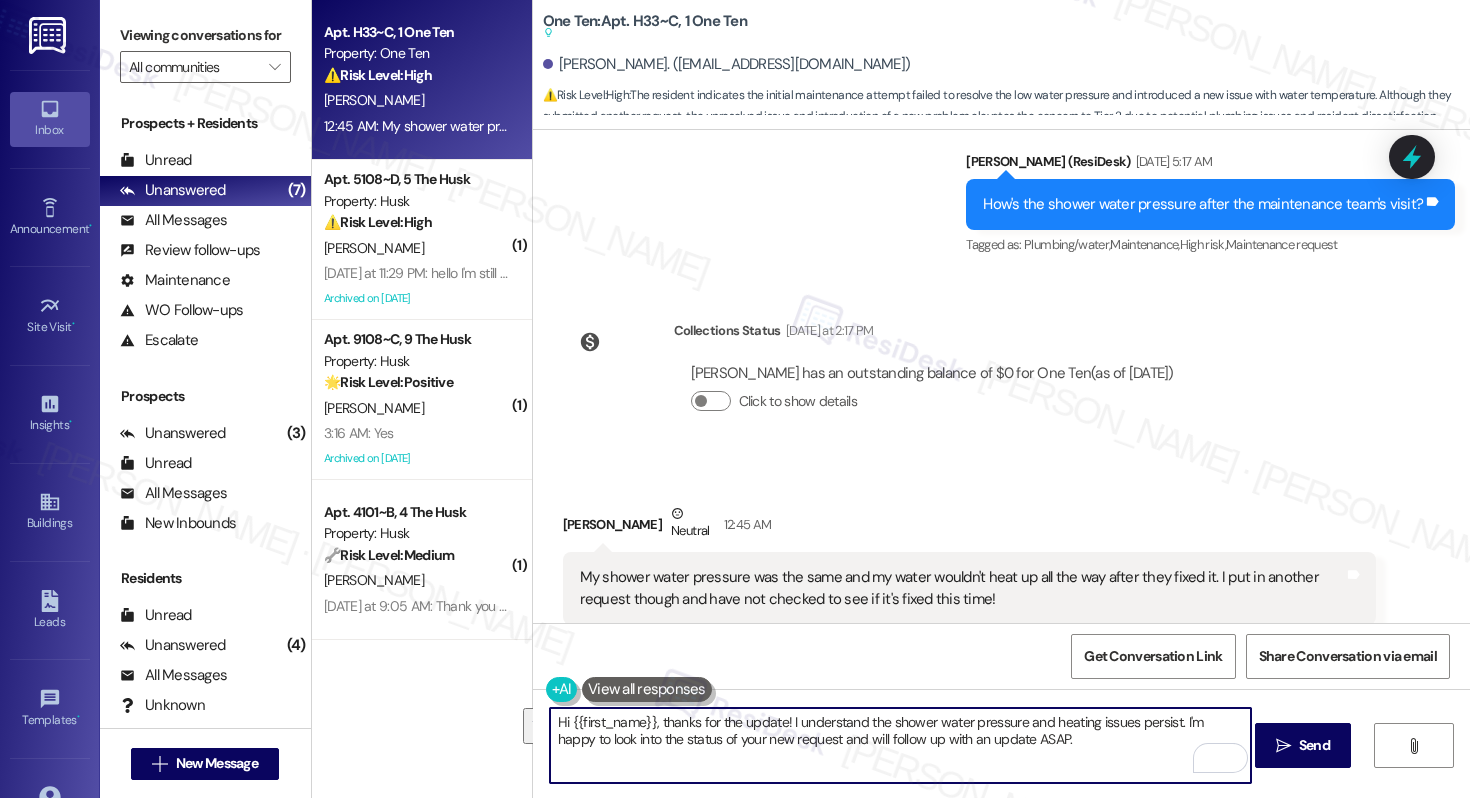 click on "Hi {{first_name}}, thanks for the update! I understand the shower water pressure and heating issues persist. I'm happy to look into the status of your new request and will follow up with an update ASAP." at bounding box center (900, 745) 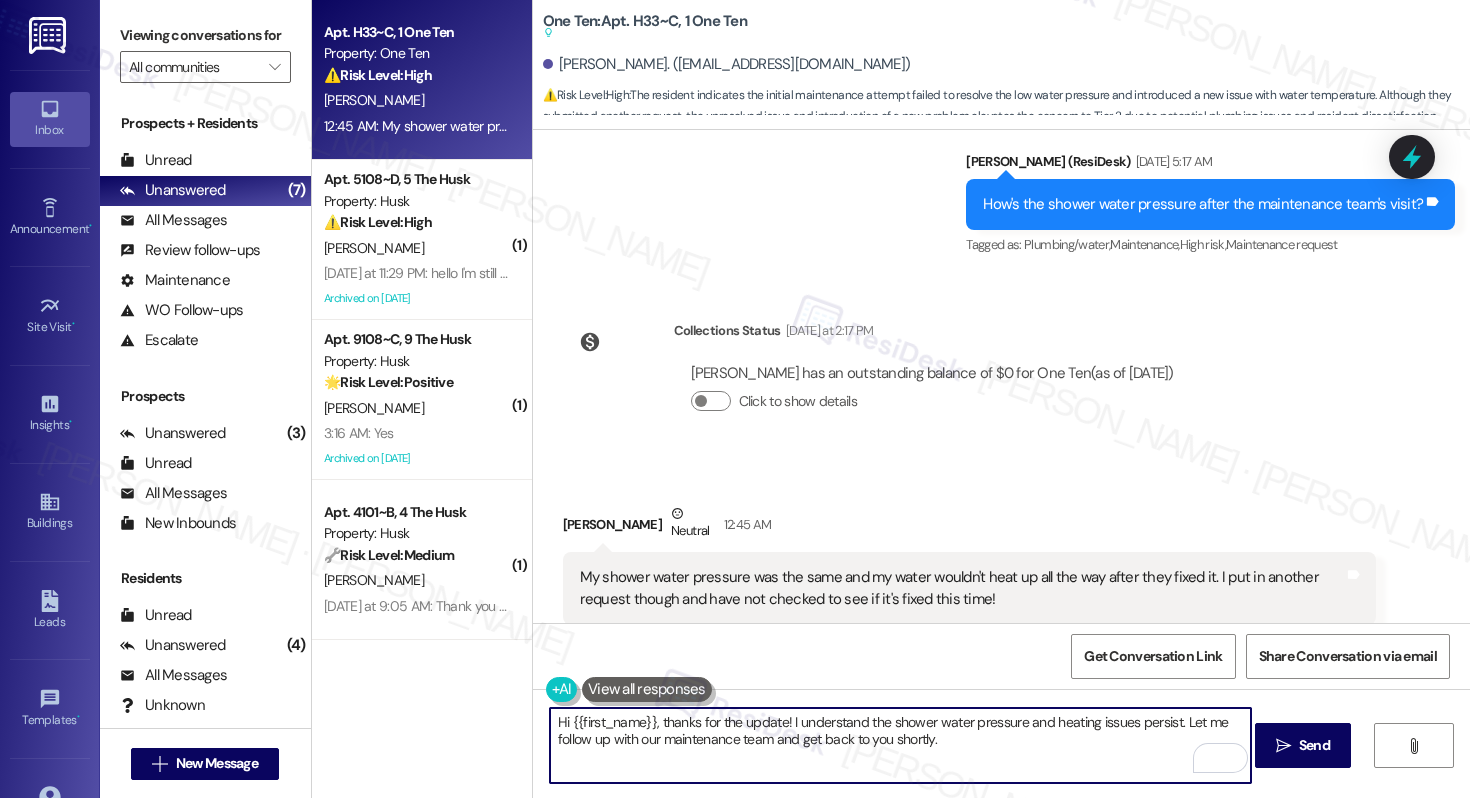 click on "Hi {{first_name}}, thanks for the update! I understand the shower water pressure and heating issues persist. Let me follow up with our maintenance team and get back to you shortly." at bounding box center [900, 745] 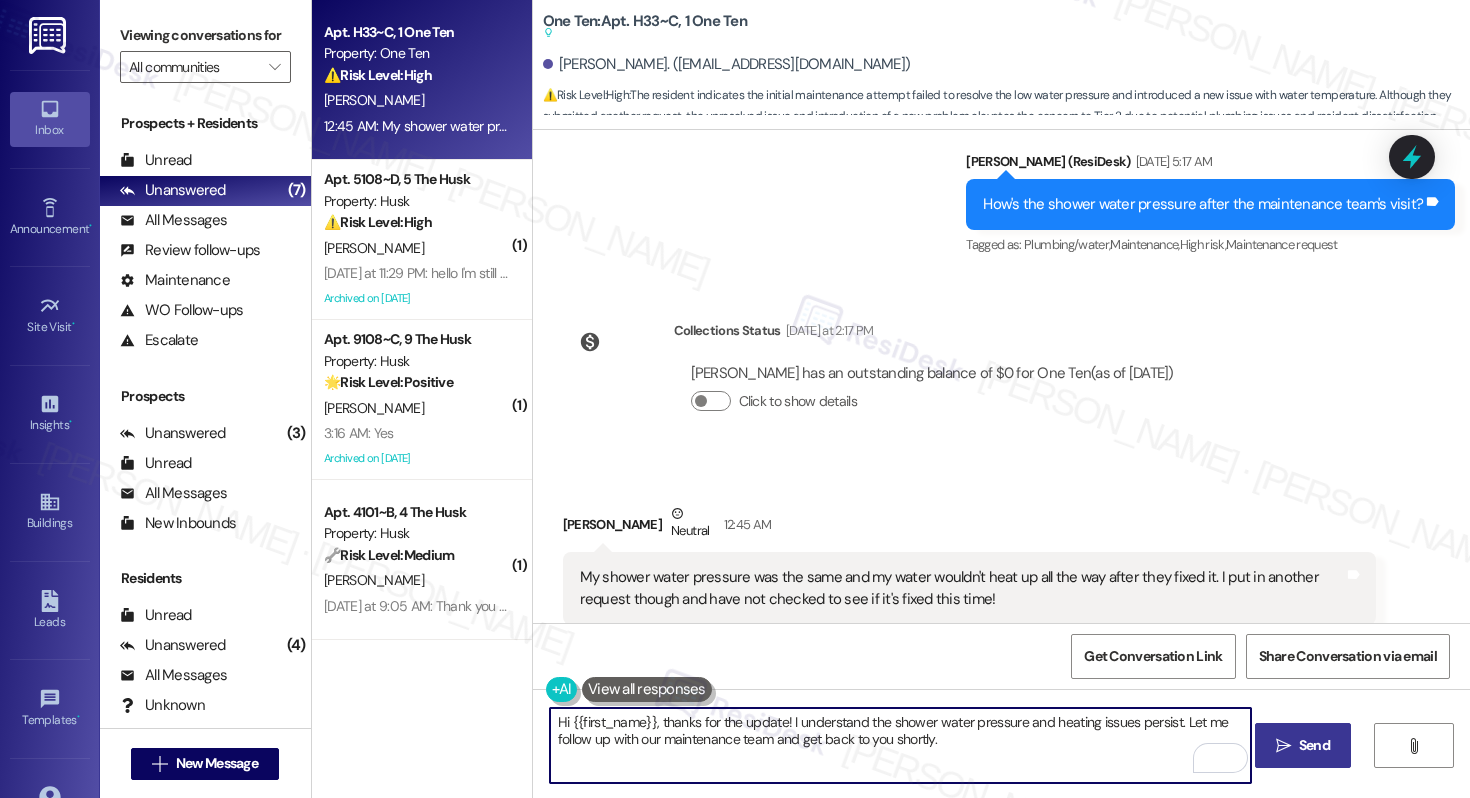 type on "Hi {{first_name}}, thanks for the update! I understand the shower water pressure and heating issues persist. Let me follow up with our maintenance team and get back to you shortly." 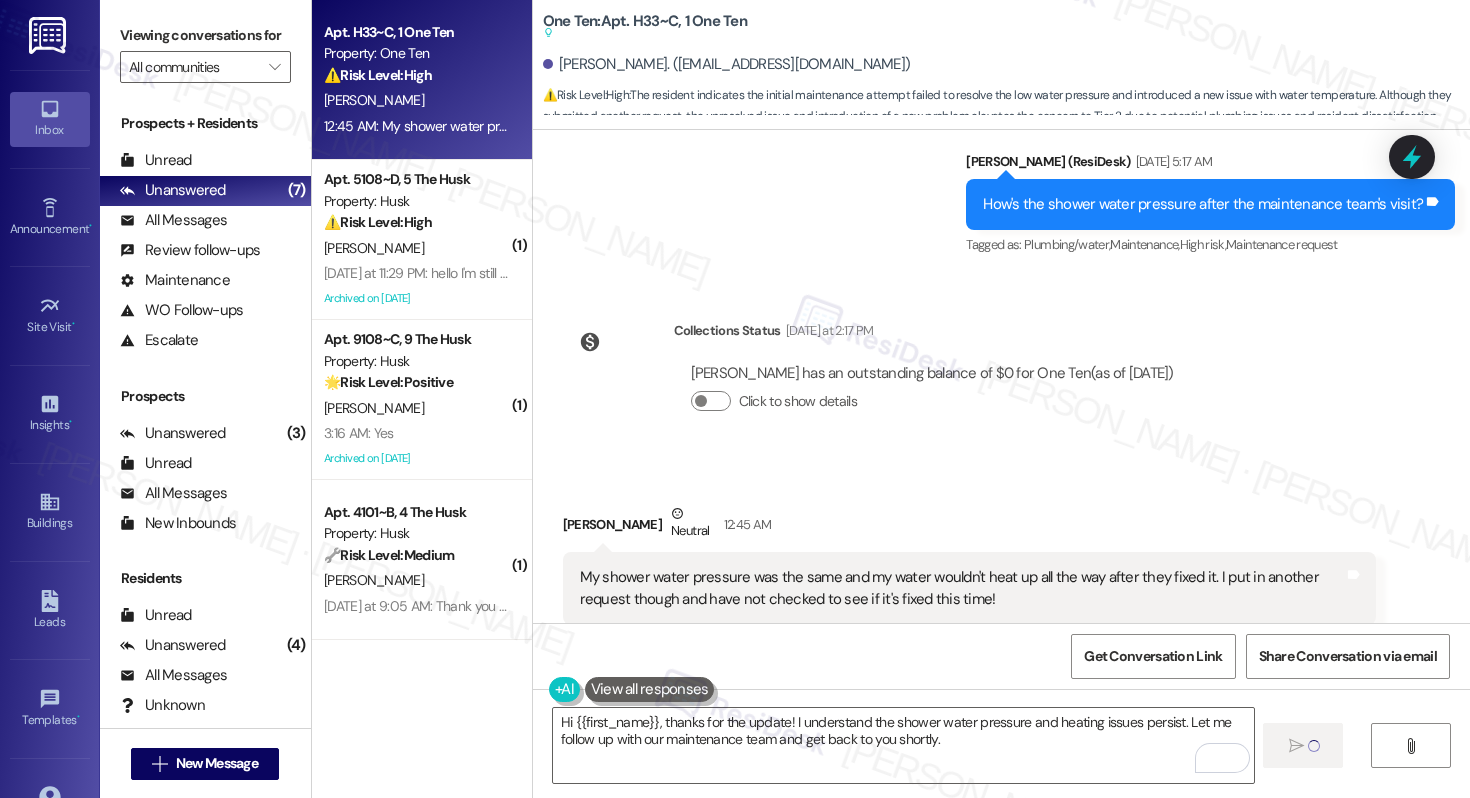 type 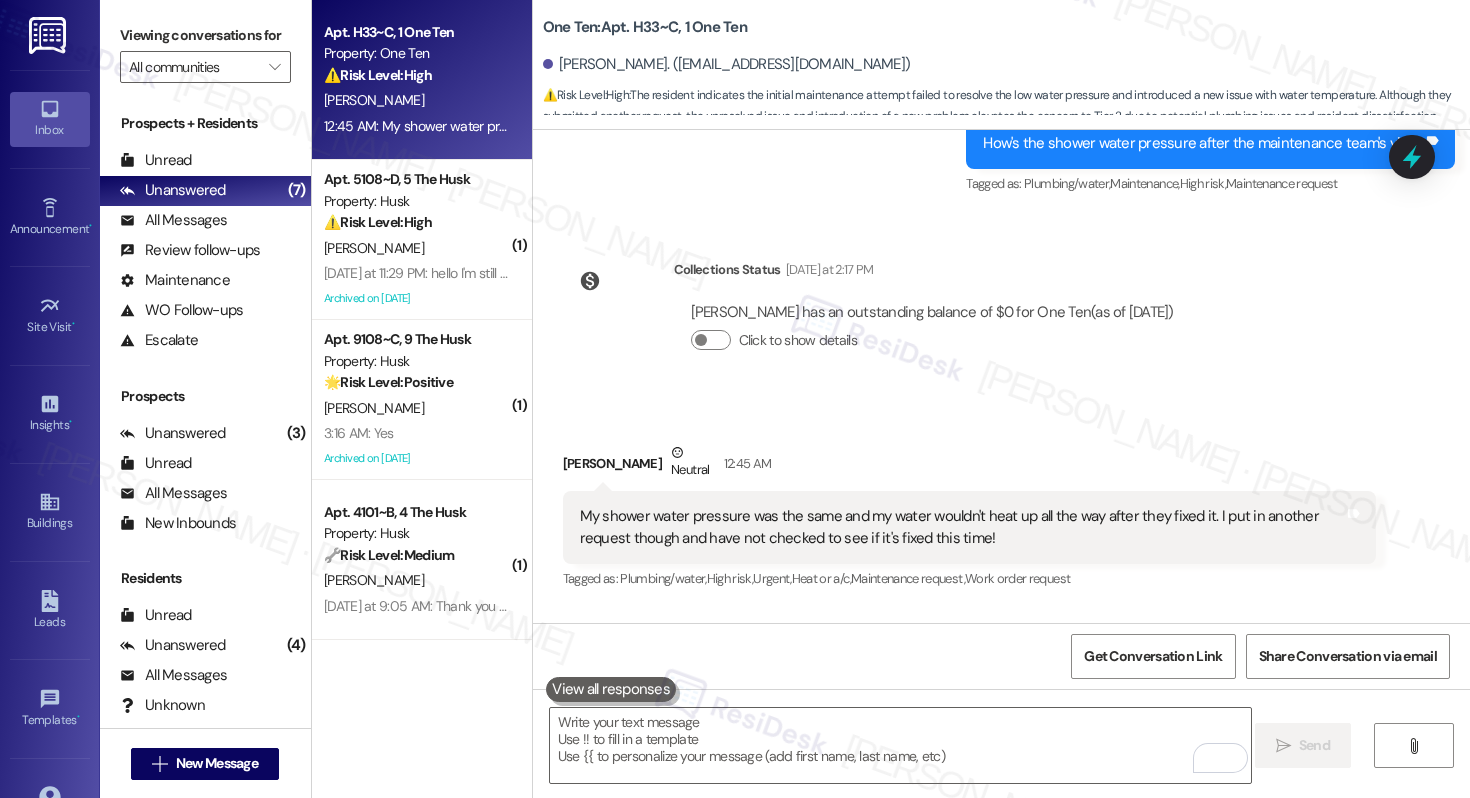 scroll, scrollTop: 3298, scrollLeft: 0, axis: vertical 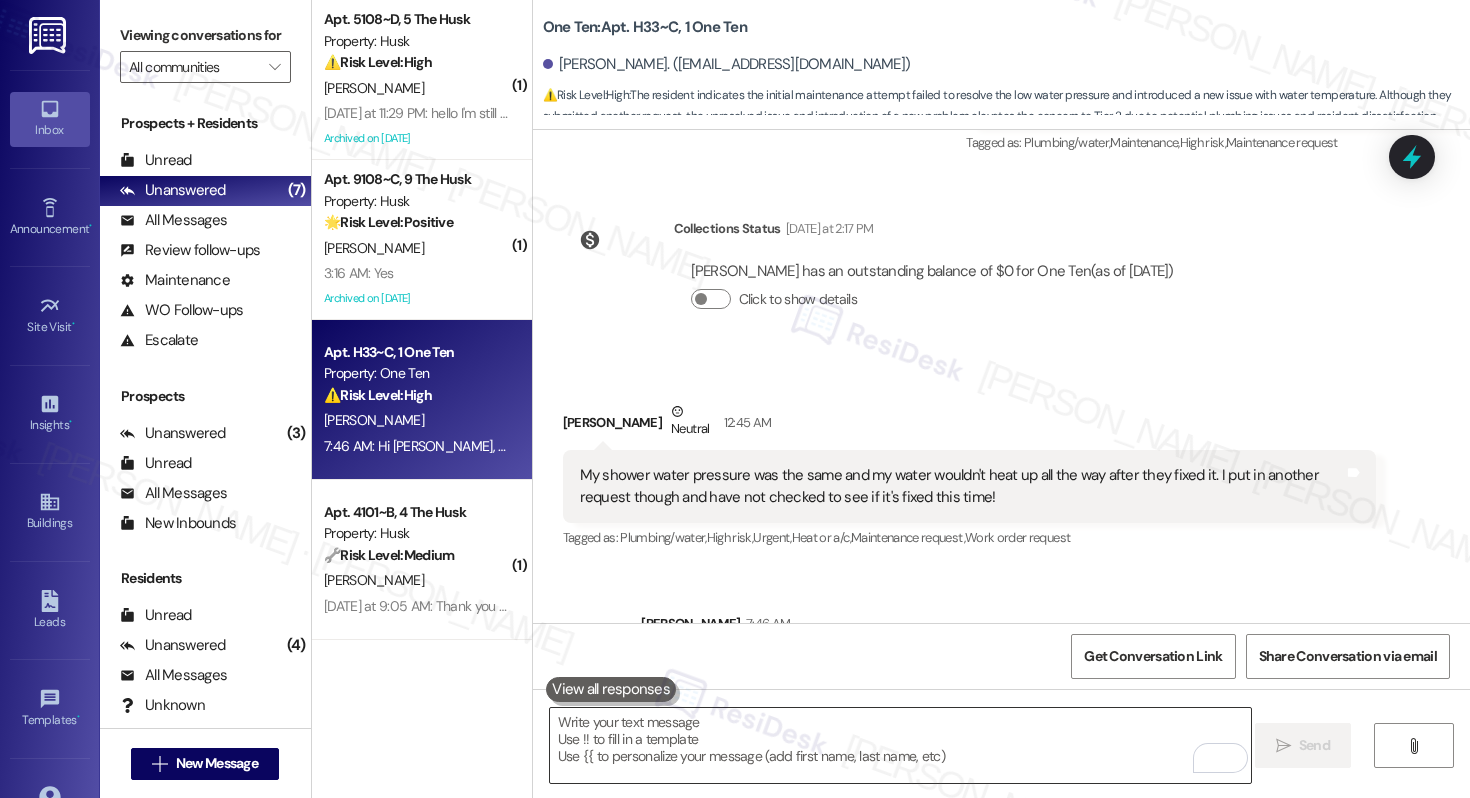 click at bounding box center [900, 745] 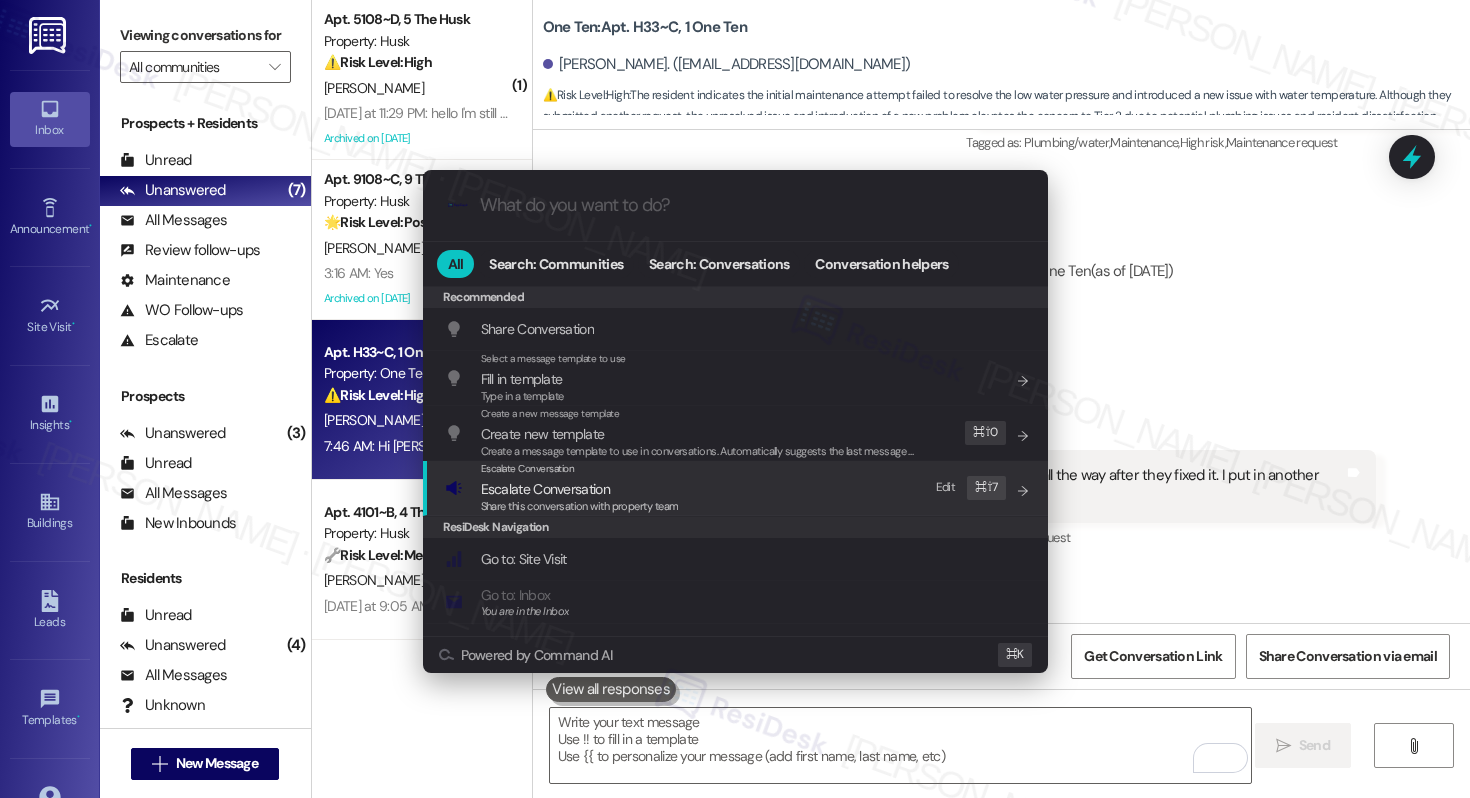 click on "Escalate Conversation Escalate Conversation Share this conversation with property team Edit ⌘ ⇧ 7" at bounding box center [737, 488] 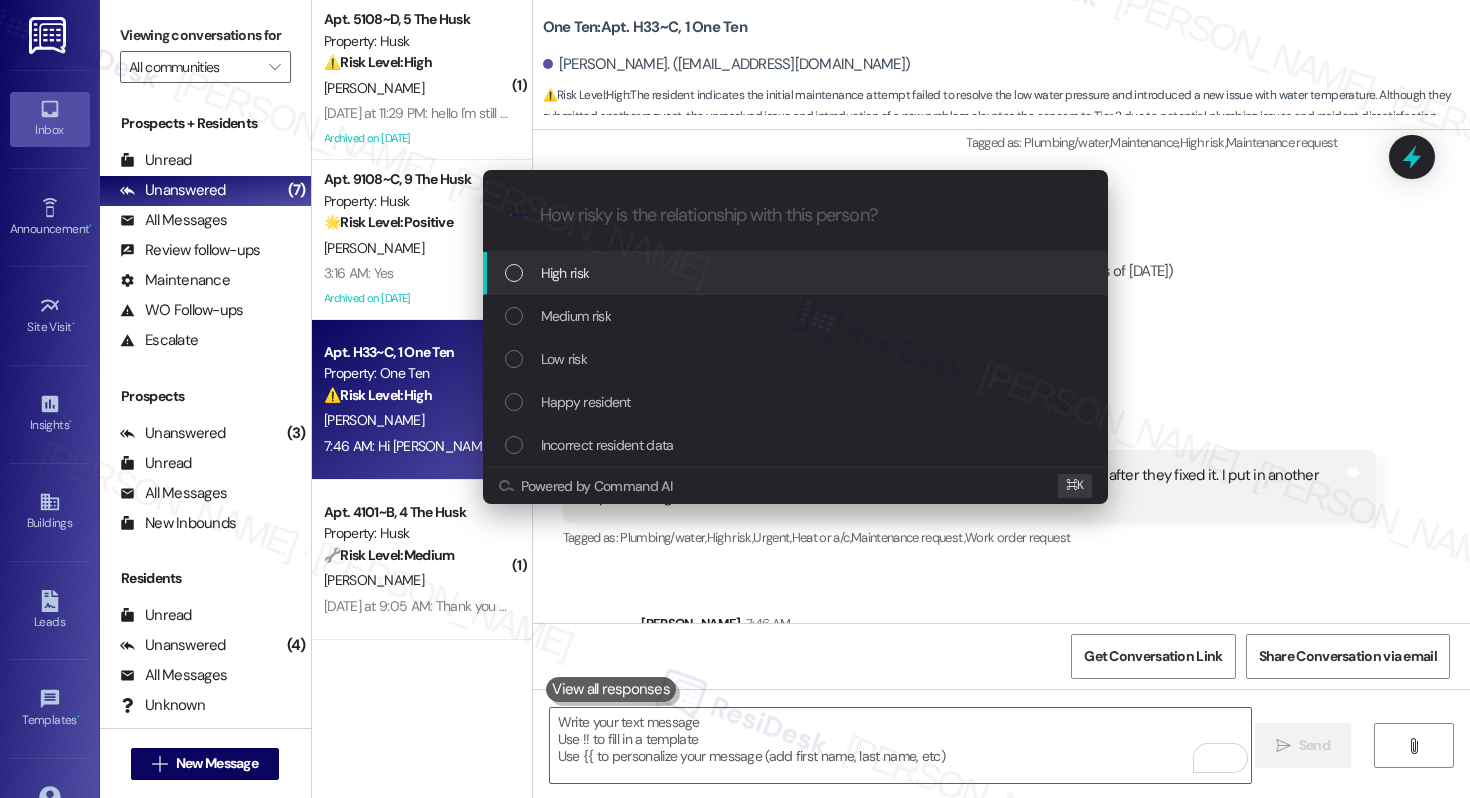 click on "High risk" at bounding box center (797, 273) 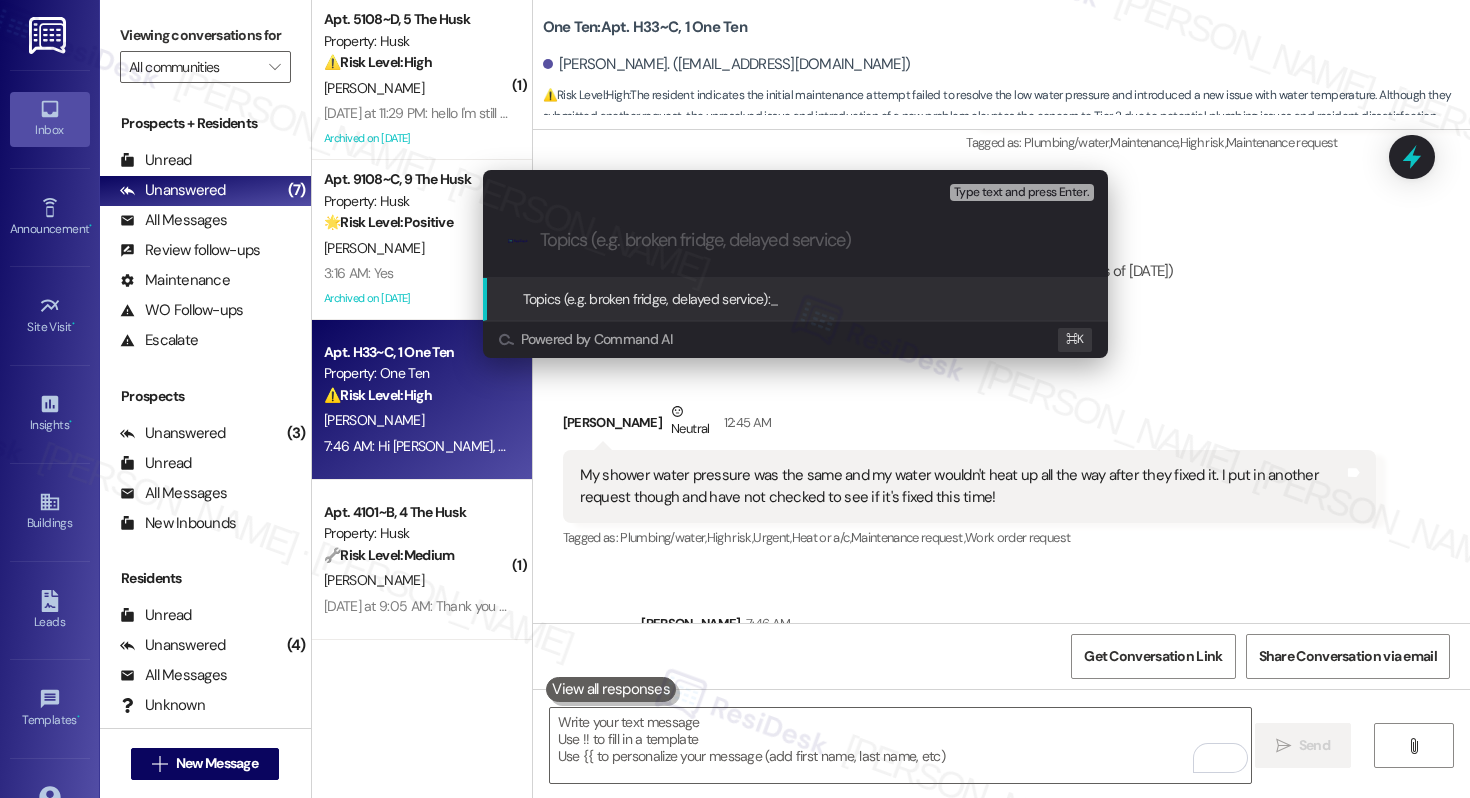 paste on "12829220" 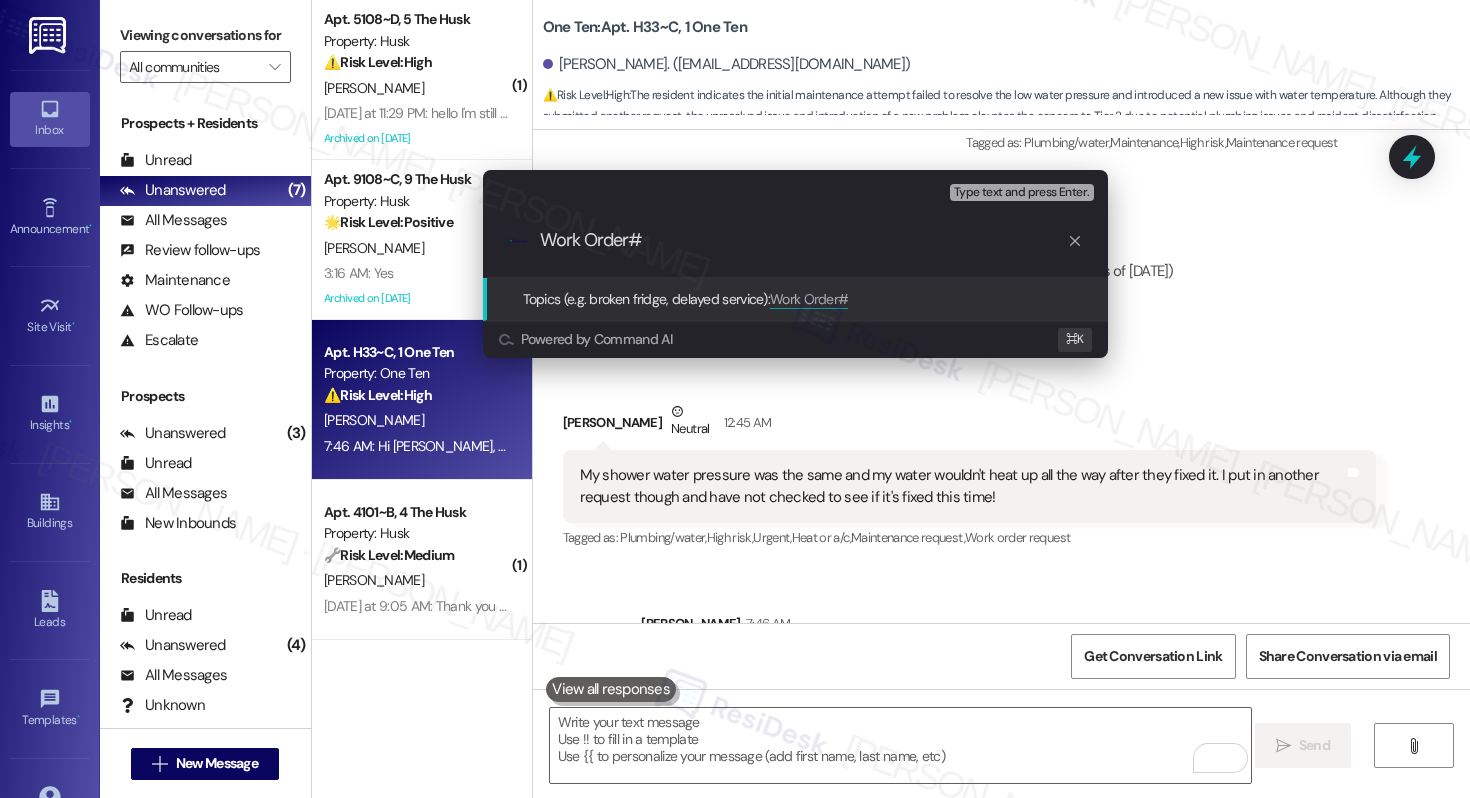 paste on "12829220" 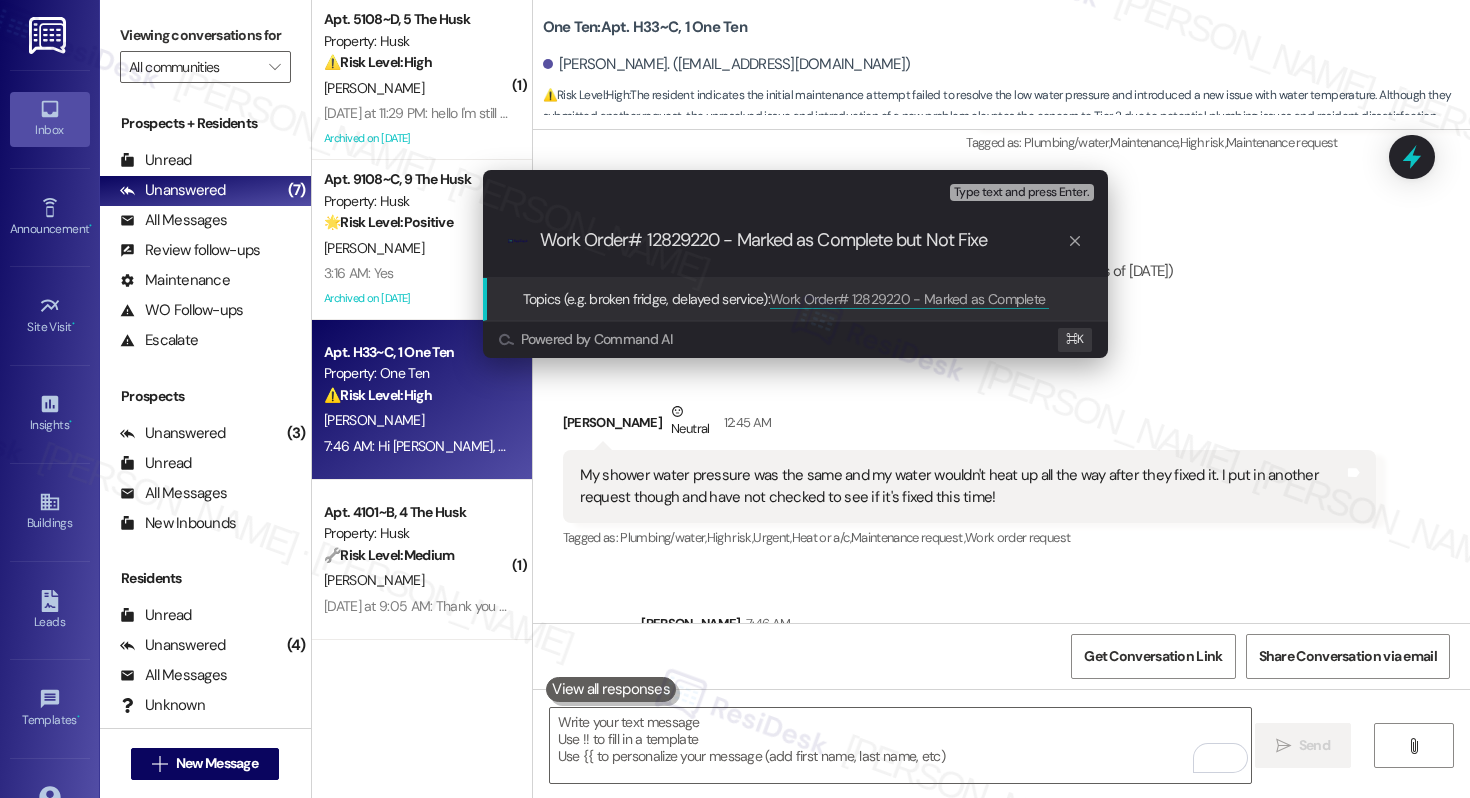 type on "Work Order# 12829220 - Marked as Complete but Not Fixed" 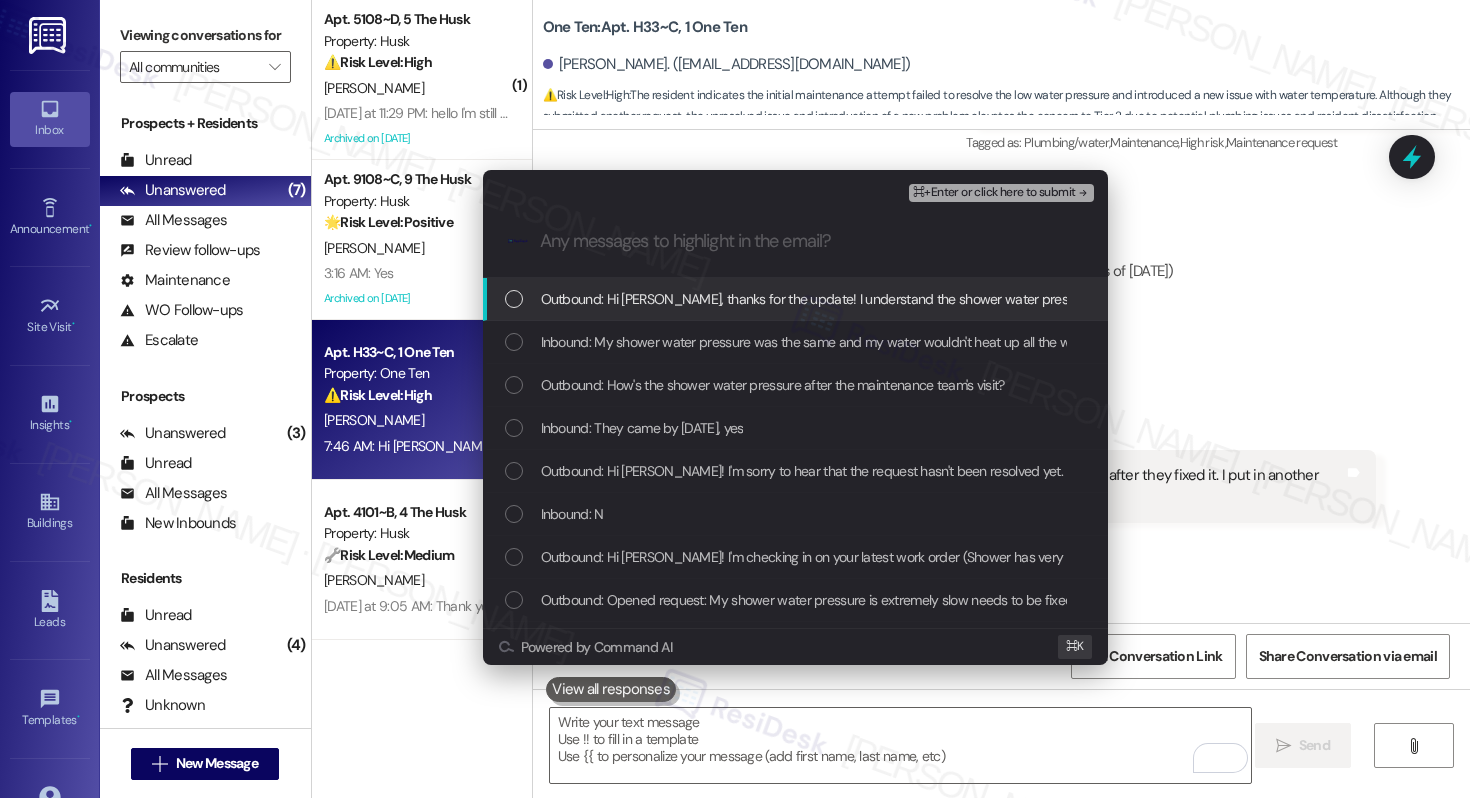 click on "Outbound: Hi [PERSON_NAME], thanks for the update! I understand the shower water pressure and heating issues persist. Let me follow up with our maintenance team and get back to you shortly." at bounding box center [1108, 299] 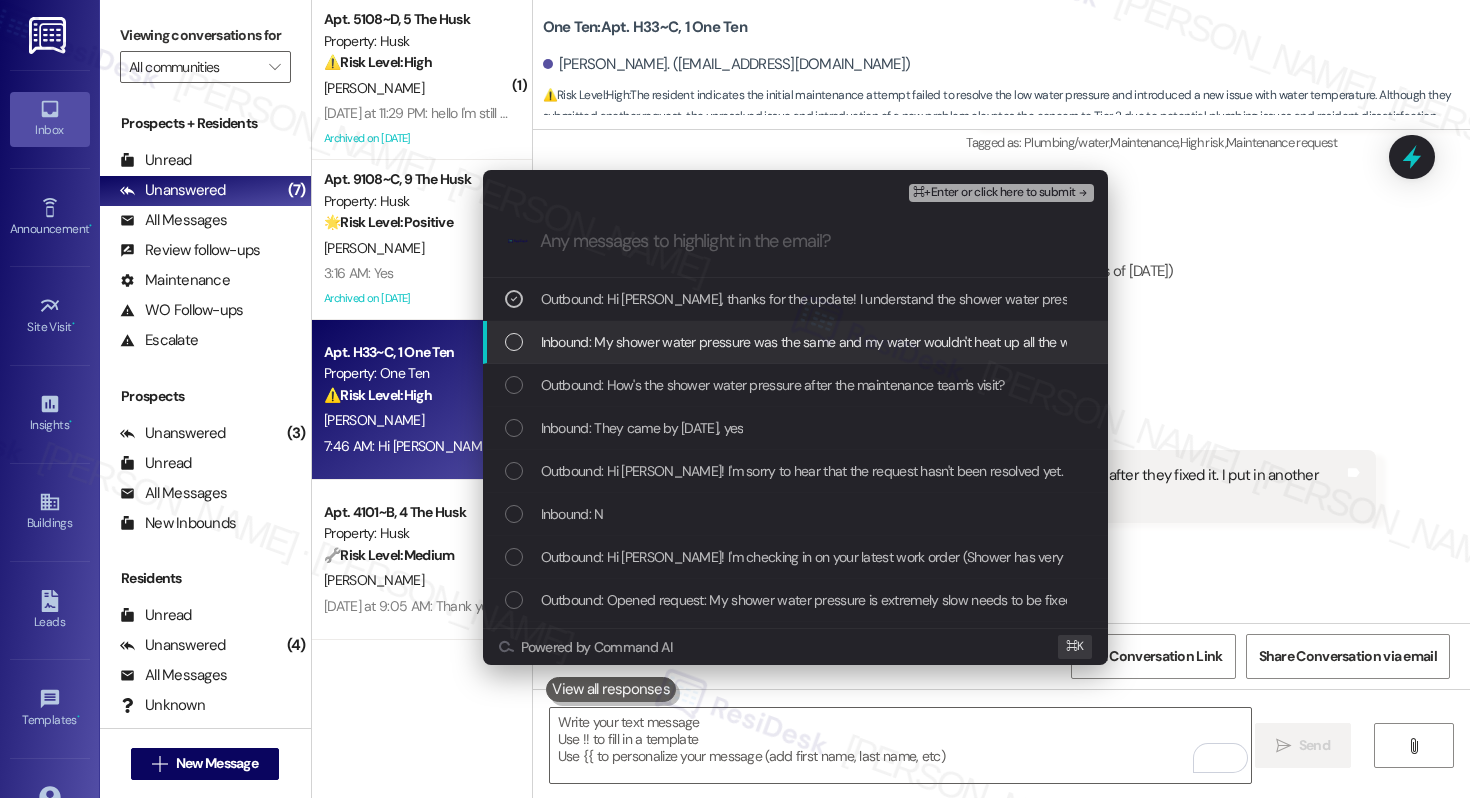 click on "Inbound: My shower water pressure was the same and my water wouldn't heat up all the way after they fixed it. I put in another request though and have not checked to see if it's fixed this time!" at bounding box center (1100, 342) 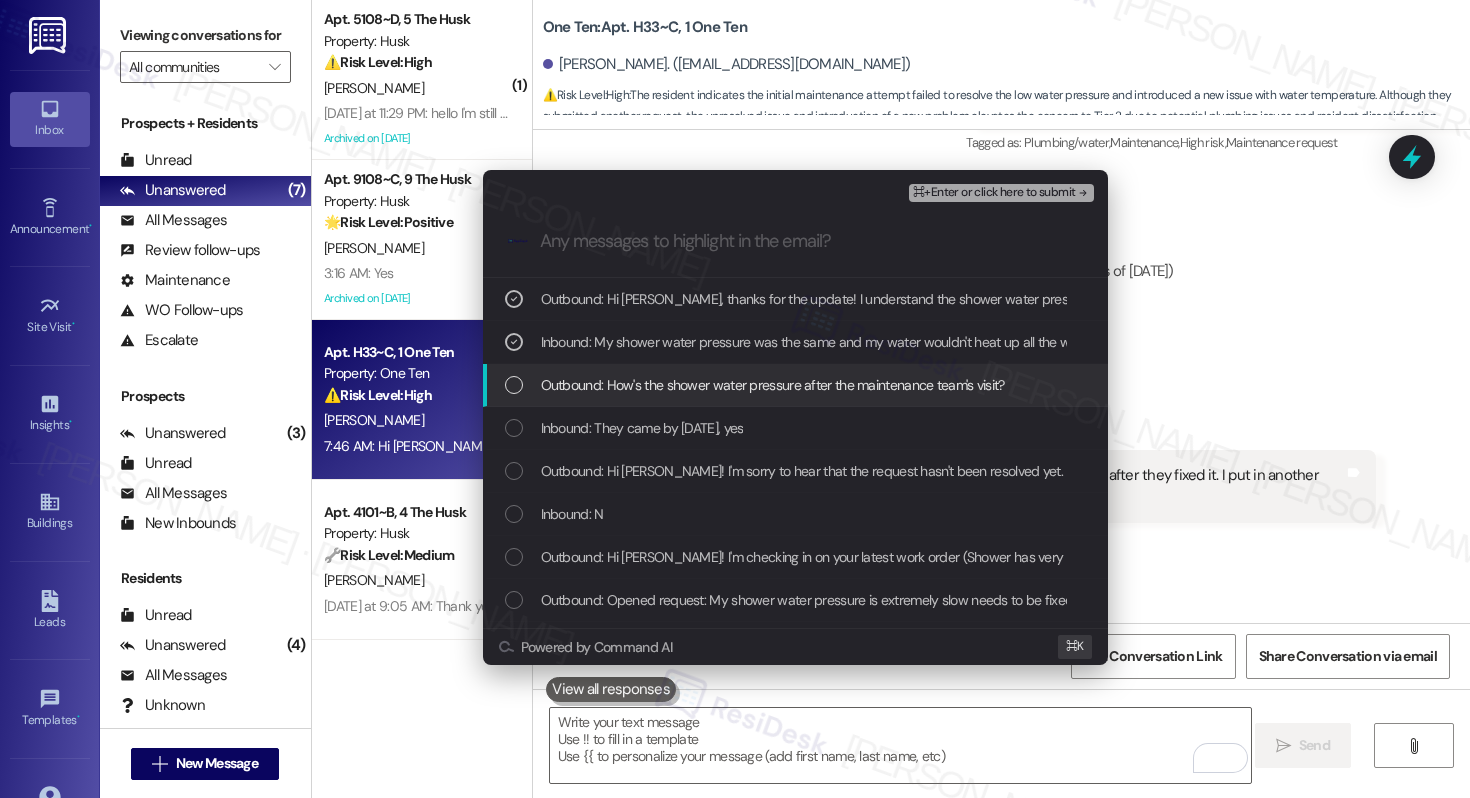 click on "Outbound: How's the shower water pressure after the maintenance team's visit?" at bounding box center [773, 385] 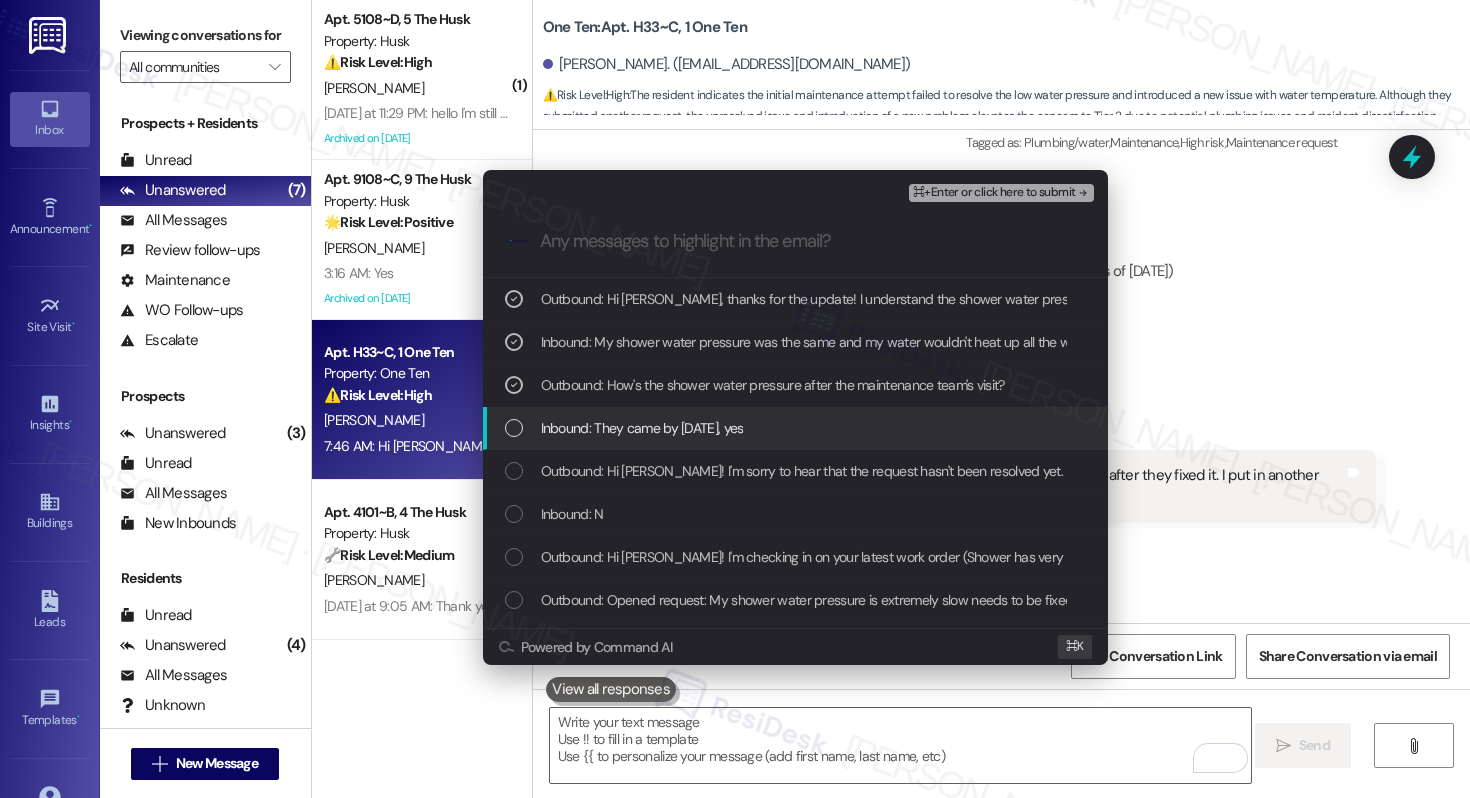 click on "Inbound: They came by [DATE], yes" at bounding box center [642, 428] 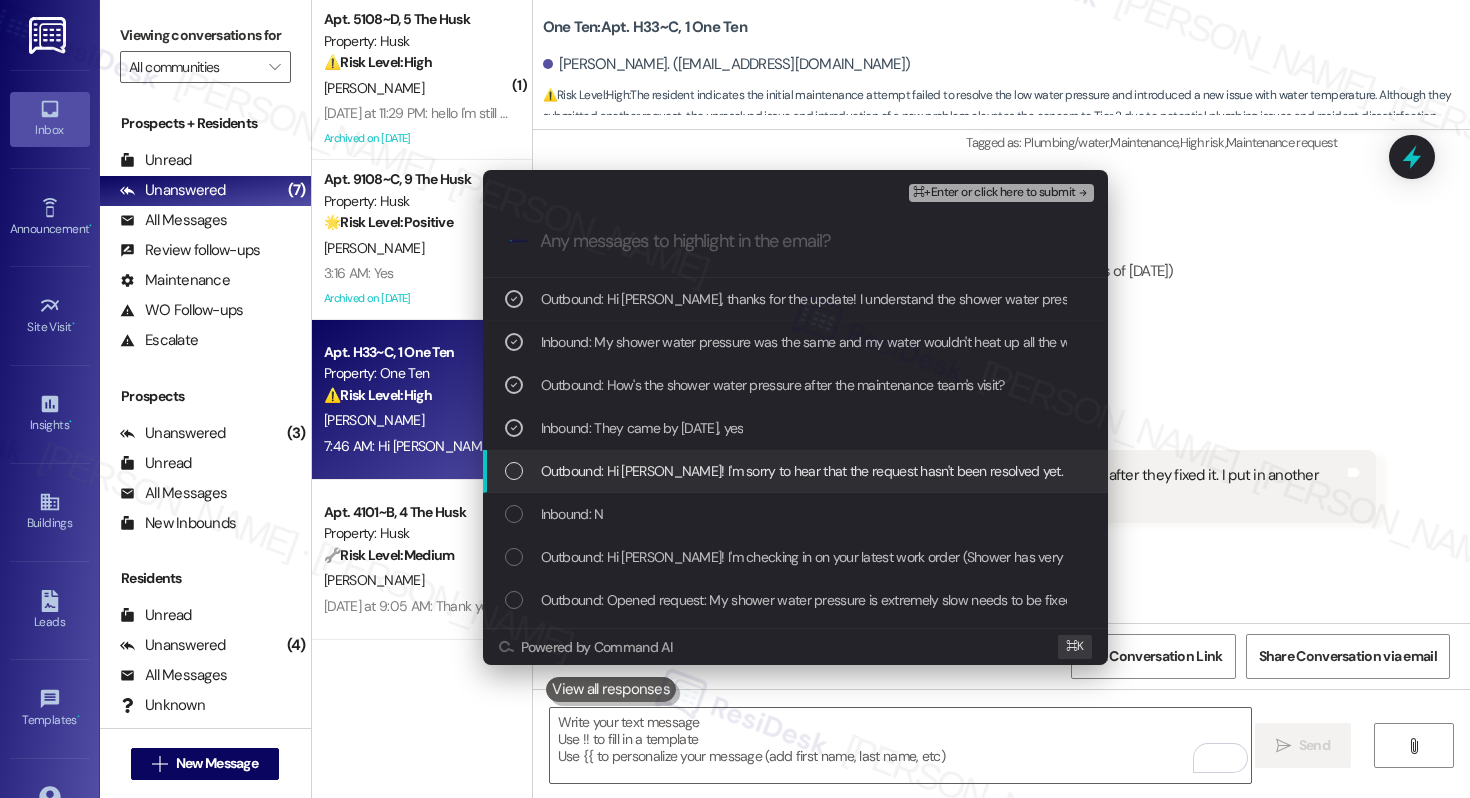 click on "Outbound: Hi [PERSON_NAME]! I'm sorry to hear that the request hasn't been resolved yet. Has the maintenance team been to your home at all?" at bounding box center [958, 471] 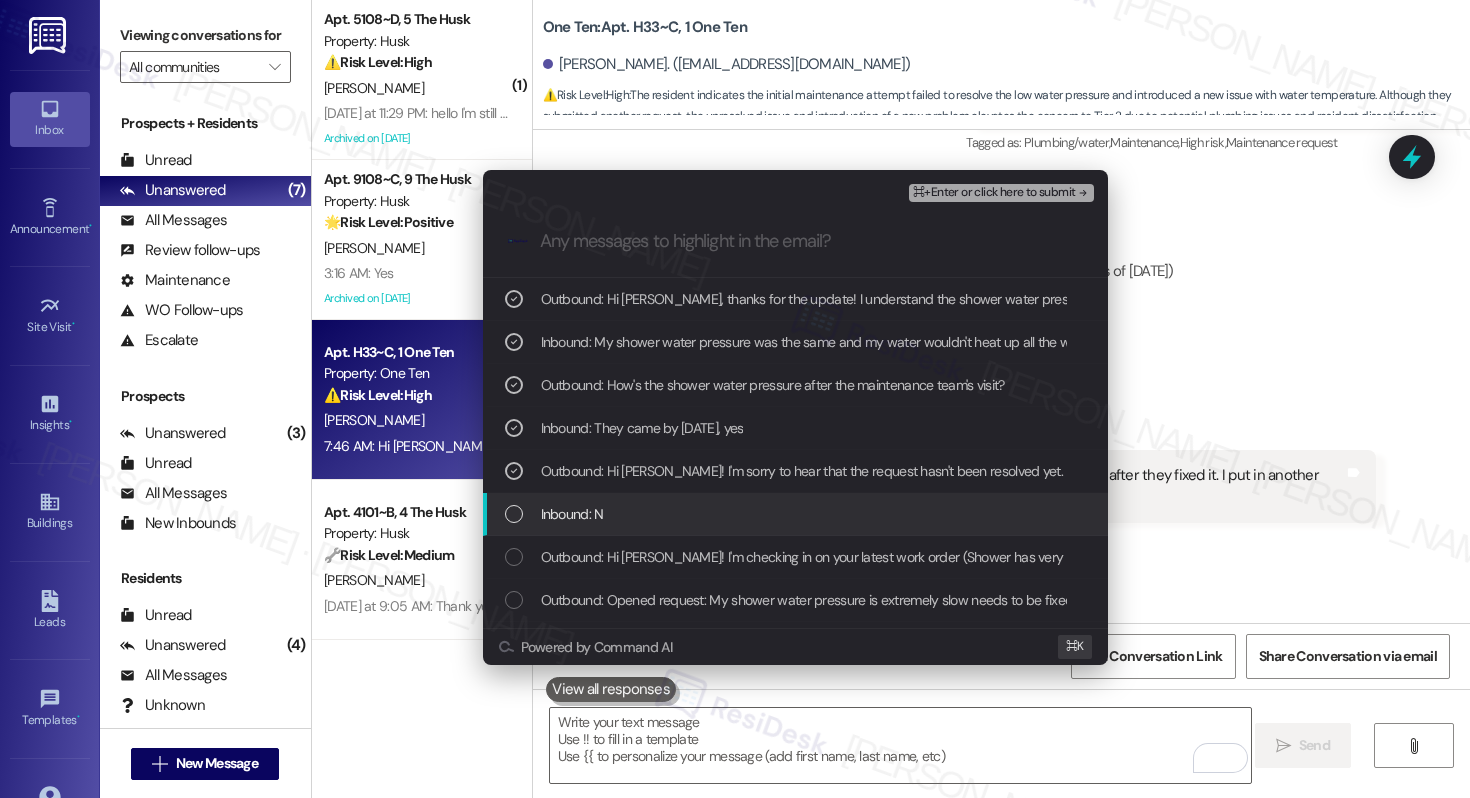 click on "Inbound: N" at bounding box center [797, 514] 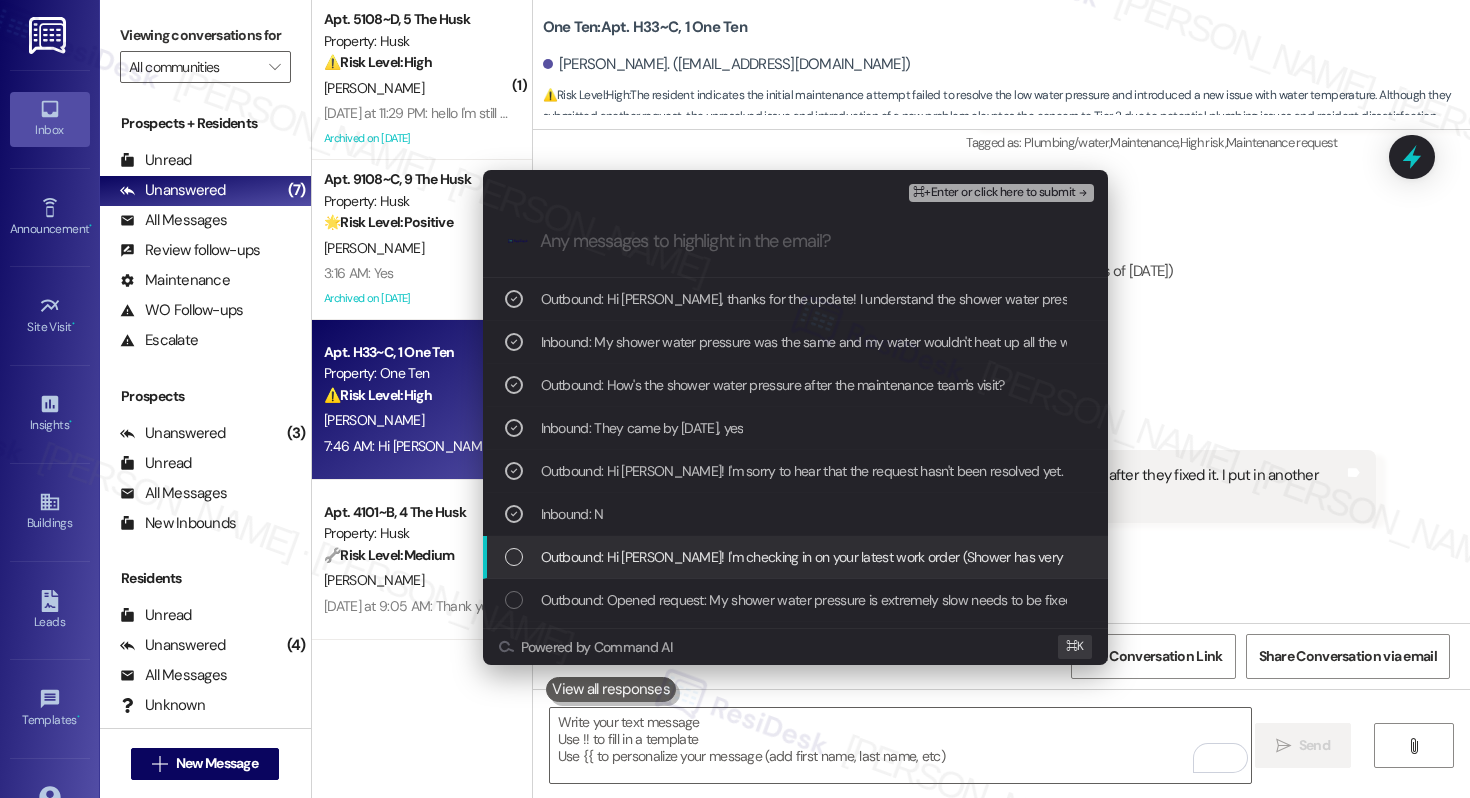 click on "Outbound: Hi [PERSON_NAME]! I'm checking in on your latest work order (Shower has very low water p..., ID: 12826667). Was everything completed to your satisfaction? You can answer with a quick (Y/N)" at bounding box center [1125, 557] 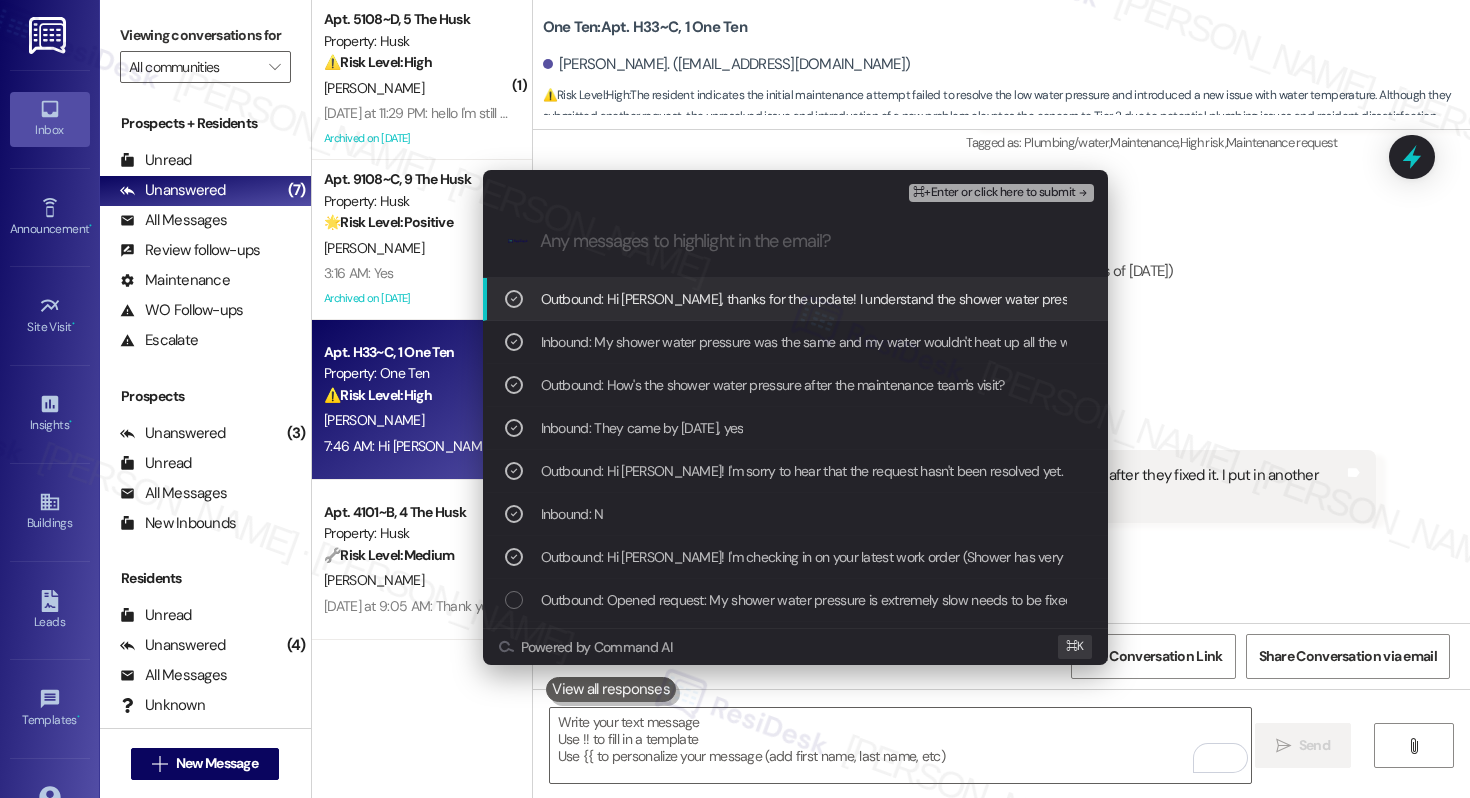 click on "⌘+Enter or click here to submit" at bounding box center [994, 193] 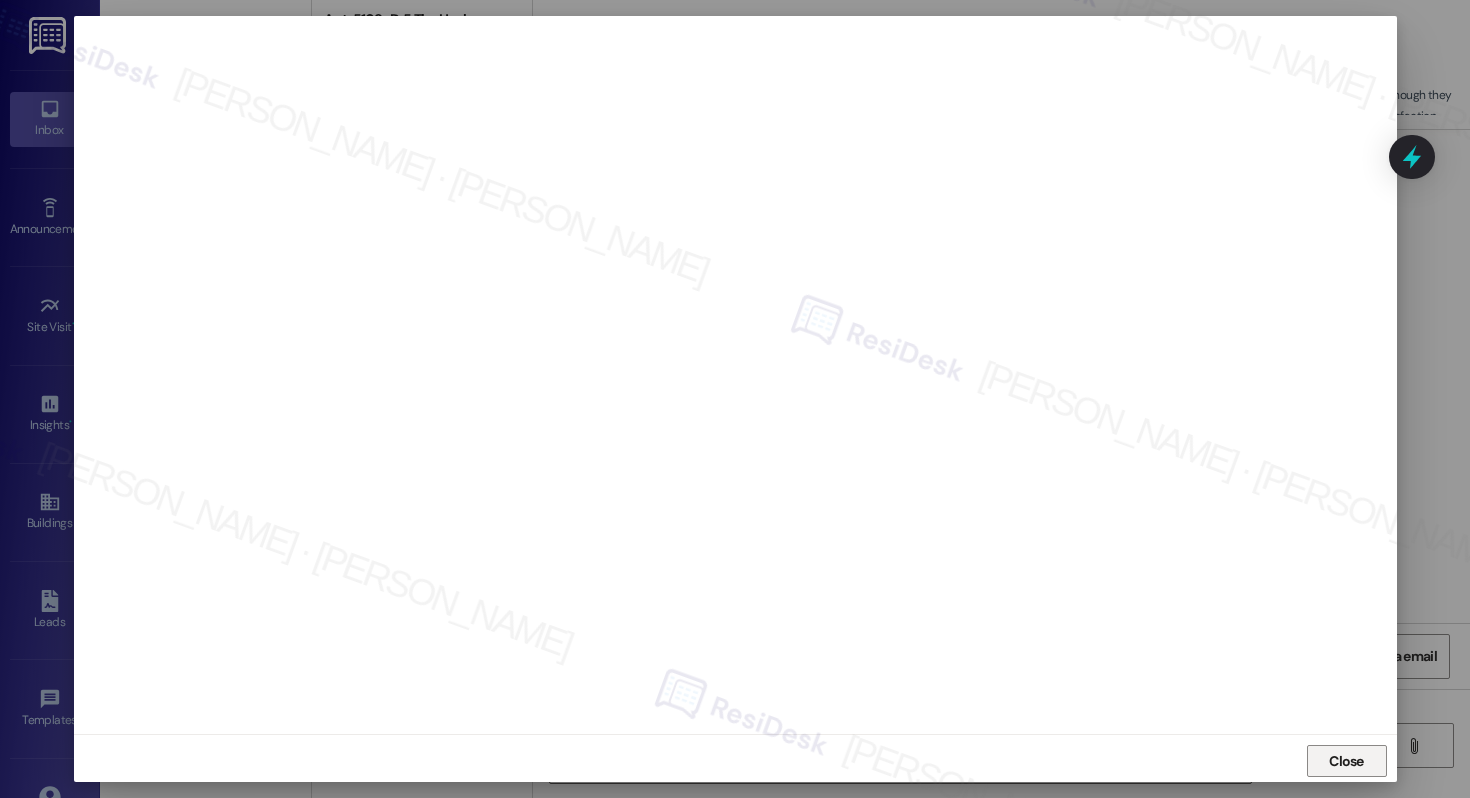 click on "Close" at bounding box center [1347, 761] 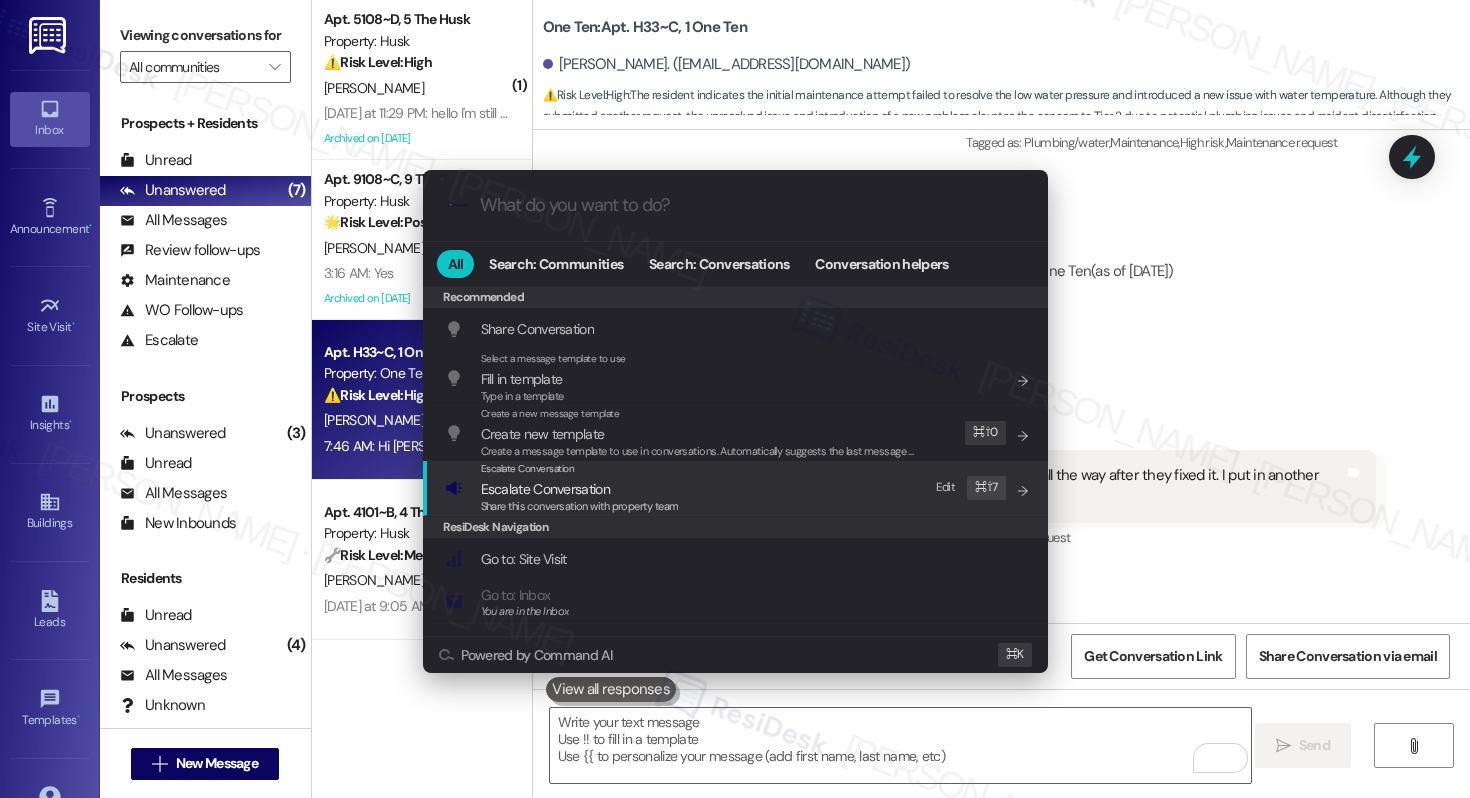 click on "Escalate Conversation" at bounding box center [580, 489] 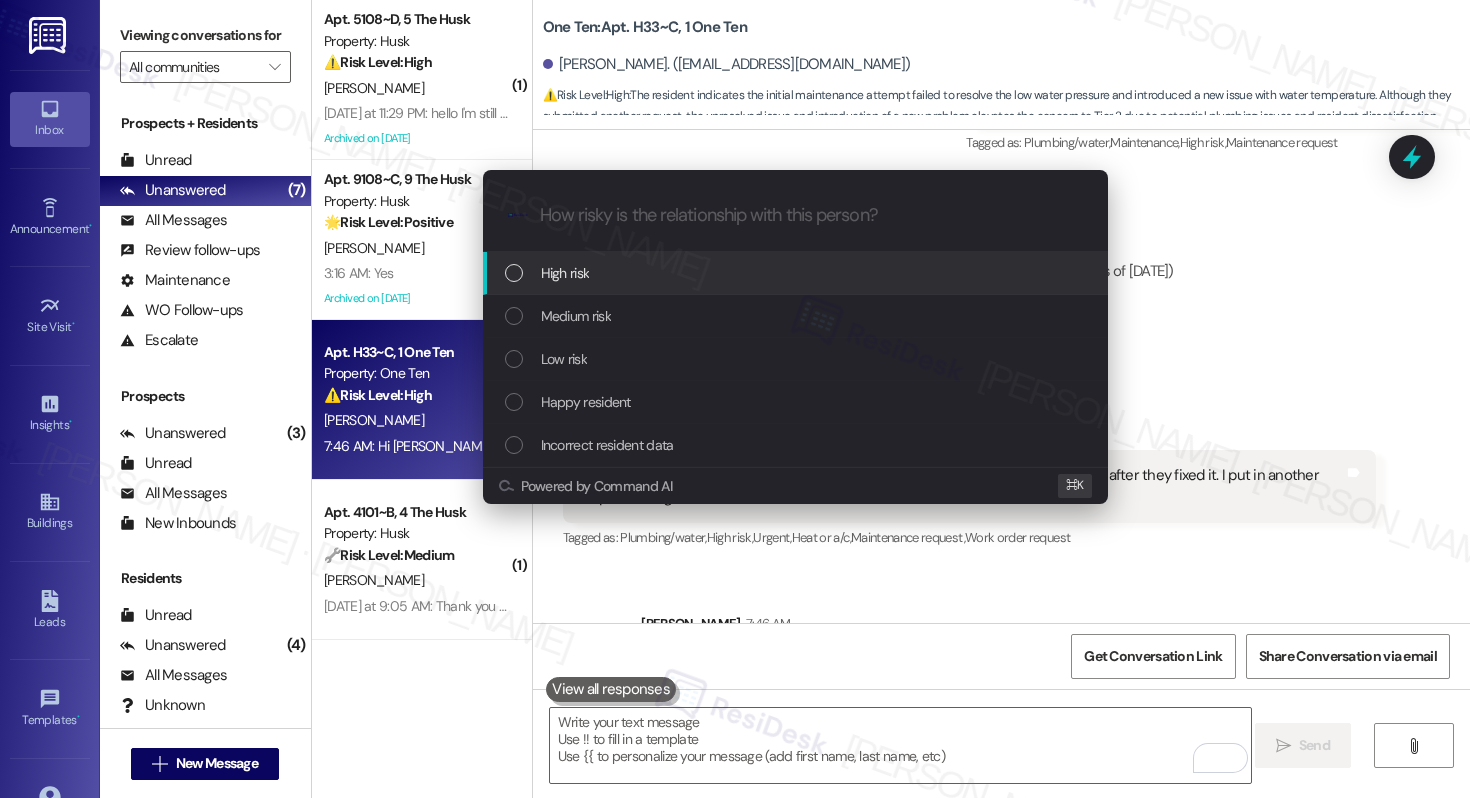 click on "High risk" at bounding box center (797, 273) 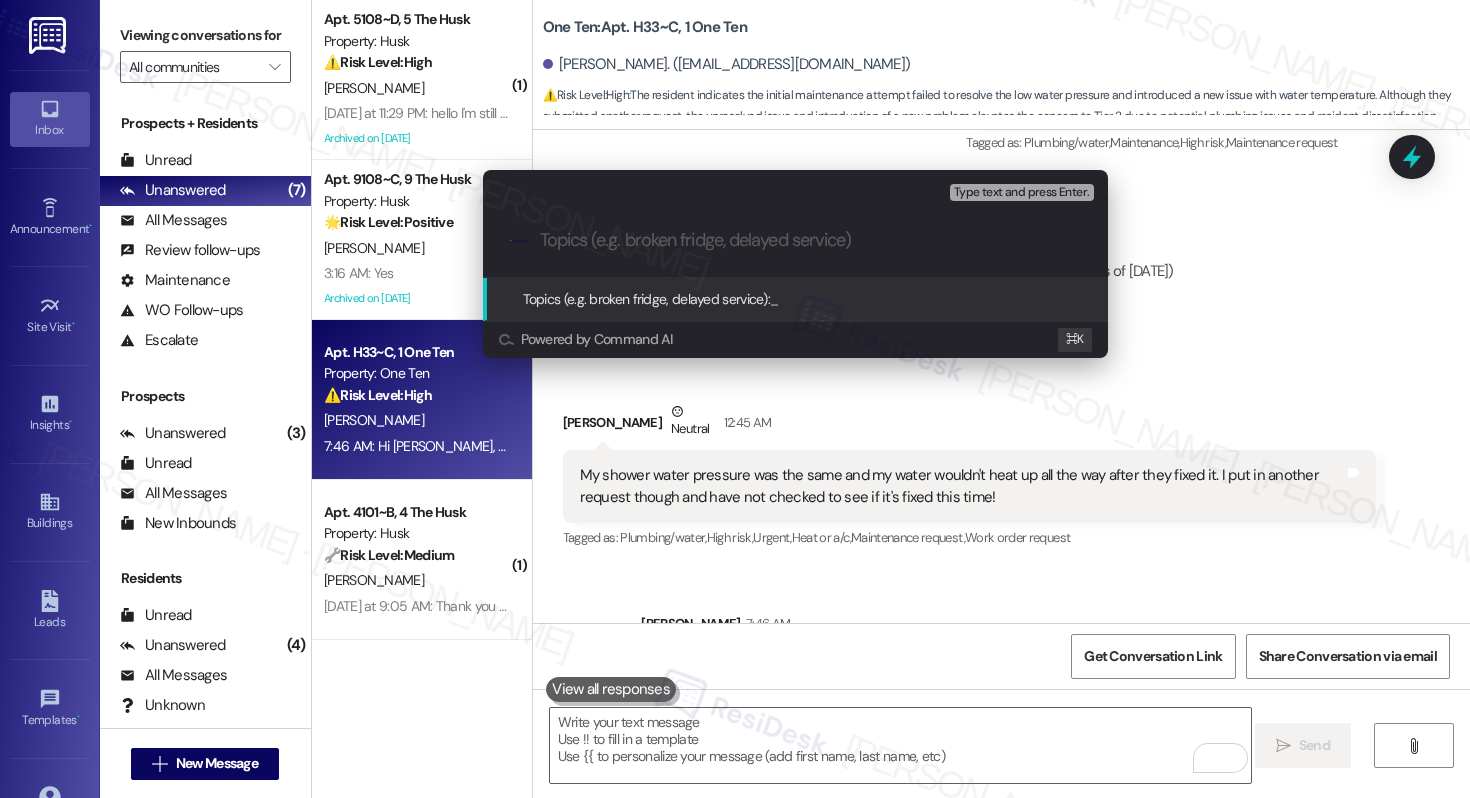 paste on "Work Order# 12829220 - Marked as Complete but Not Fixed" 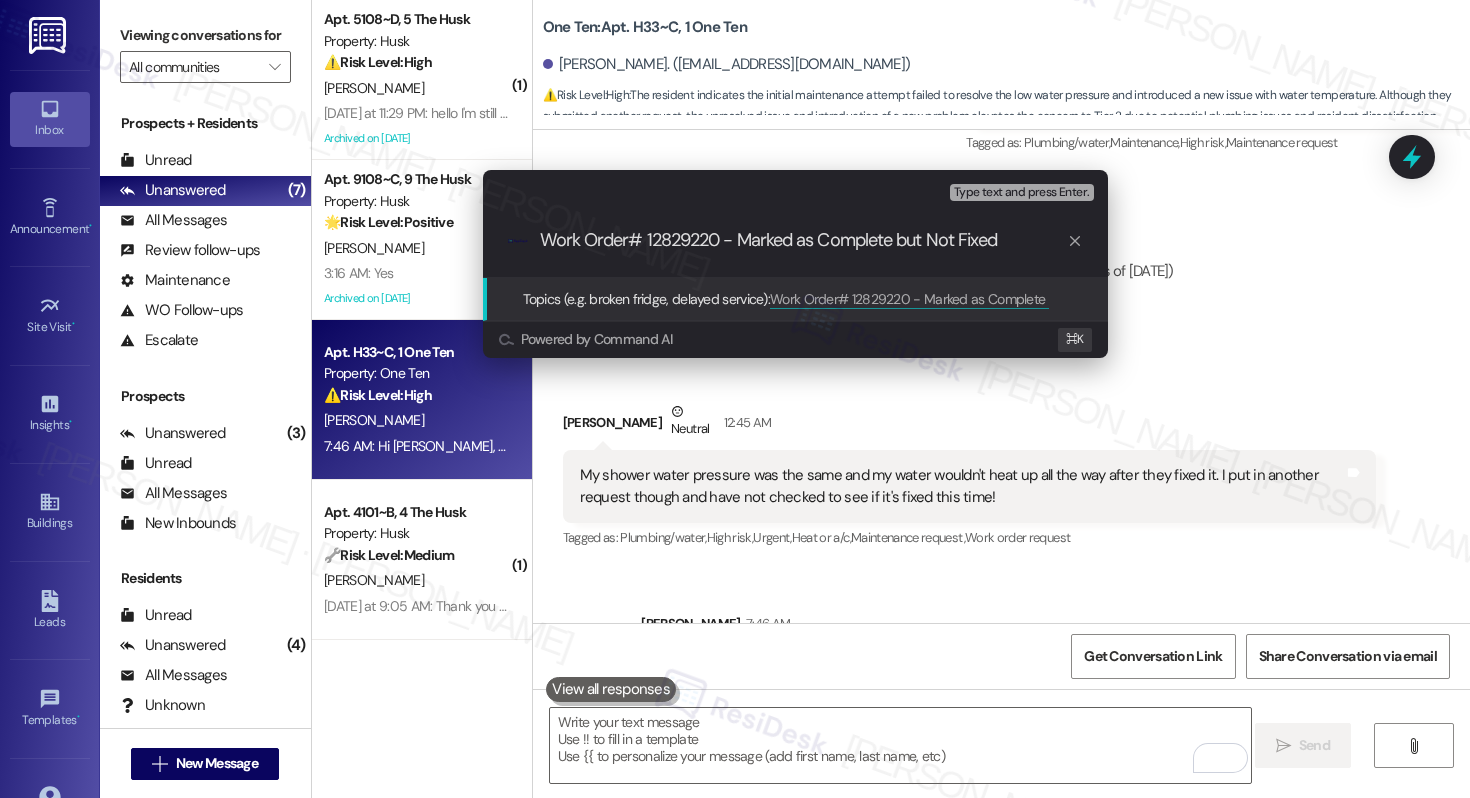 type 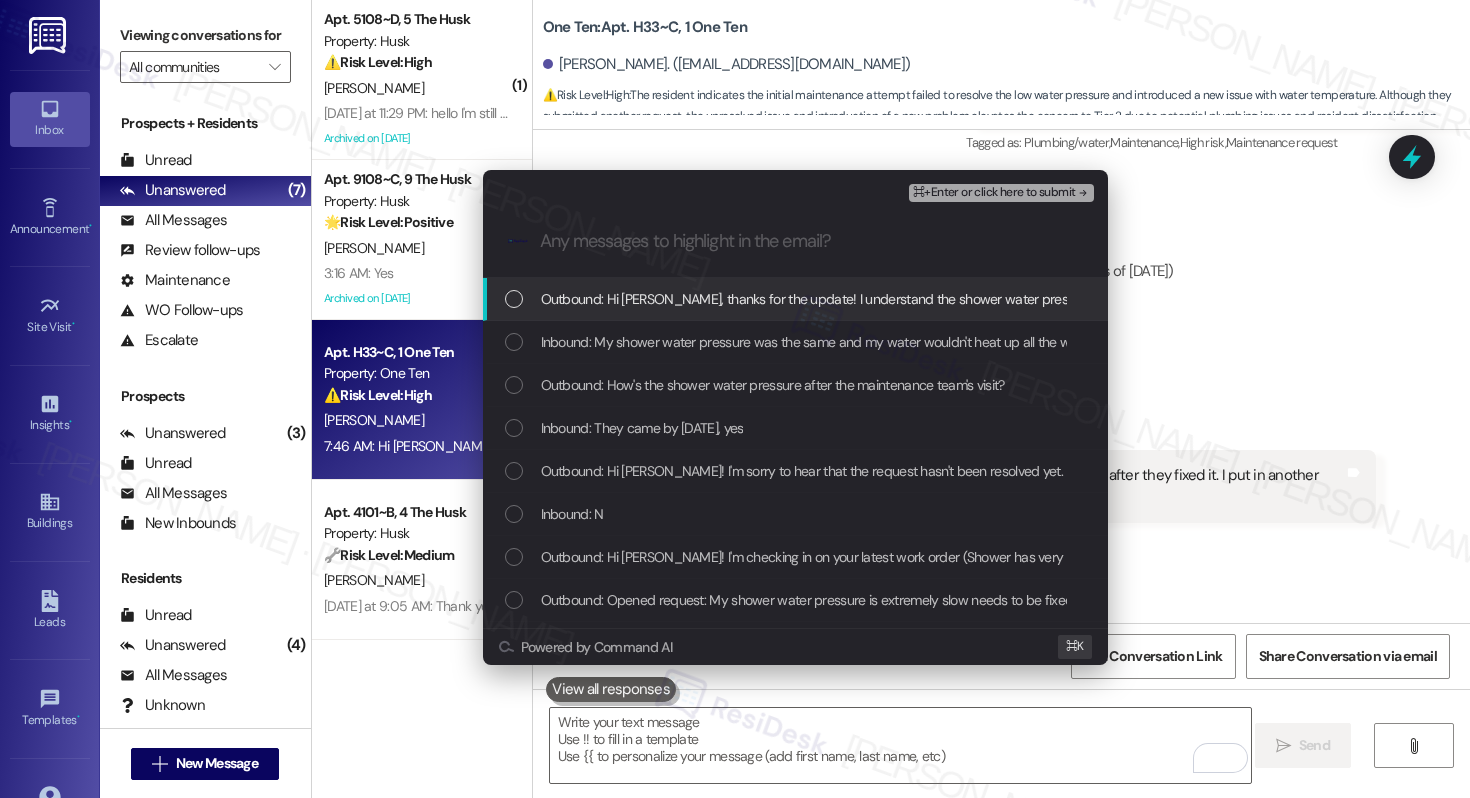click on "Outbound: Hi [PERSON_NAME], thanks for the update! I understand the shower water pressure and heating issues persist. Let me follow up with our maintenance team and get back to you shortly." at bounding box center [1108, 299] 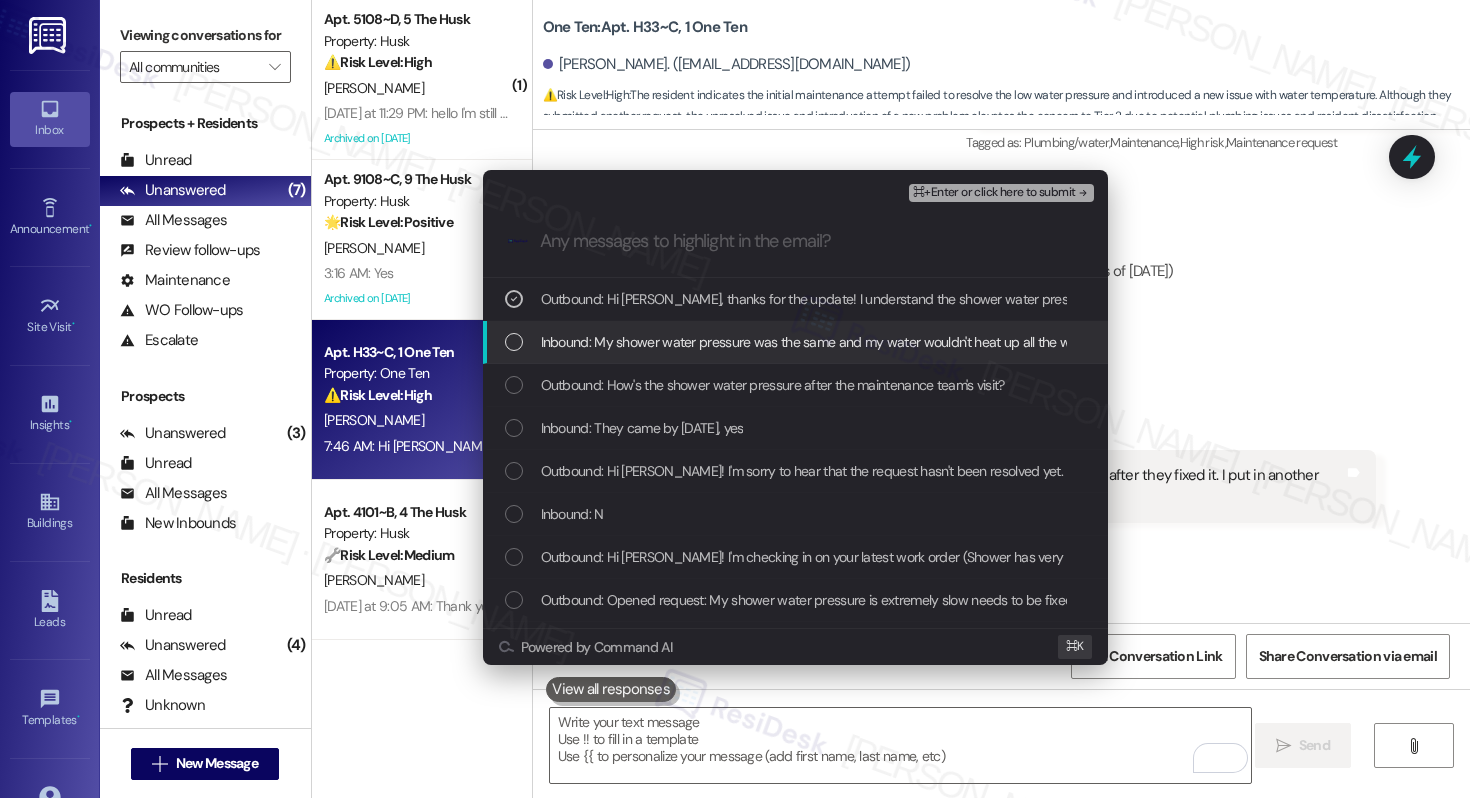 click on "Inbound: My shower water pressure was the same and my water wouldn't heat up all the way after they fixed it. I put in another request though and have not checked to see if it's fixed this time!" at bounding box center [795, 342] 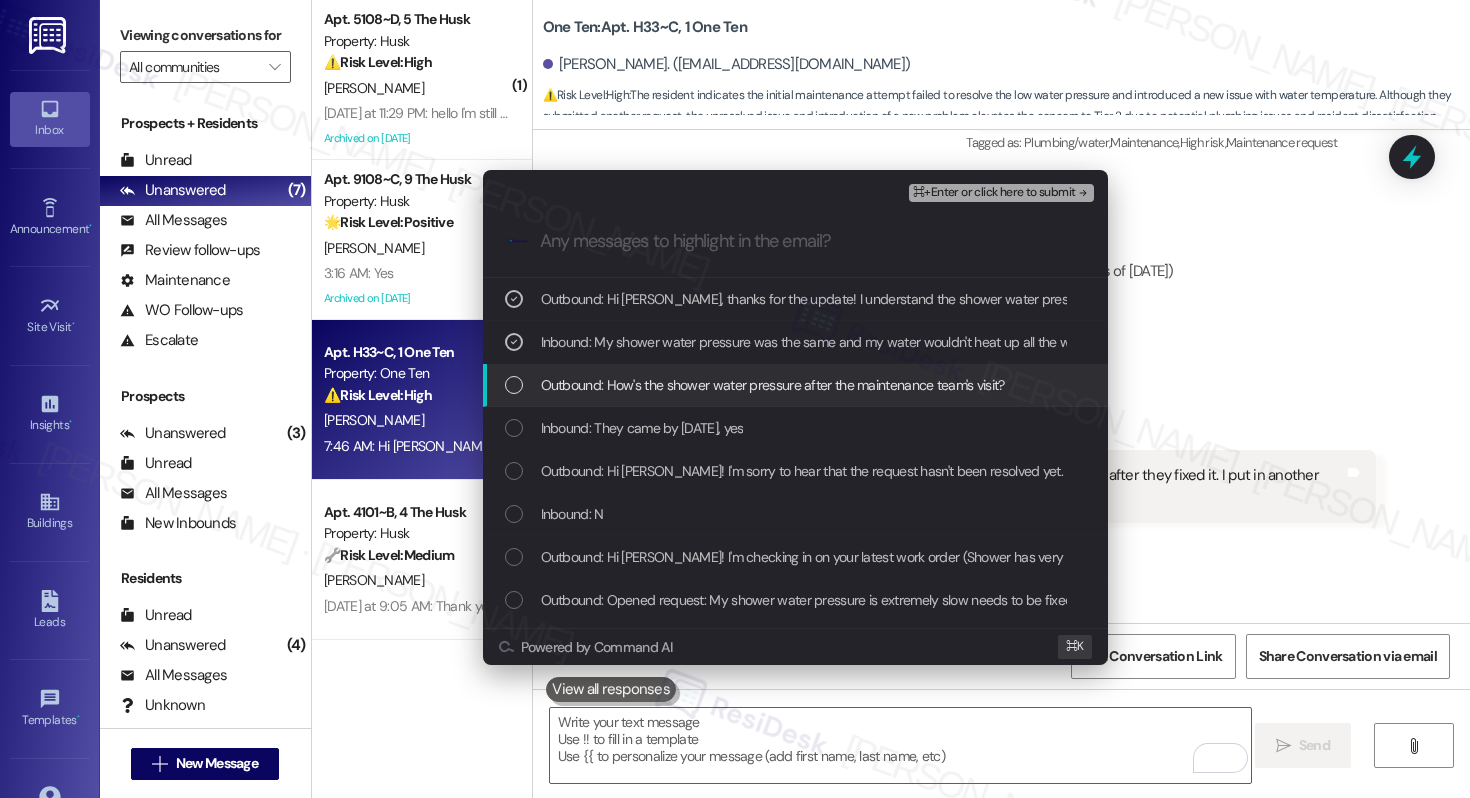 click on "Outbound: How's the shower water pressure after the maintenance team's visit?" at bounding box center [773, 385] 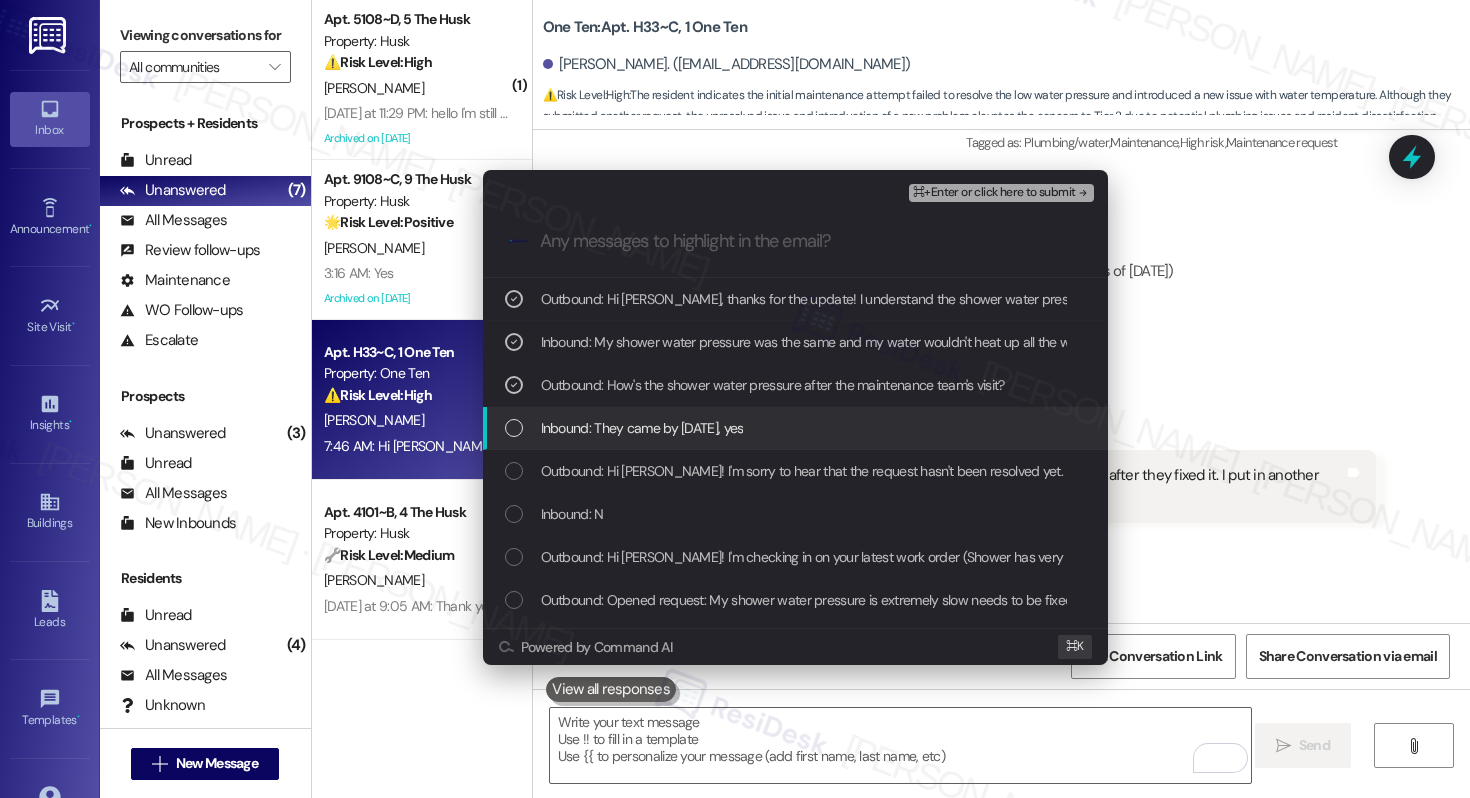 click on "Inbound: They came by [DATE], yes" at bounding box center (642, 428) 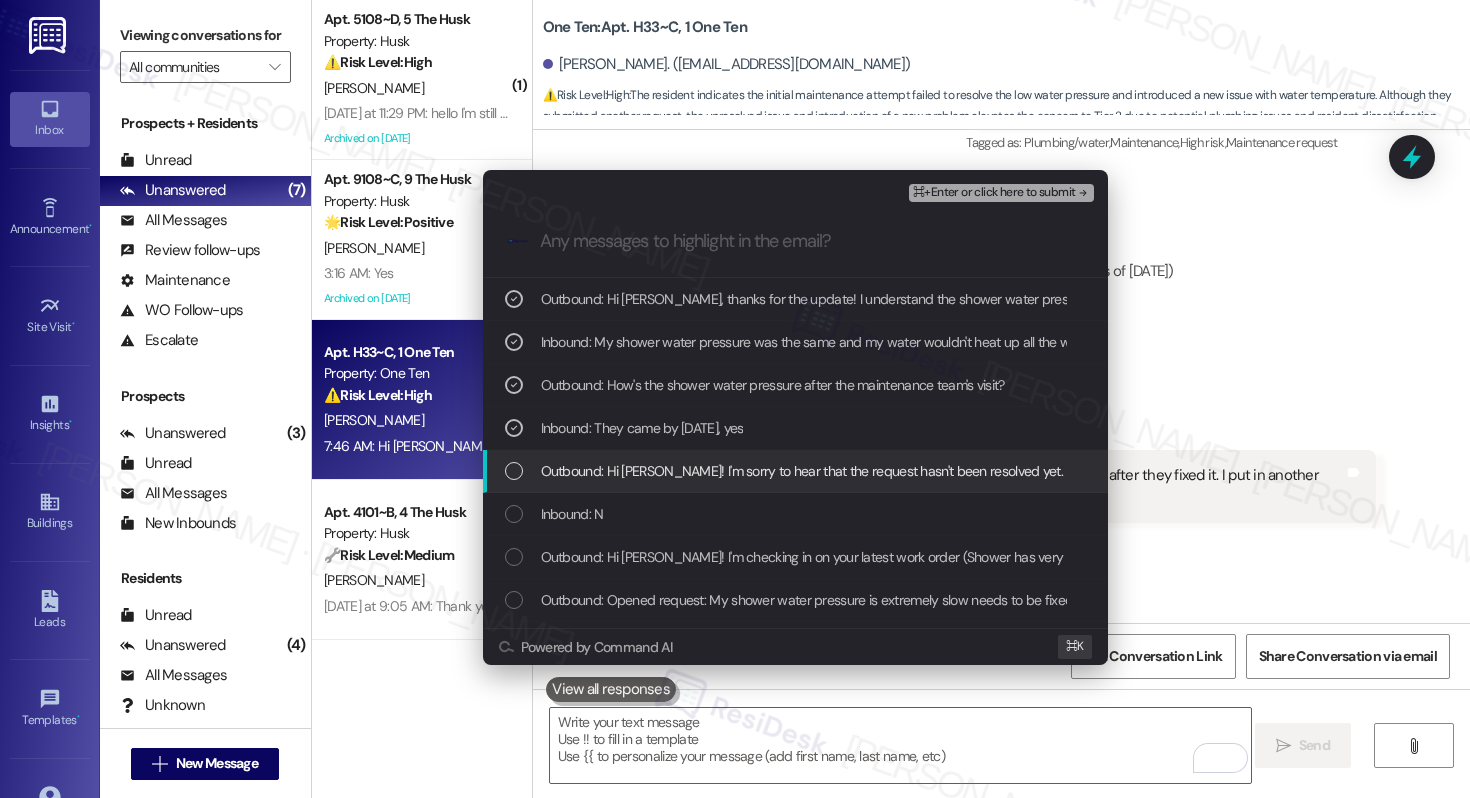 click on "Outbound: Hi [PERSON_NAME]! I'm sorry to hear that the request hasn't been resolved yet. Has the maintenance team been to your home at all?" at bounding box center (958, 471) 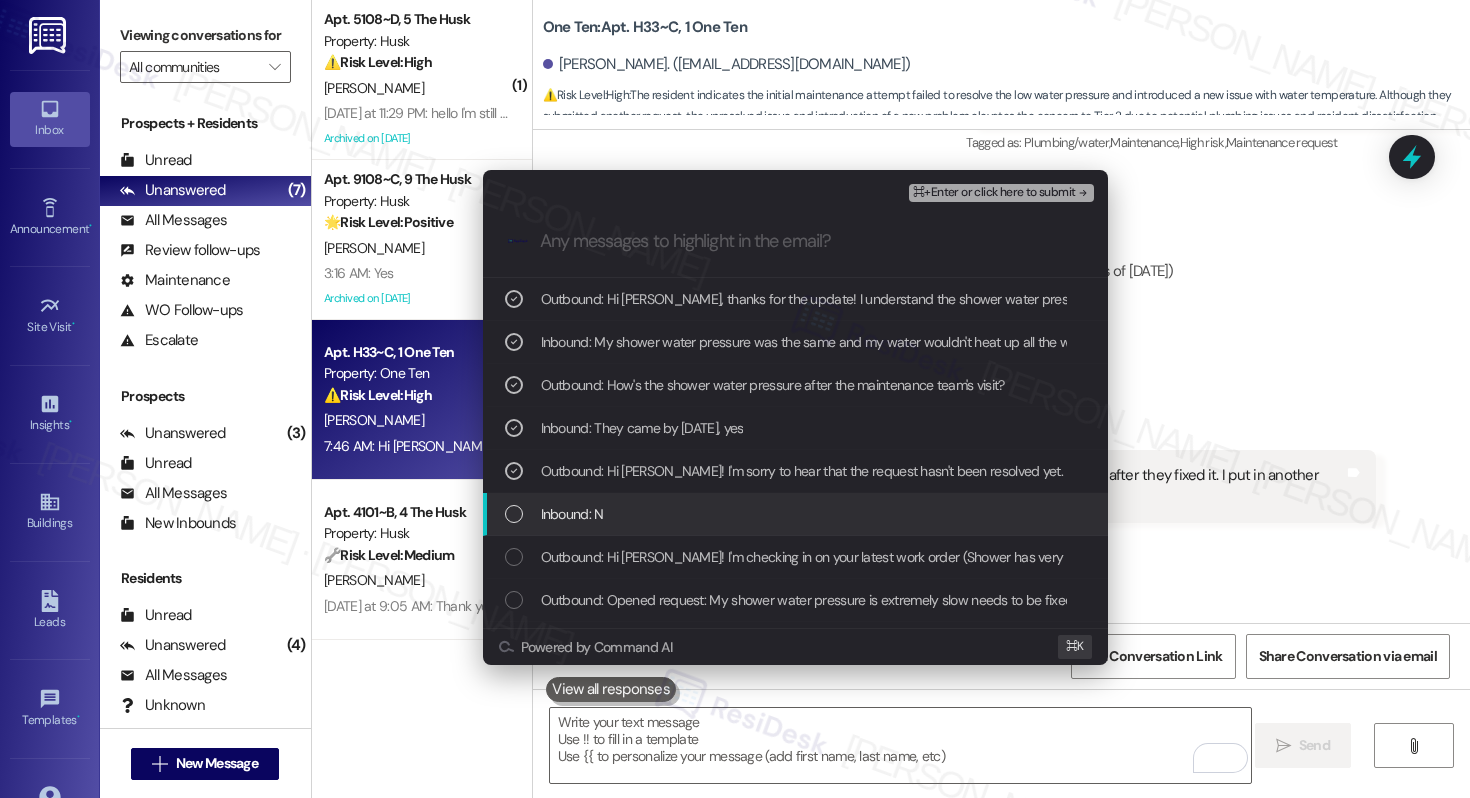 click on "Inbound: N" at bounding box center [795, 514] 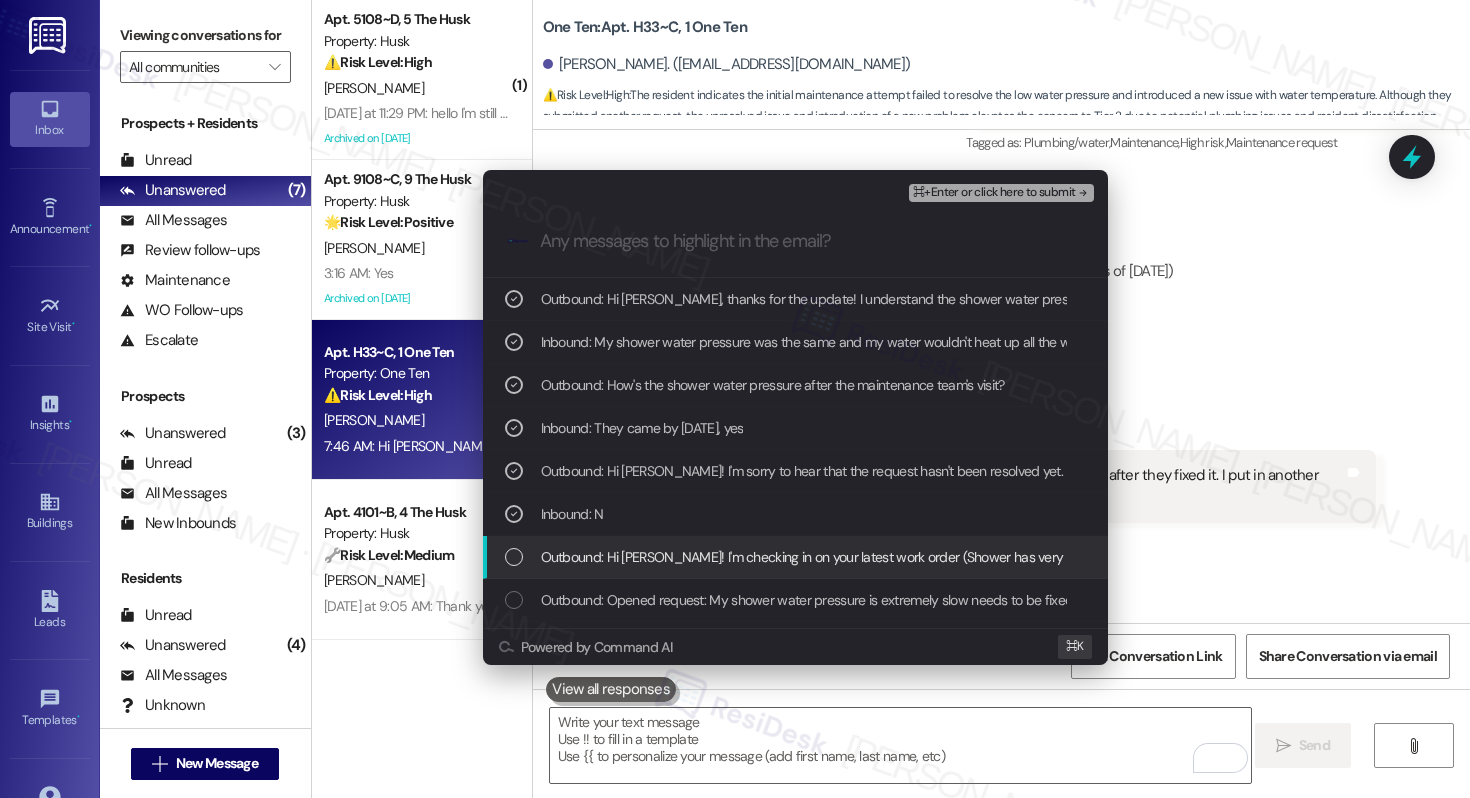 click on "Outbound: Hi [PERSON_NAME]! I'm checking in on your latest work order (Shower has very low water p..., ID: 12826667). Was everything completed to your satisfaction? You can answer with a quick (Y/N)" at bounding box center [1125, 557] 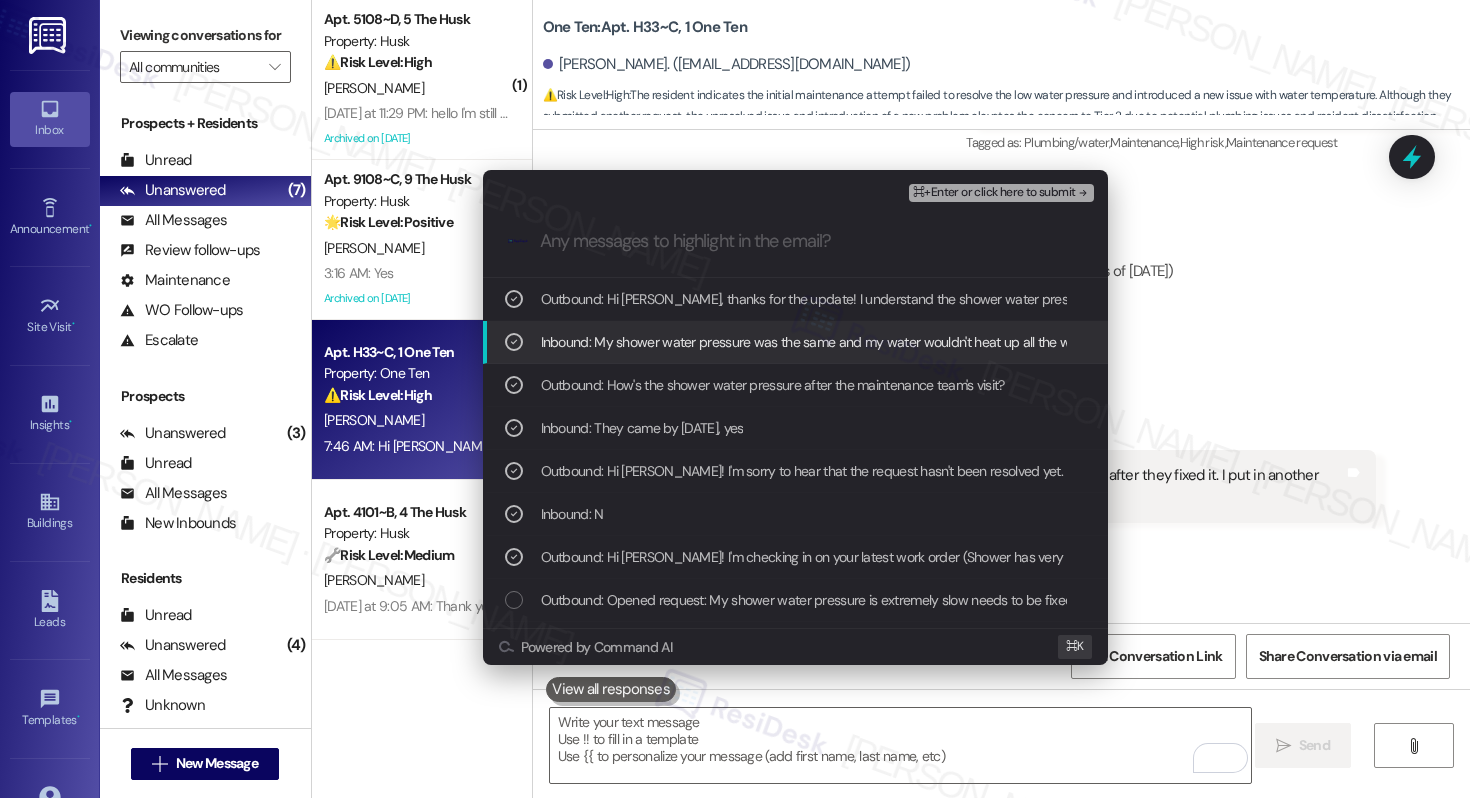click on "⌘+Enter or click here to submit" at bounding box center (1001, 193) 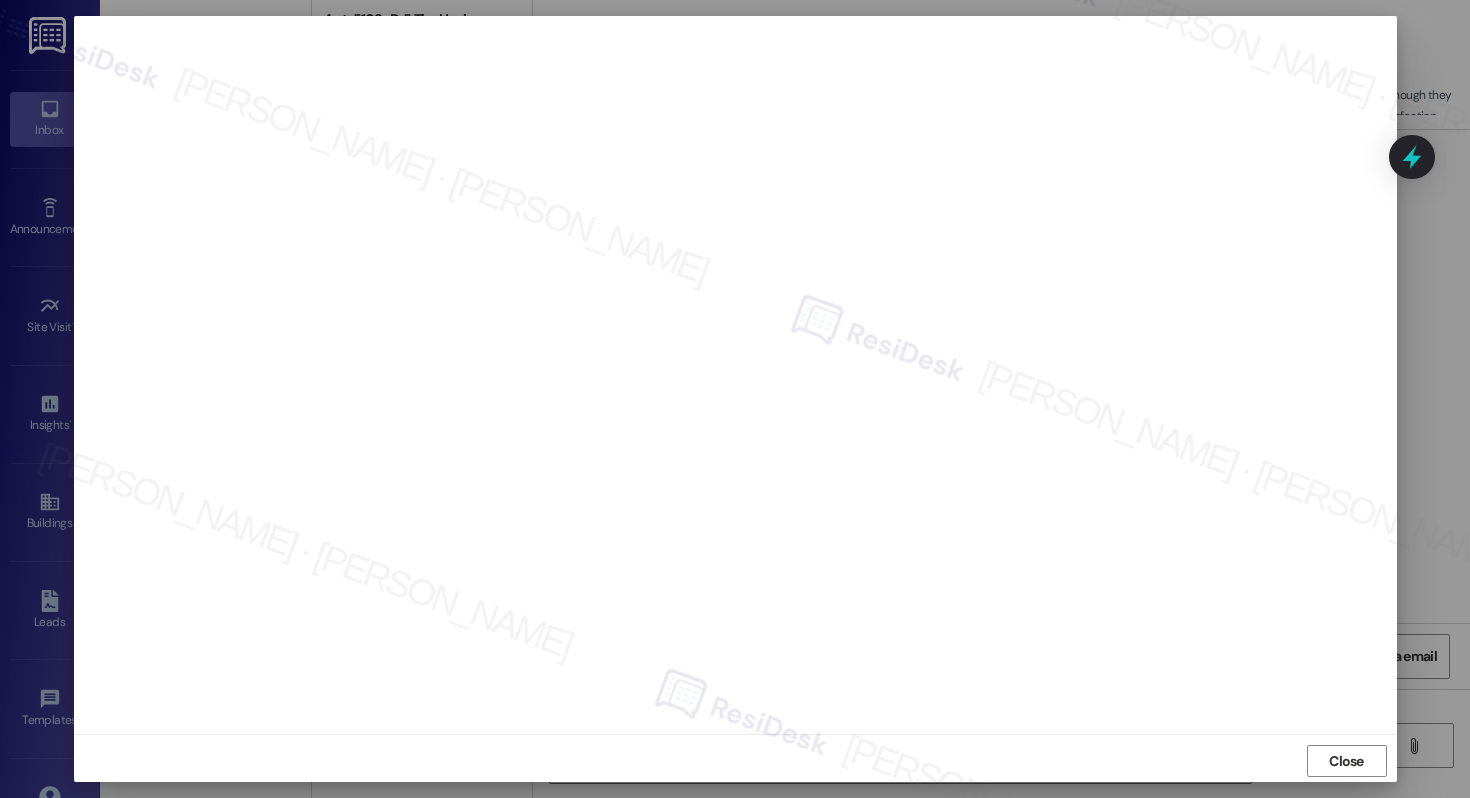 scroll, scrollTop: 5, scrollLeft: 0, axis: vertical 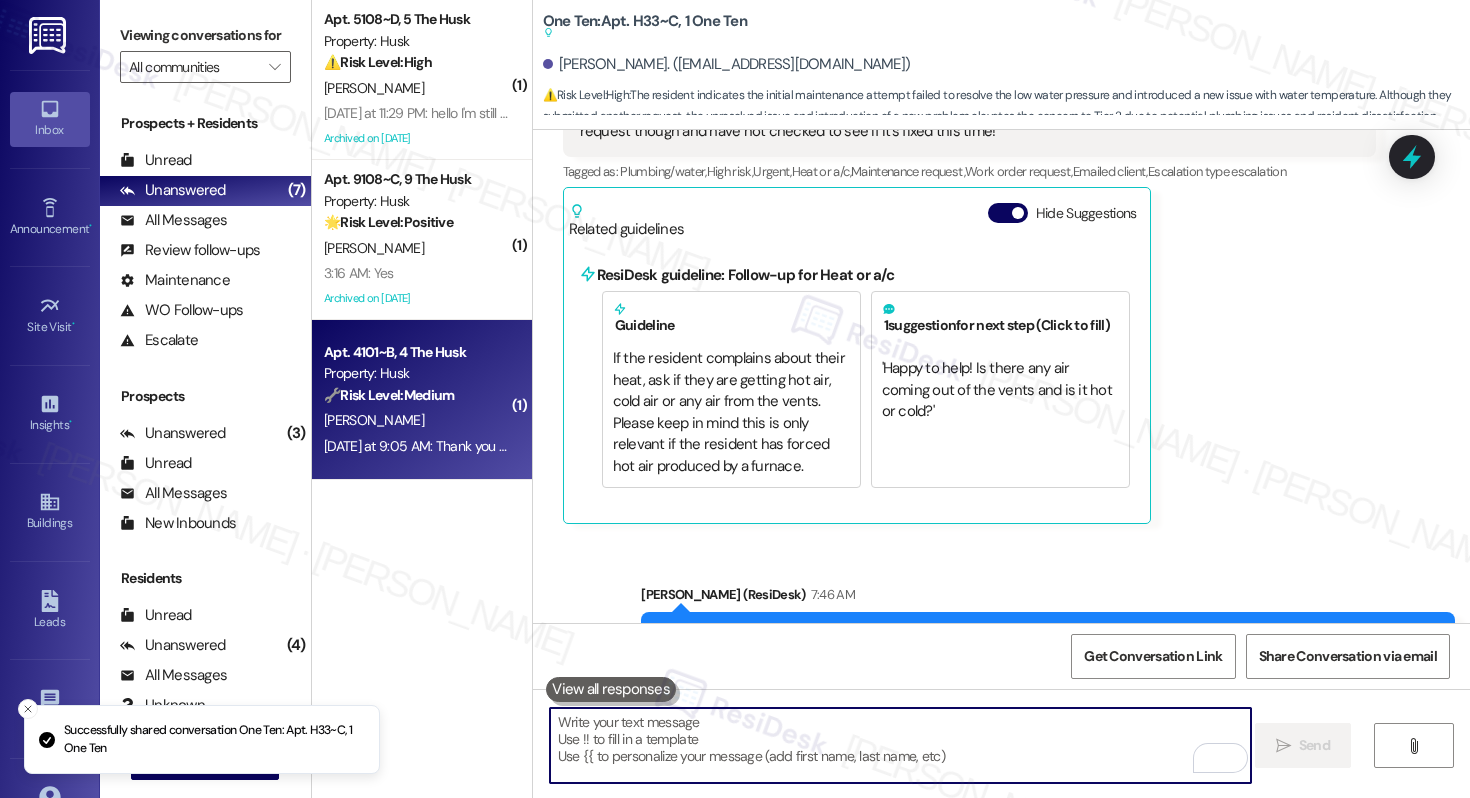 click on "[PERSON_NAME]" at bounding box center [416, 420] 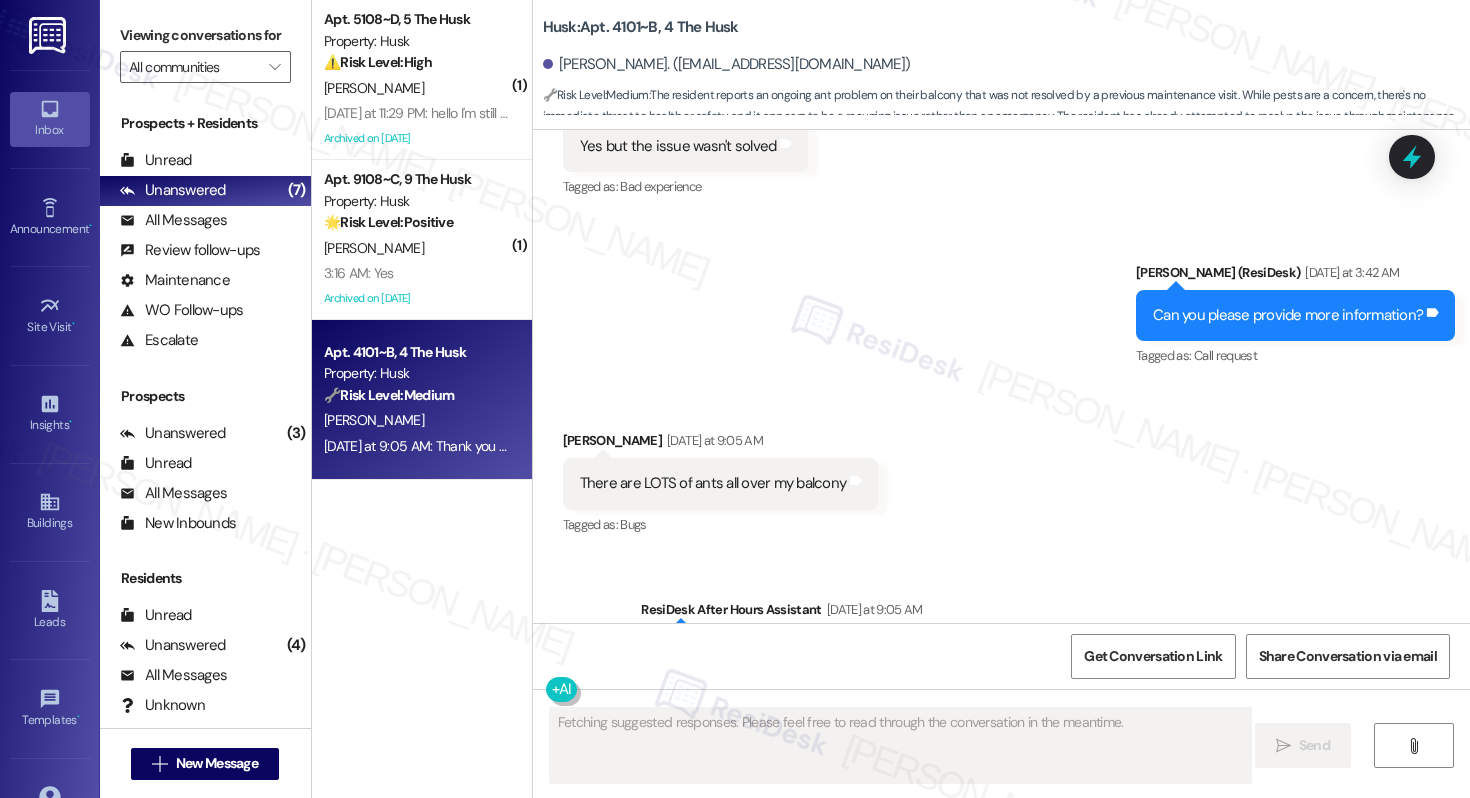 scroll, scrollTop: 3120, scrollLeft: 0, axis: vertical 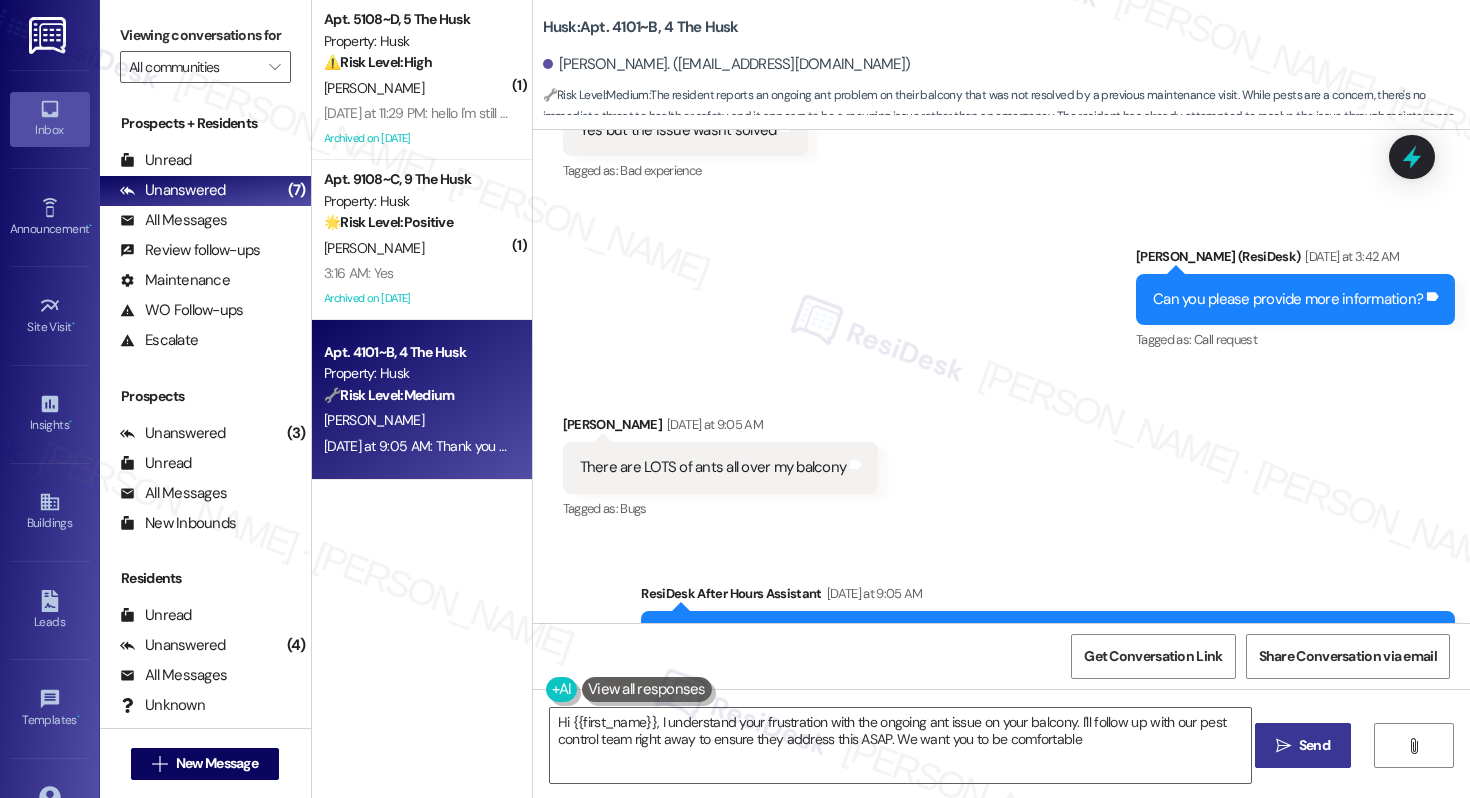 type on "Hi {{first_name}}, I understand your frustration with the ongoing ant issue on your balcony. I'll follow up with our pest control team right away to ensure they address this ASAP. We want you to be comfortable!" 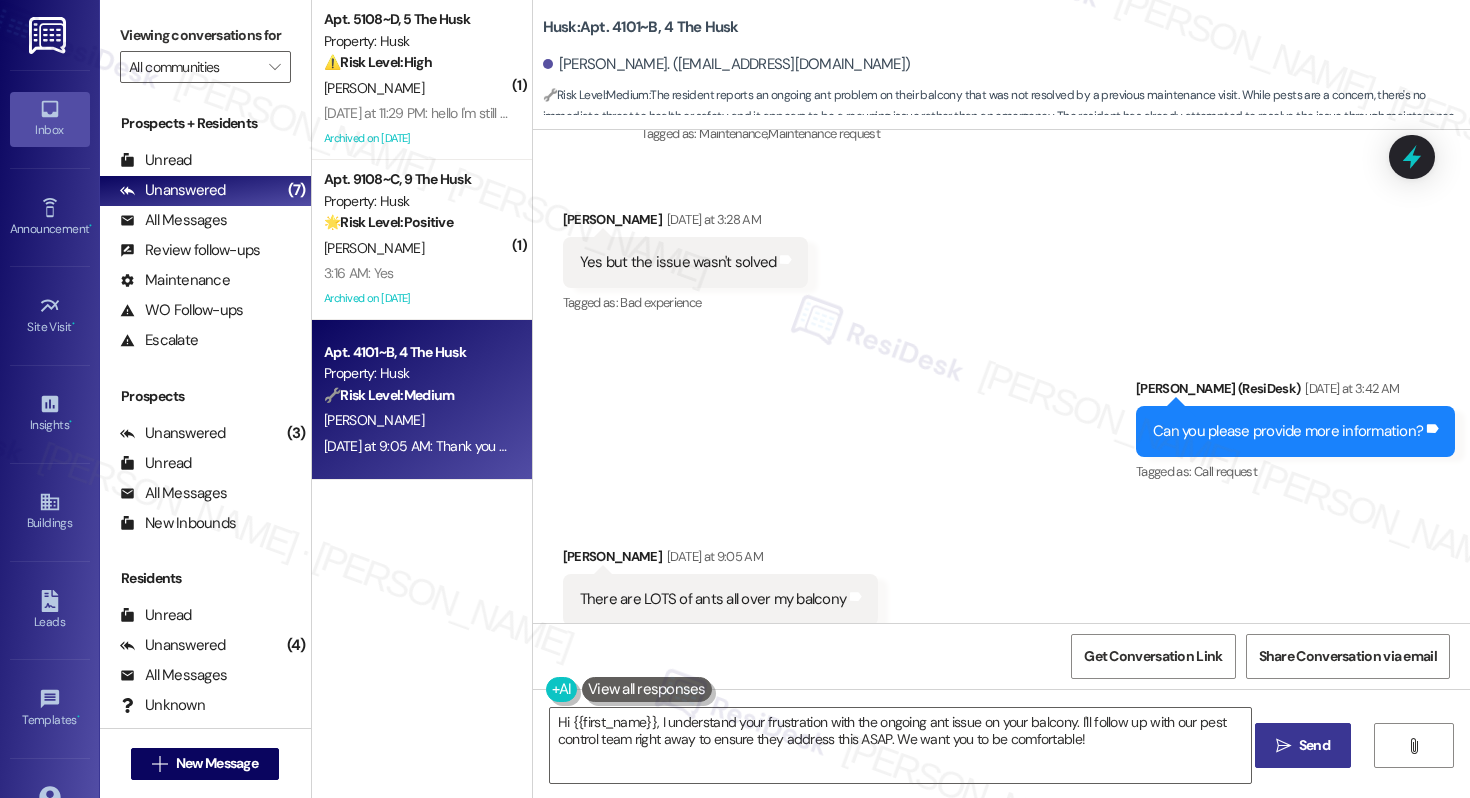 scroll, scrollTop: 3120, scrollLeft: 0, axis: vertical 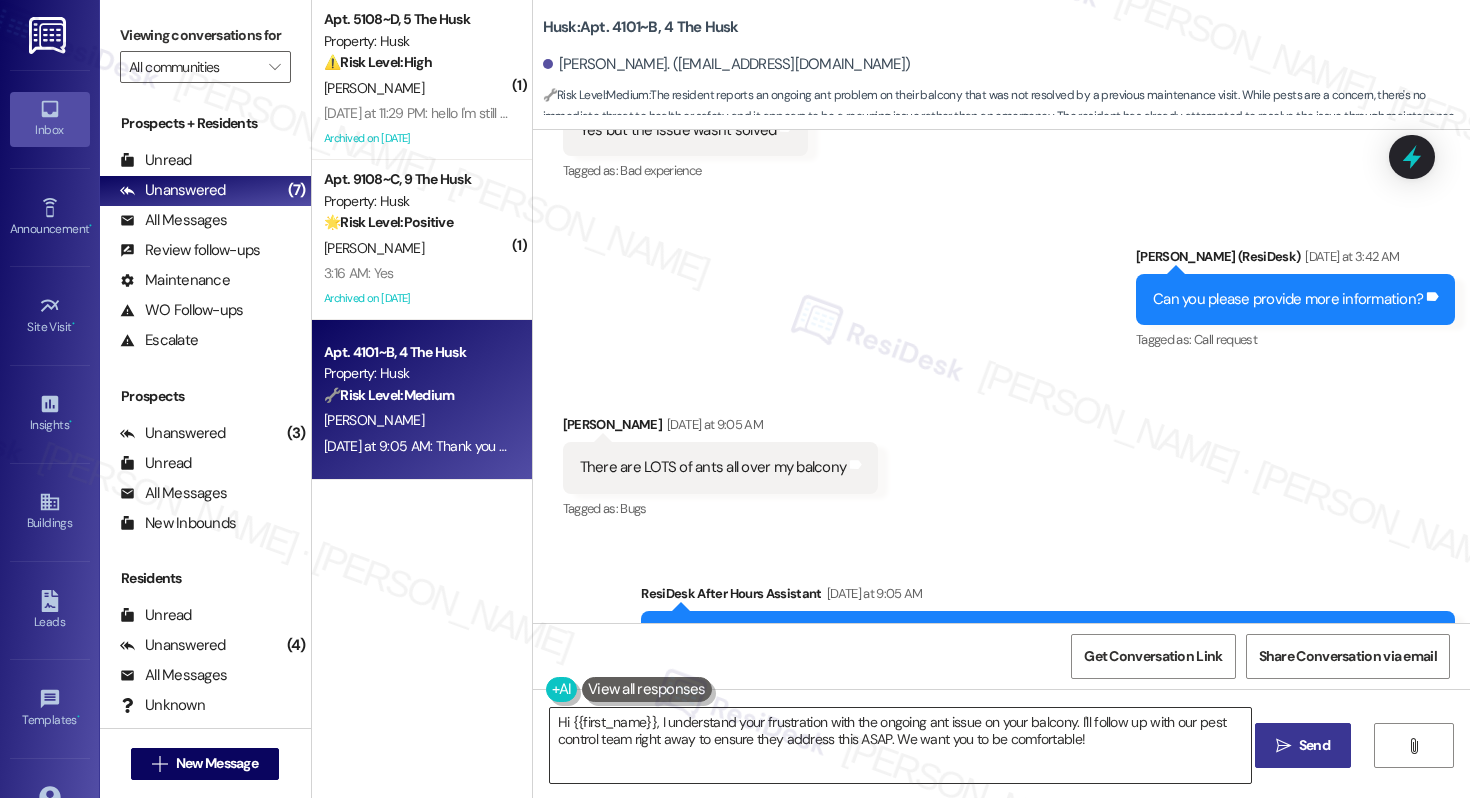 click on "Hi {{first_name}}, I understand your frustration with the ongoing ant issue on your balcony. I'll follow up with our pest control team right away to ensure they address this ASAP. We want you to be comfortable!" at bounding box center (900, 745) 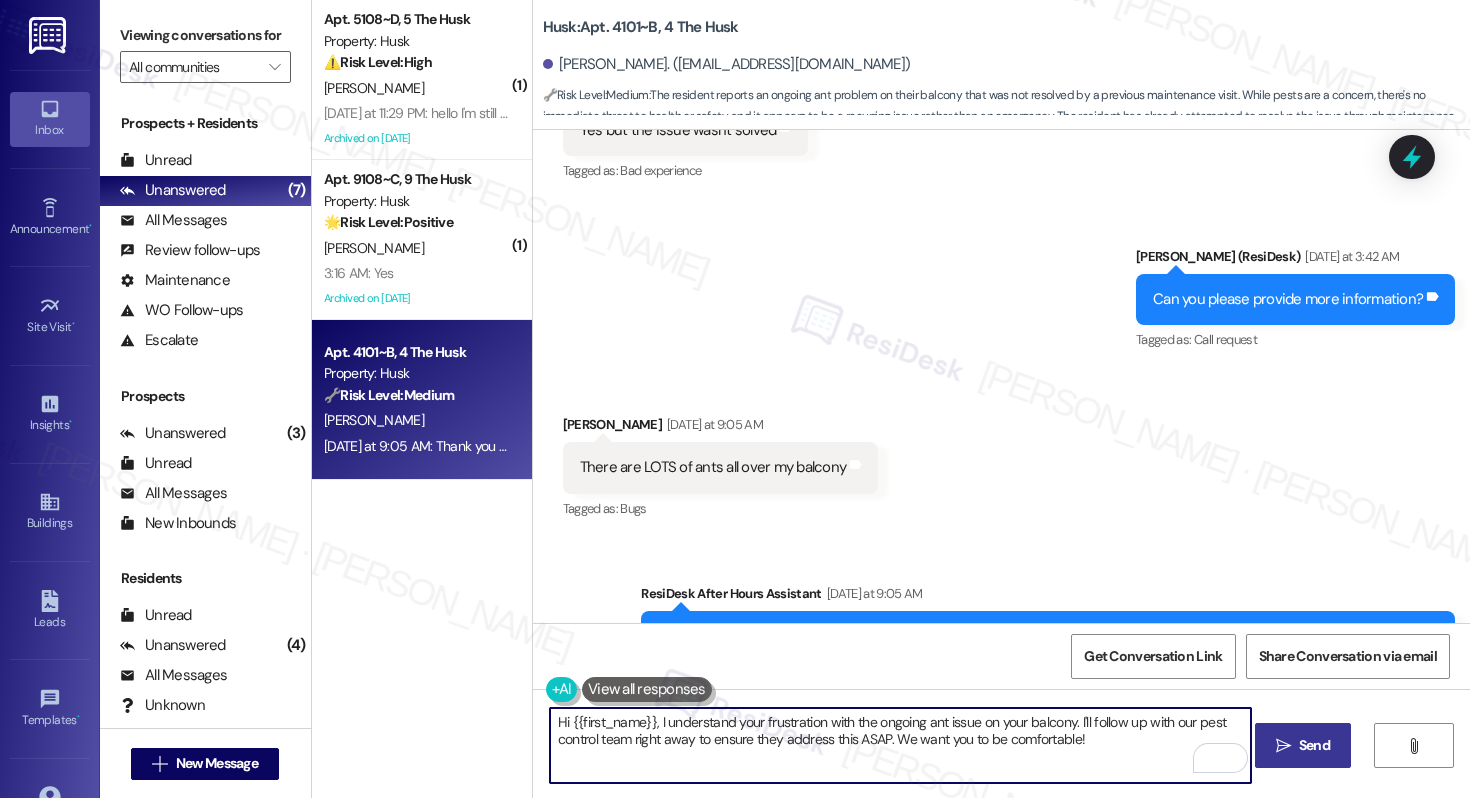 click on "Hi {{first_name}}, I understand your frustration with the ongoing ant issue on your balcony. I'll follow up with our pest control team right away to ensure they address this ASAP. We want you to be comfortable!" at bounding box center [900, 745] 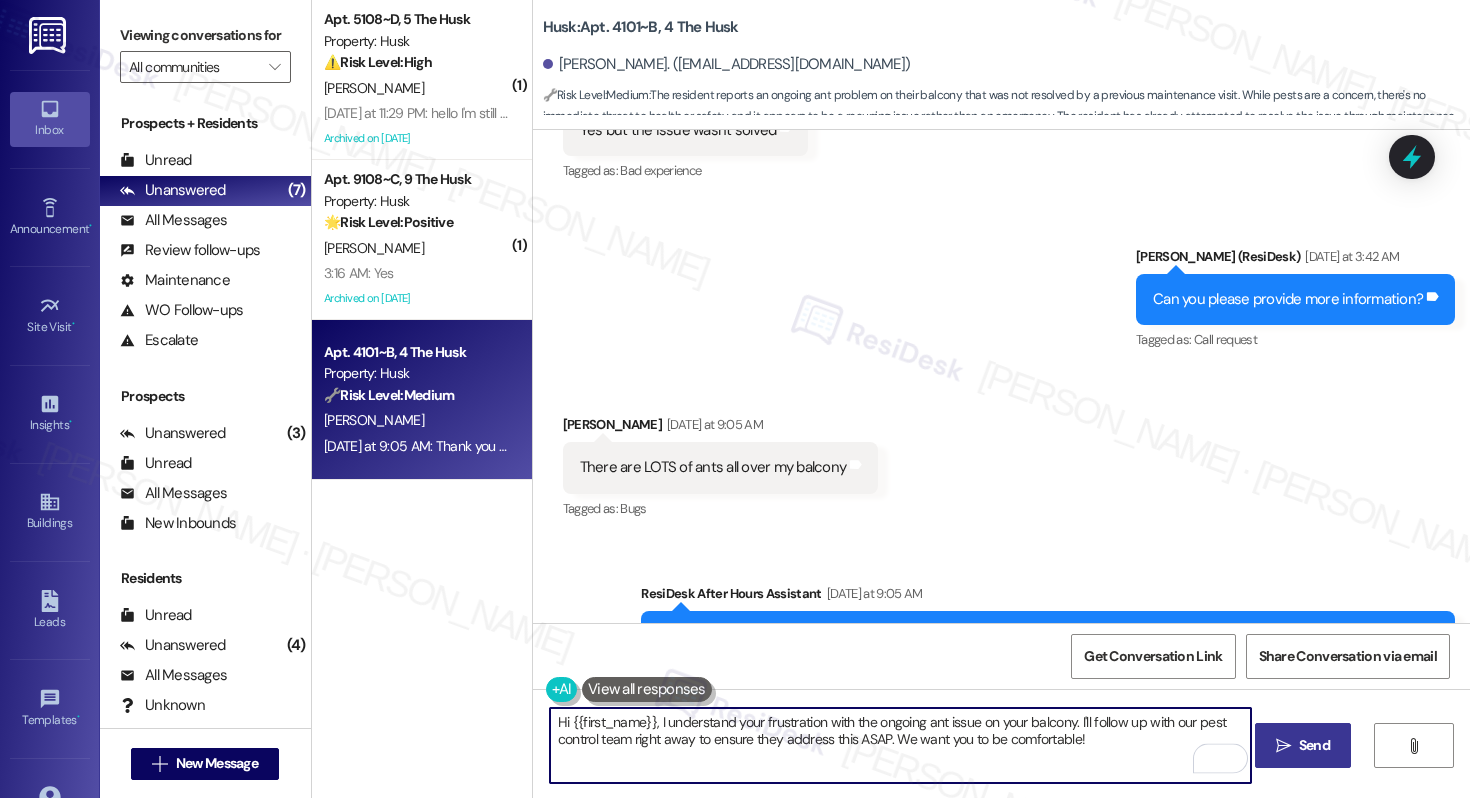 click on "Hi {{first_name}}, I understand your frustration with the ongoing ant issue on your balcony. I'll follow up with our pest control team right away to ensure they address this ASAP. We want you to be comfortable!" at bounding box center [900, 745] 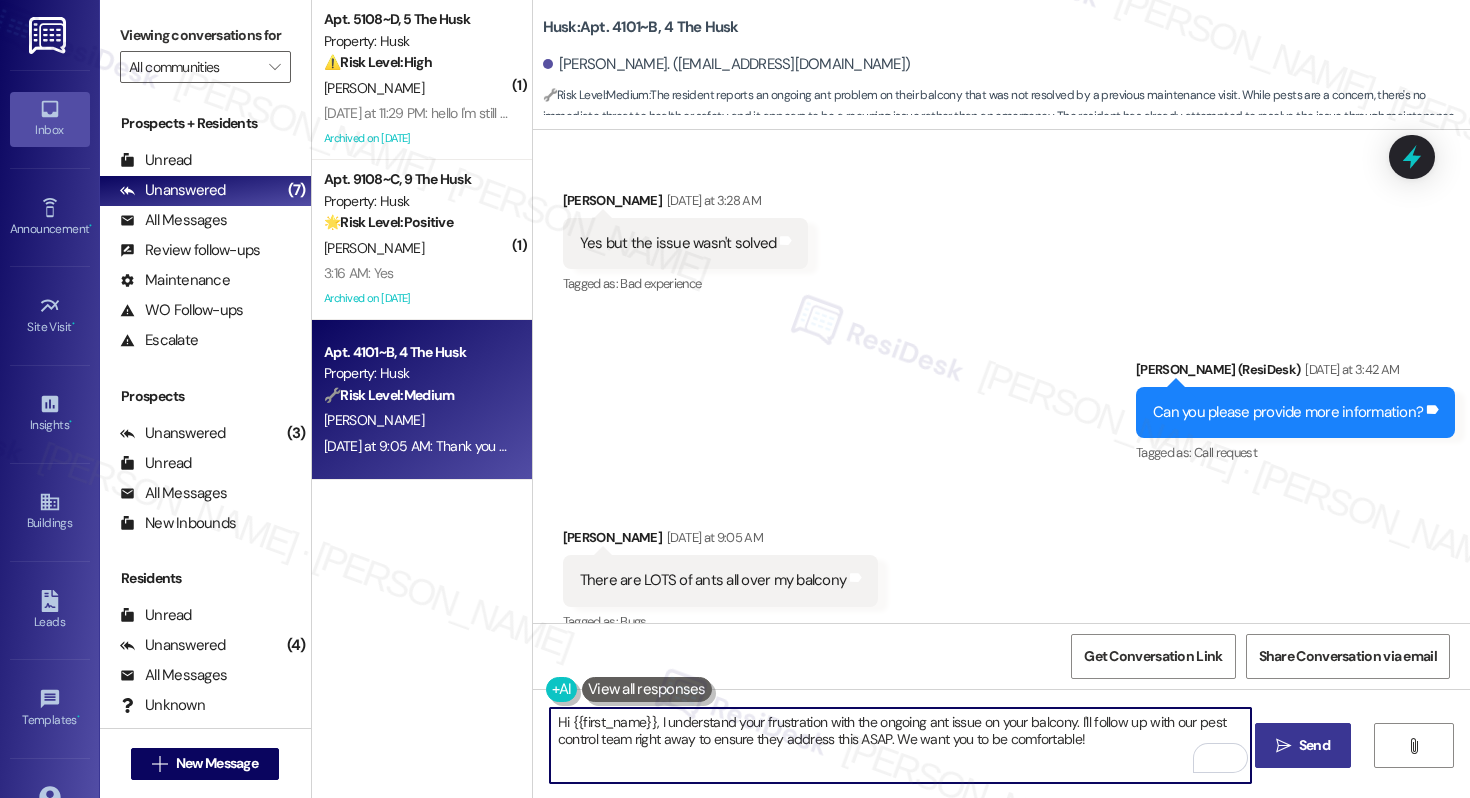 scroll, scrollTop: 3120, scrollLeft: 0, axis: vertical 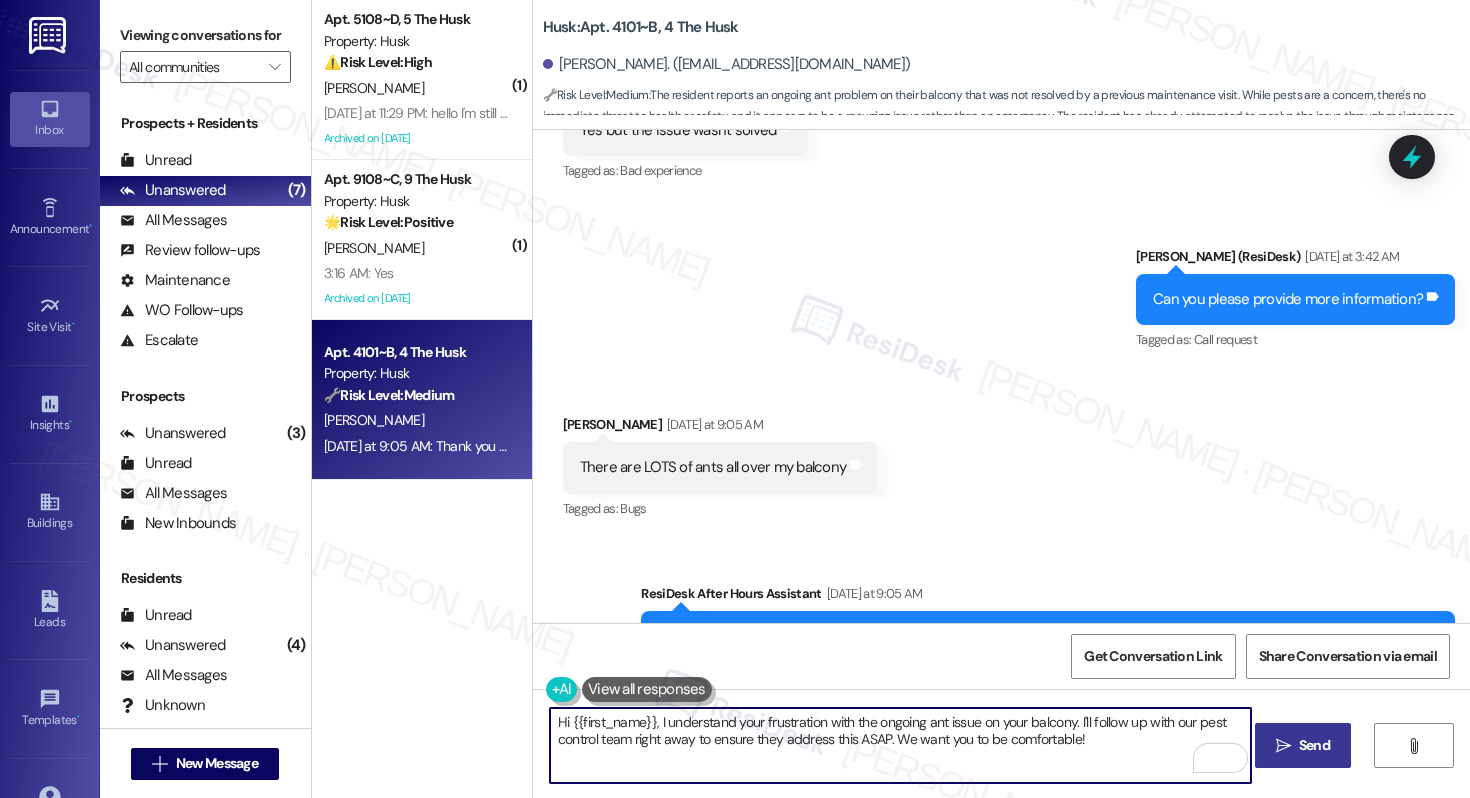 click on "Hi {{first_name}}, I understand your frustration with the ongoing ant issue on your balcony. I'll follow up with our pest control team right away to ensure they address this ASAP. We want you to be comfortable!" at bounding box center [900, 745] 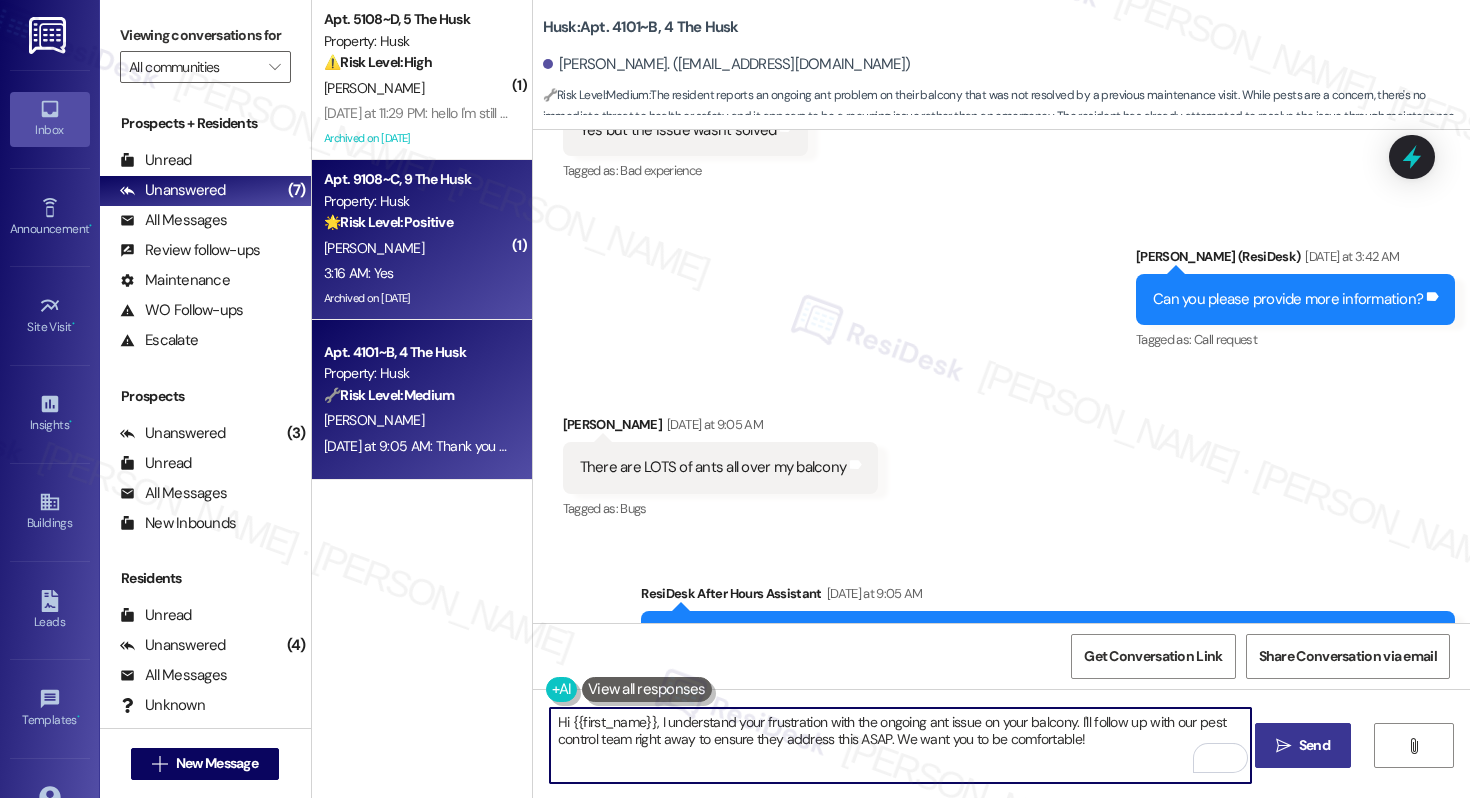click on "3:16 AM: Yes 3:16 AM: Yes" at bounding box center [416, 273] 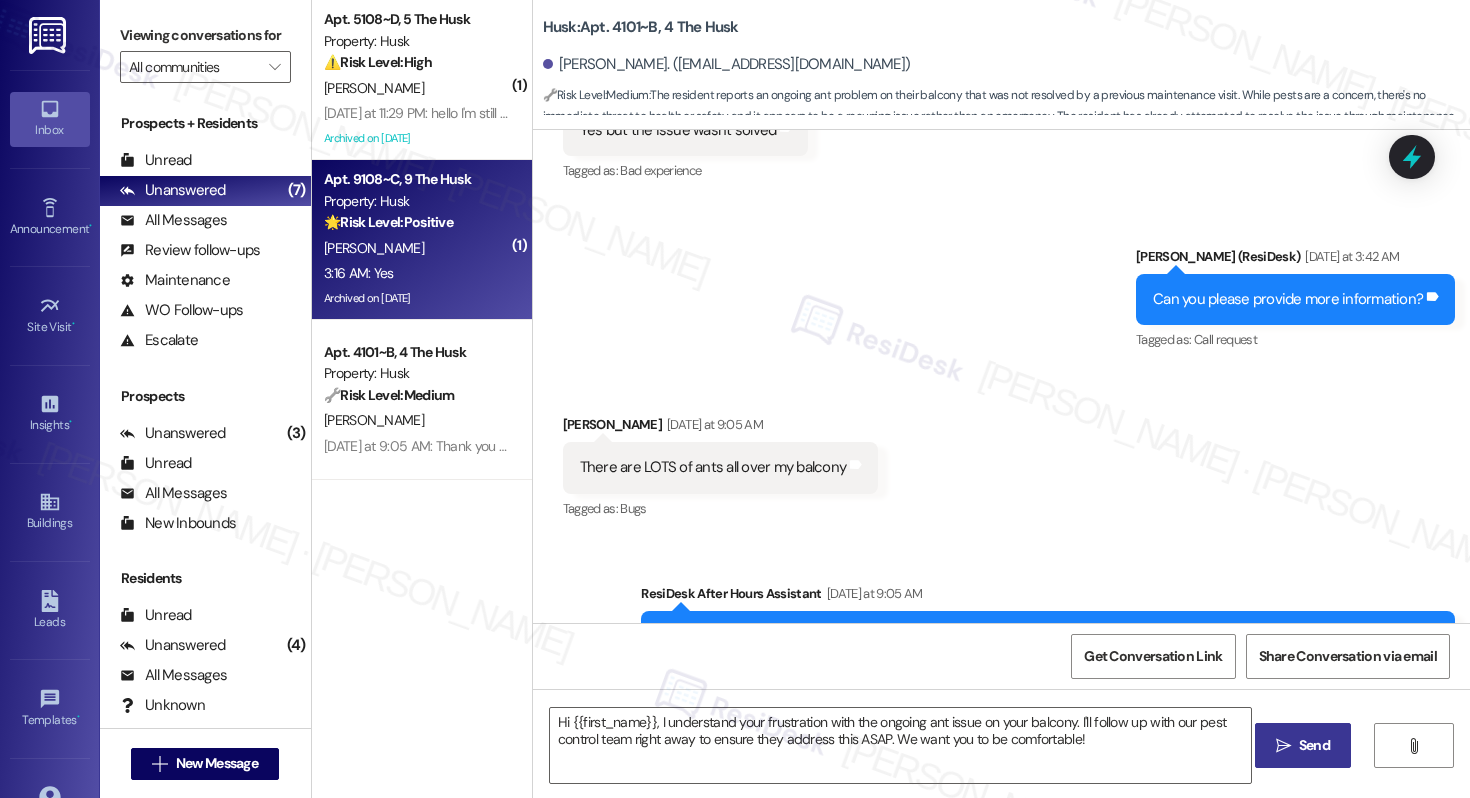 click on "3:16 AM: Yes 3:16 AM: Yes" at bounding box center [416, 273] 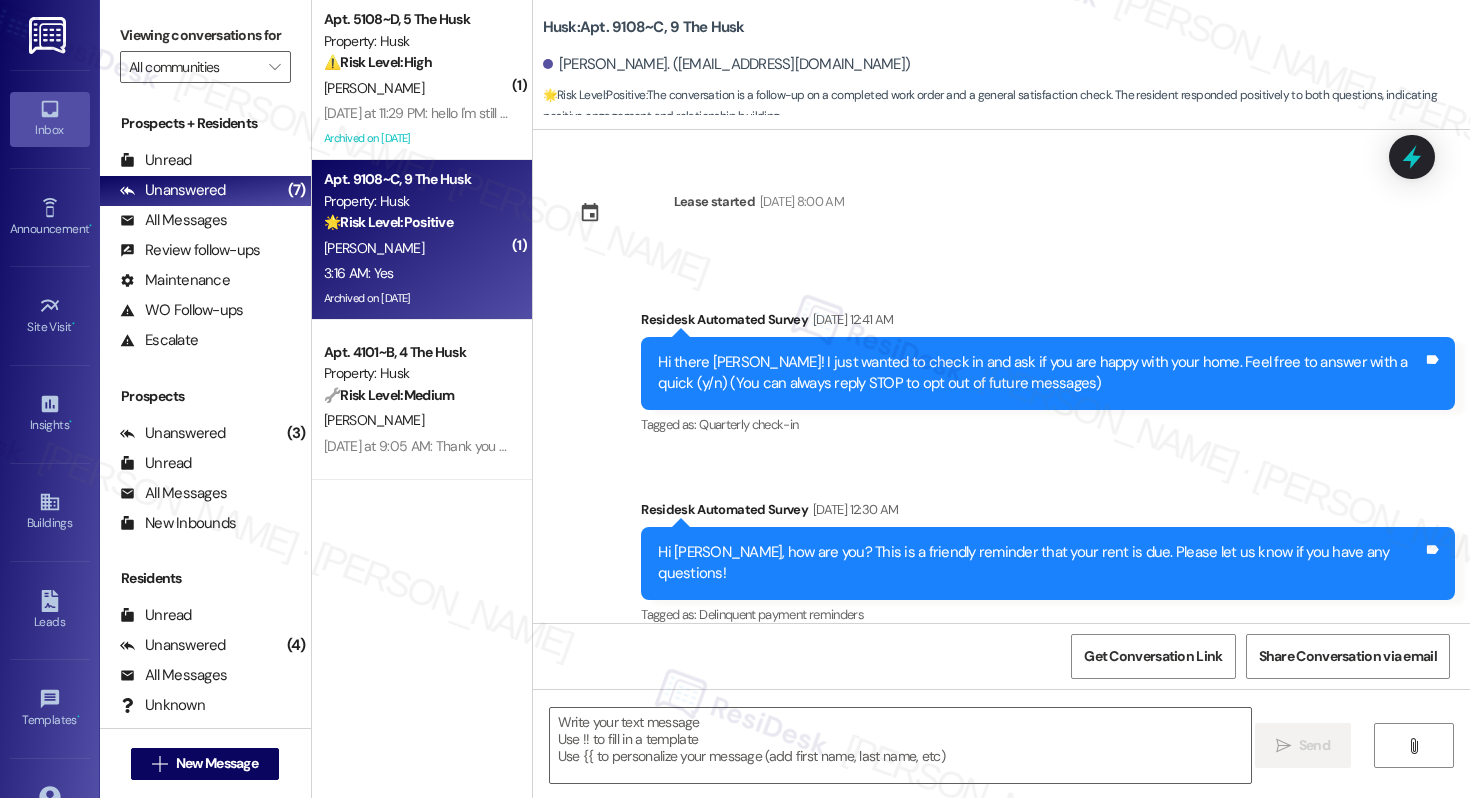 scroll, scrollTop: 8871, scrollLeft: 0, axis: vertical 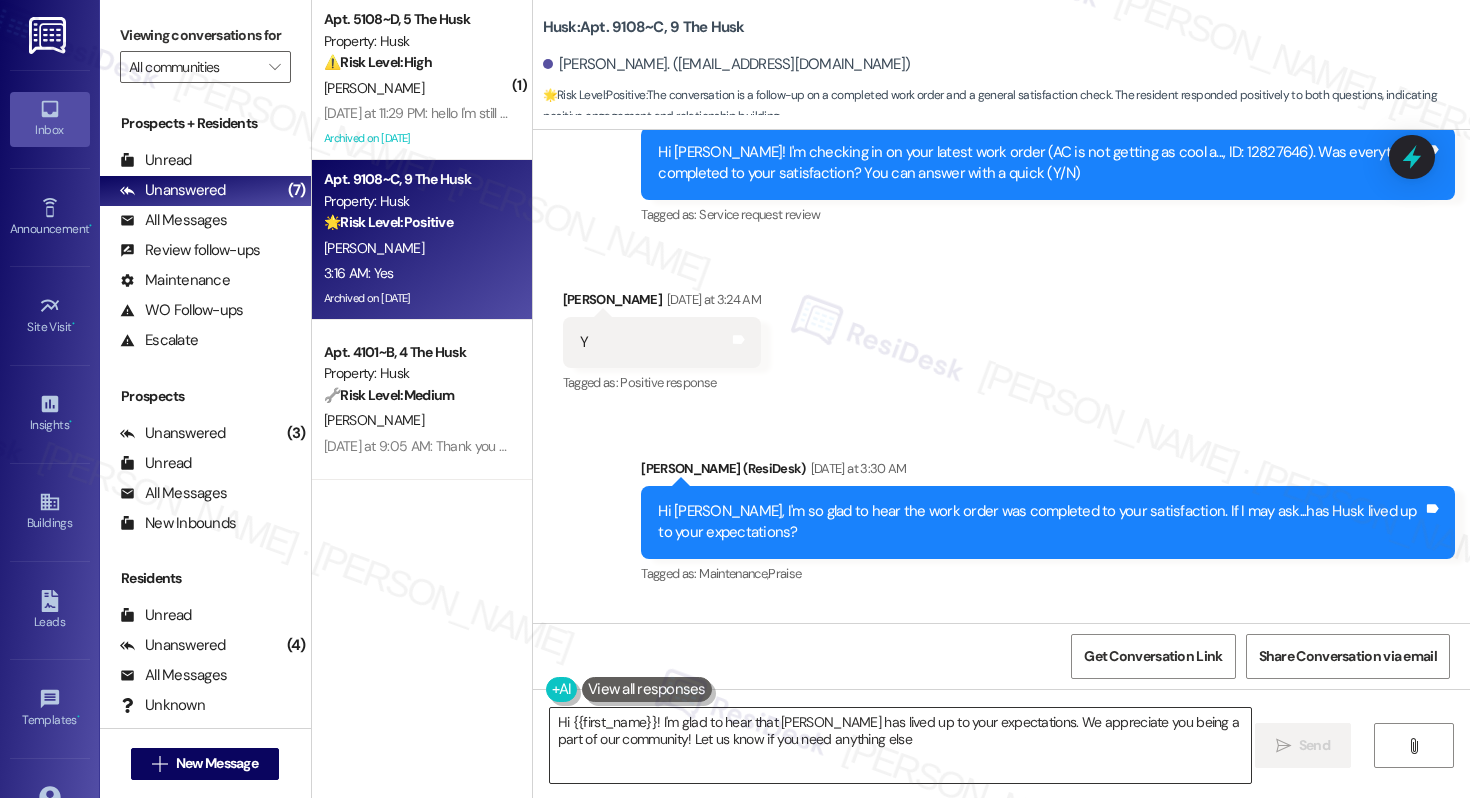type on "Hi {{first_name}}! I'm glad to hear that [PERSON_NAME] has lived up to your expectations. We appreciate you being a part of our community! Let us know if you need anything else!" 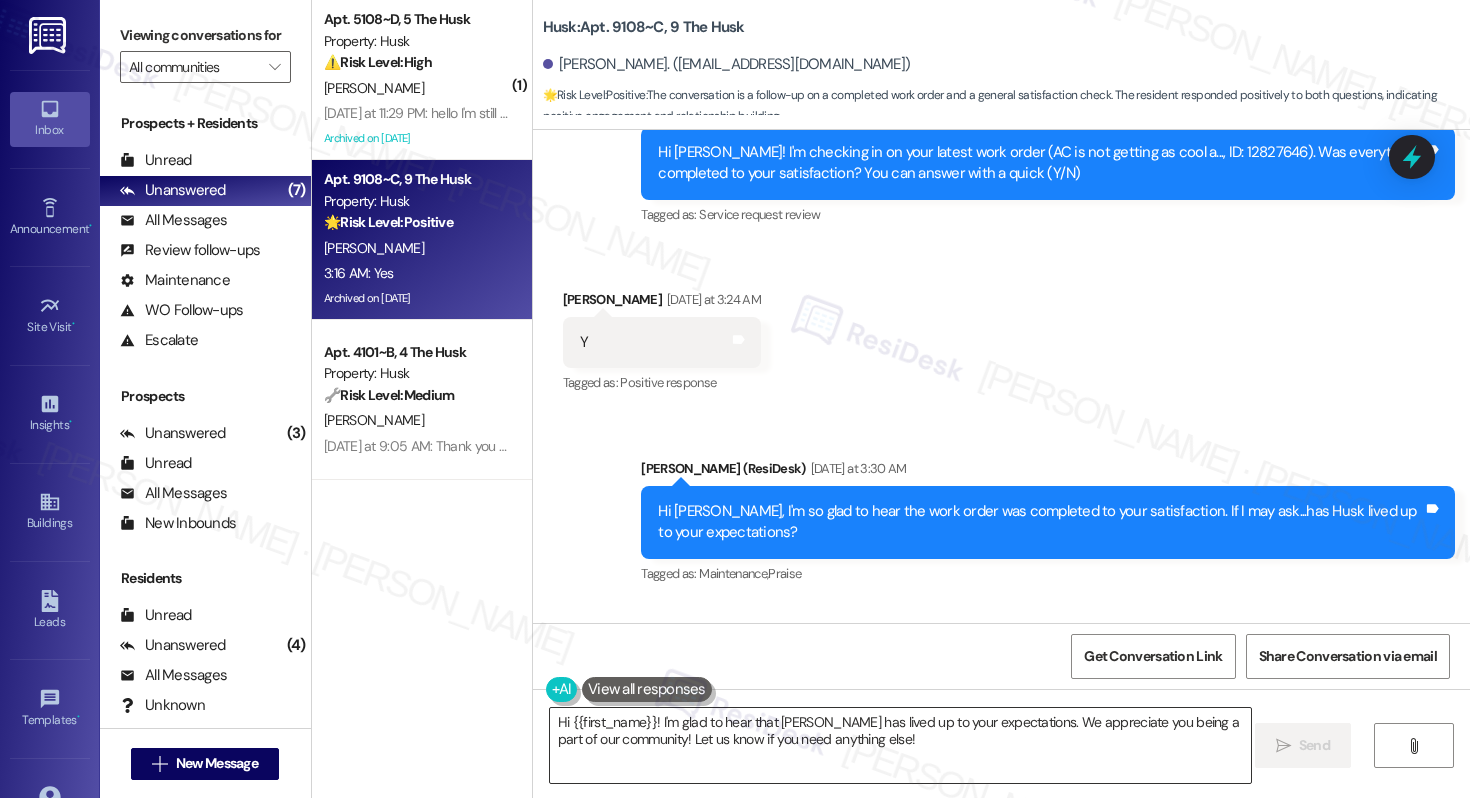 click on "Hi {{first_name}}! I'm glad to hear that [PERSON_NAME] has lived up to your expectations. We appreciate you being a part of our community! Let us" at bounding box center [900, 745] 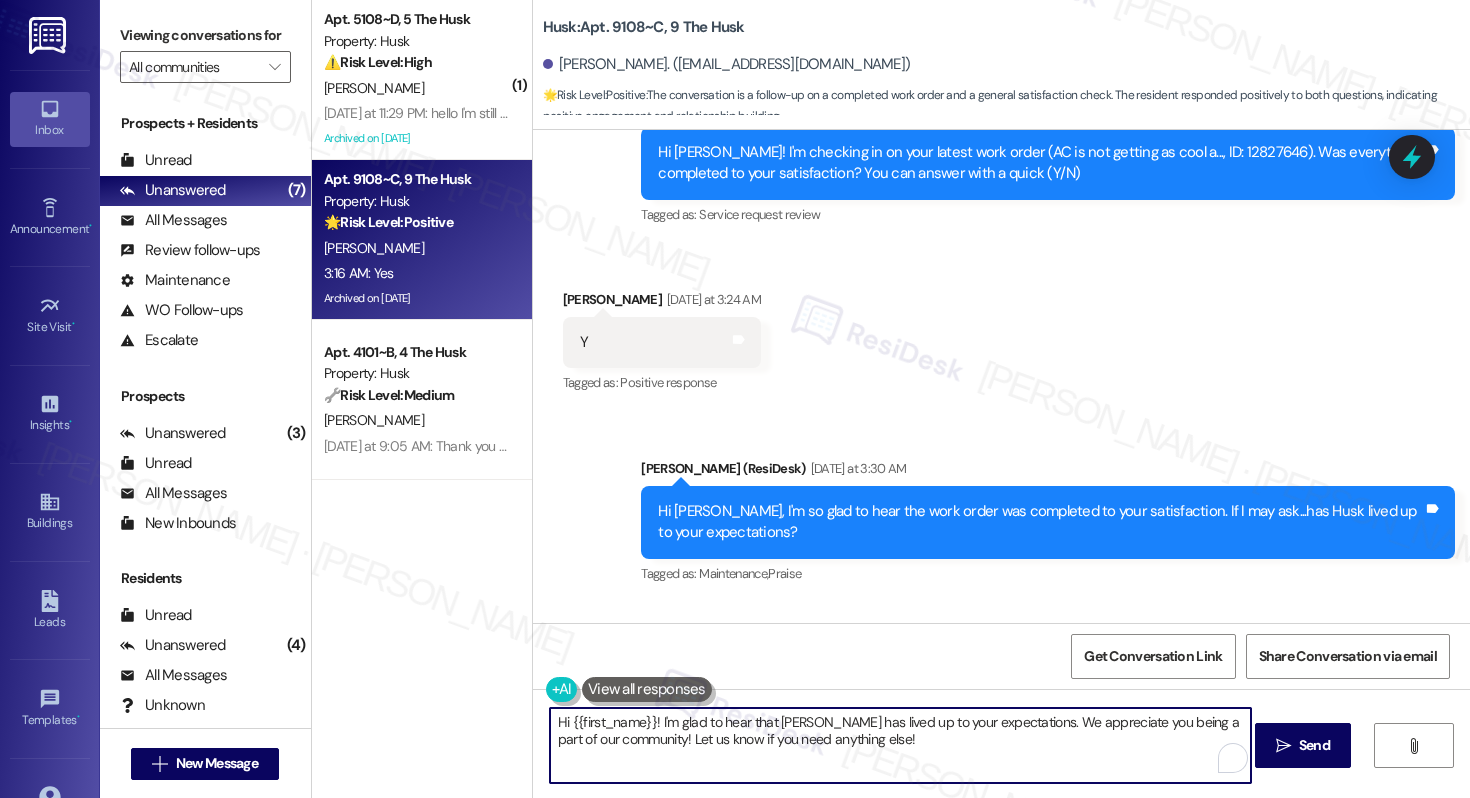 click on "Hi {{first_name}}! I'm glad to hear that [PERSON_NAME] has lived up to your expectations. We appreciate you being a part of our community! Let us know if you need anything else!" at bounding box center (900, 745) 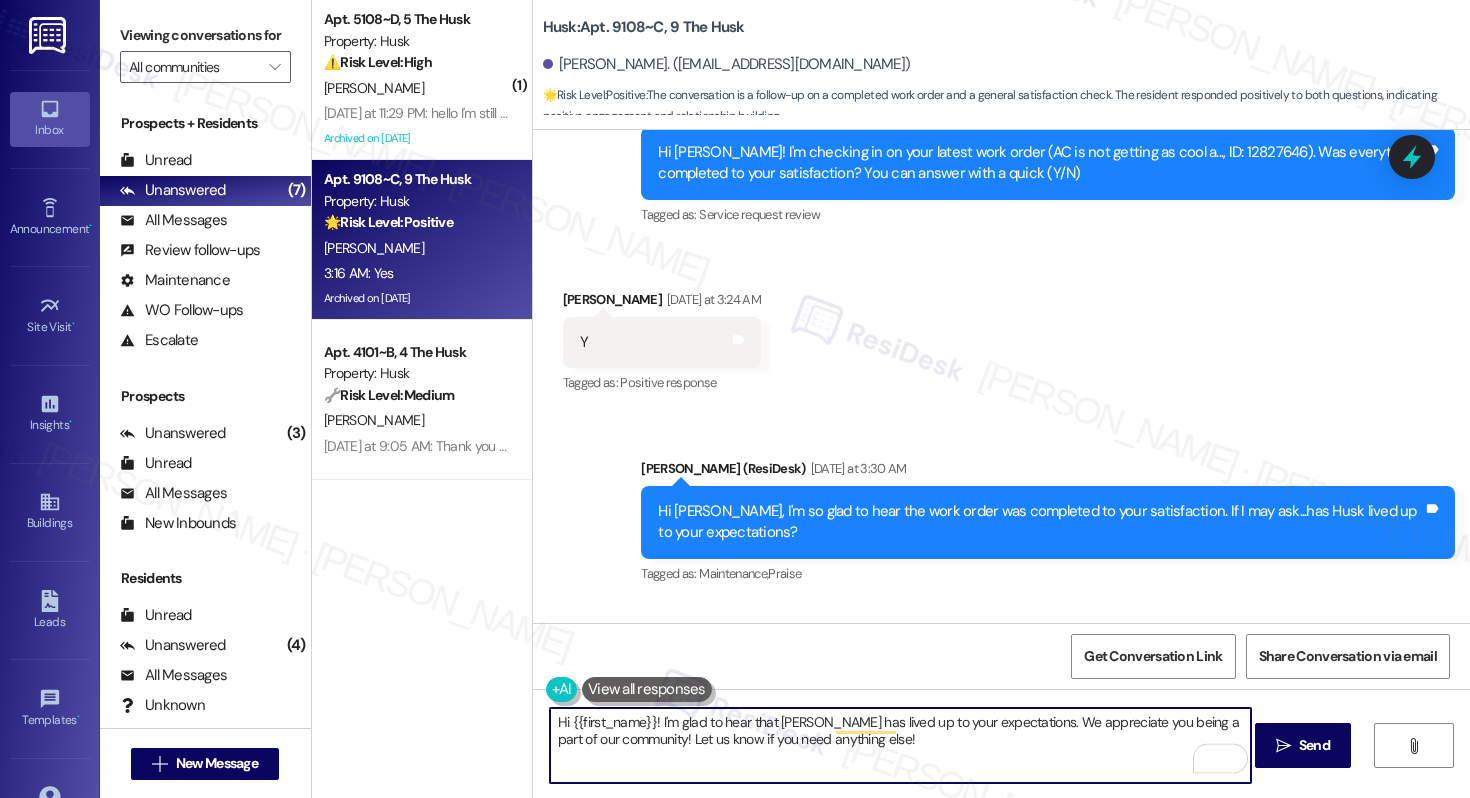 click on "Hi {{first_name}}! I'm glad to hear that [PERSON_NAME] has lived up to your expectations. We appreciate you being a part of our community! Let us know if you need anything else!" at bounding box center [900, 745] 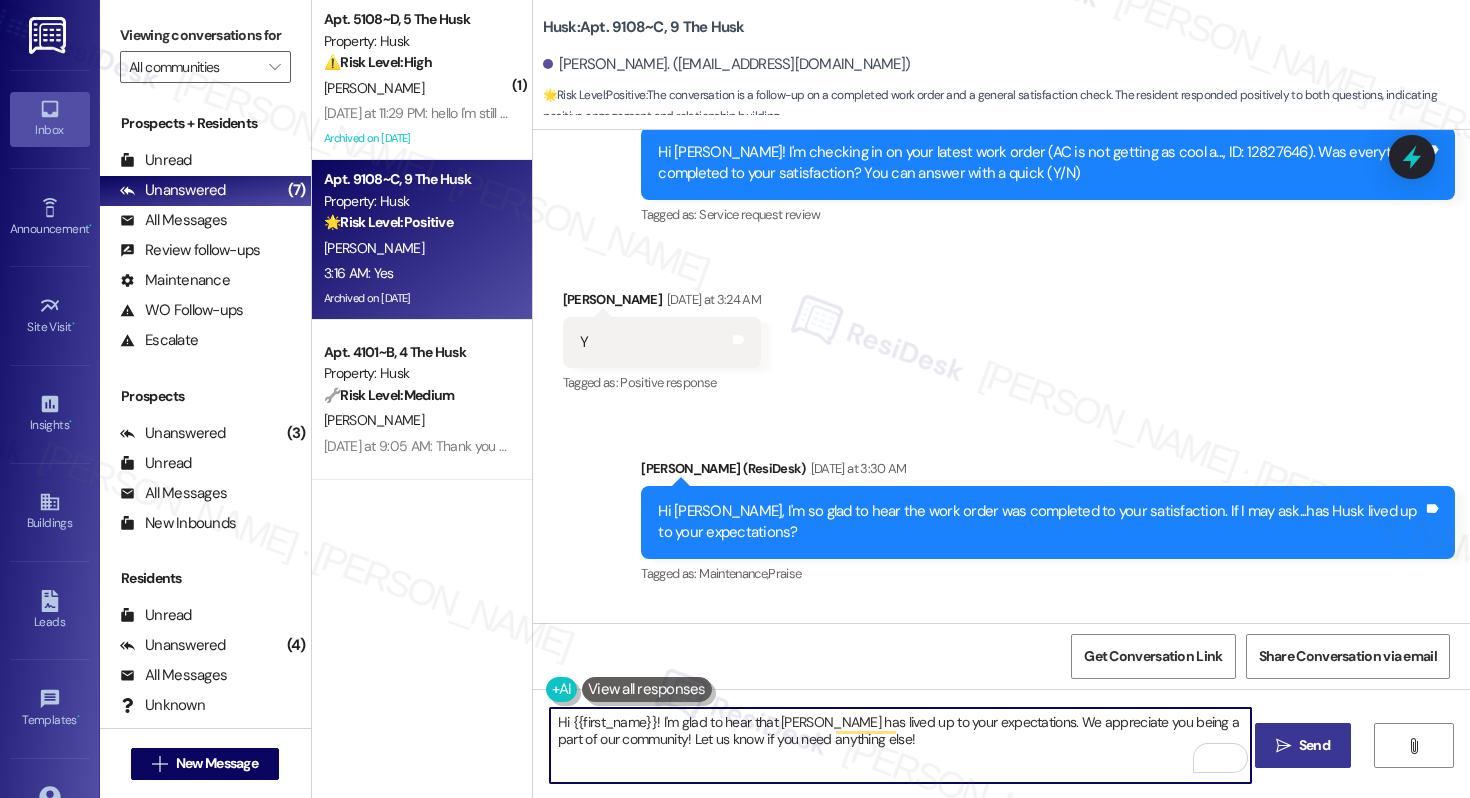 click on "Send" at bounding box center [1314, 745] 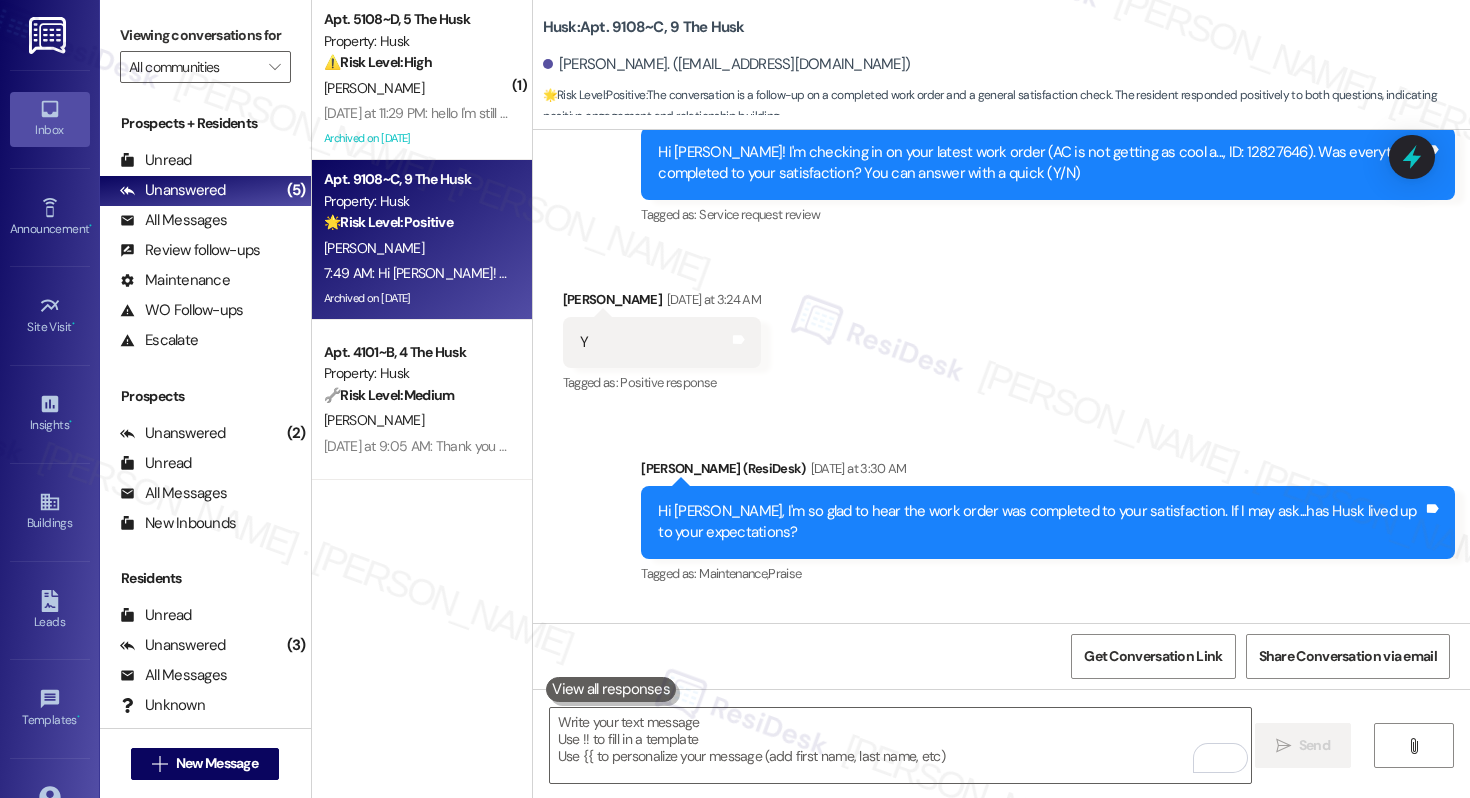 scroll, scrollTop: 8870, scrollLeft: 0, axis: vertical 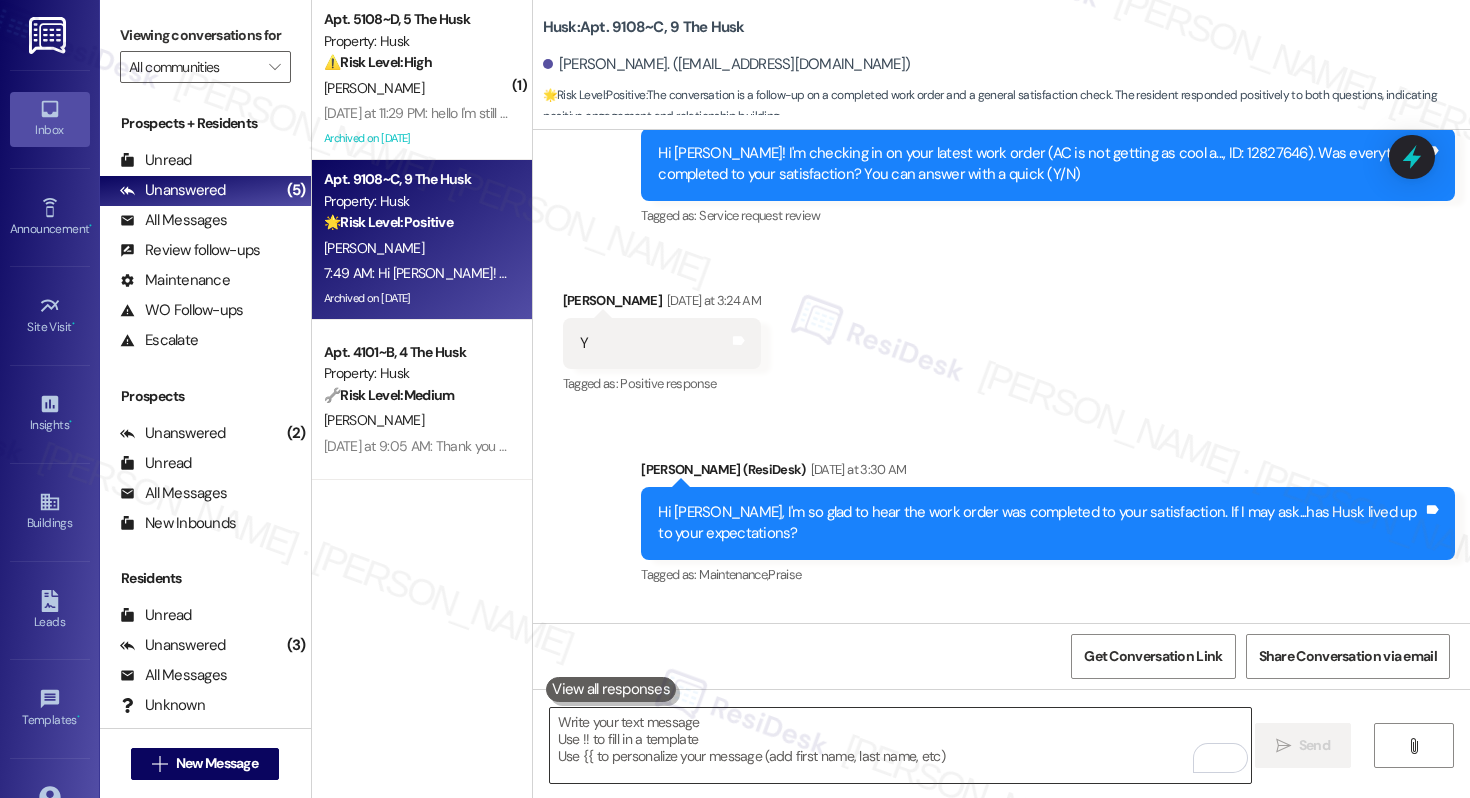 click at bounding box center (900, 745) 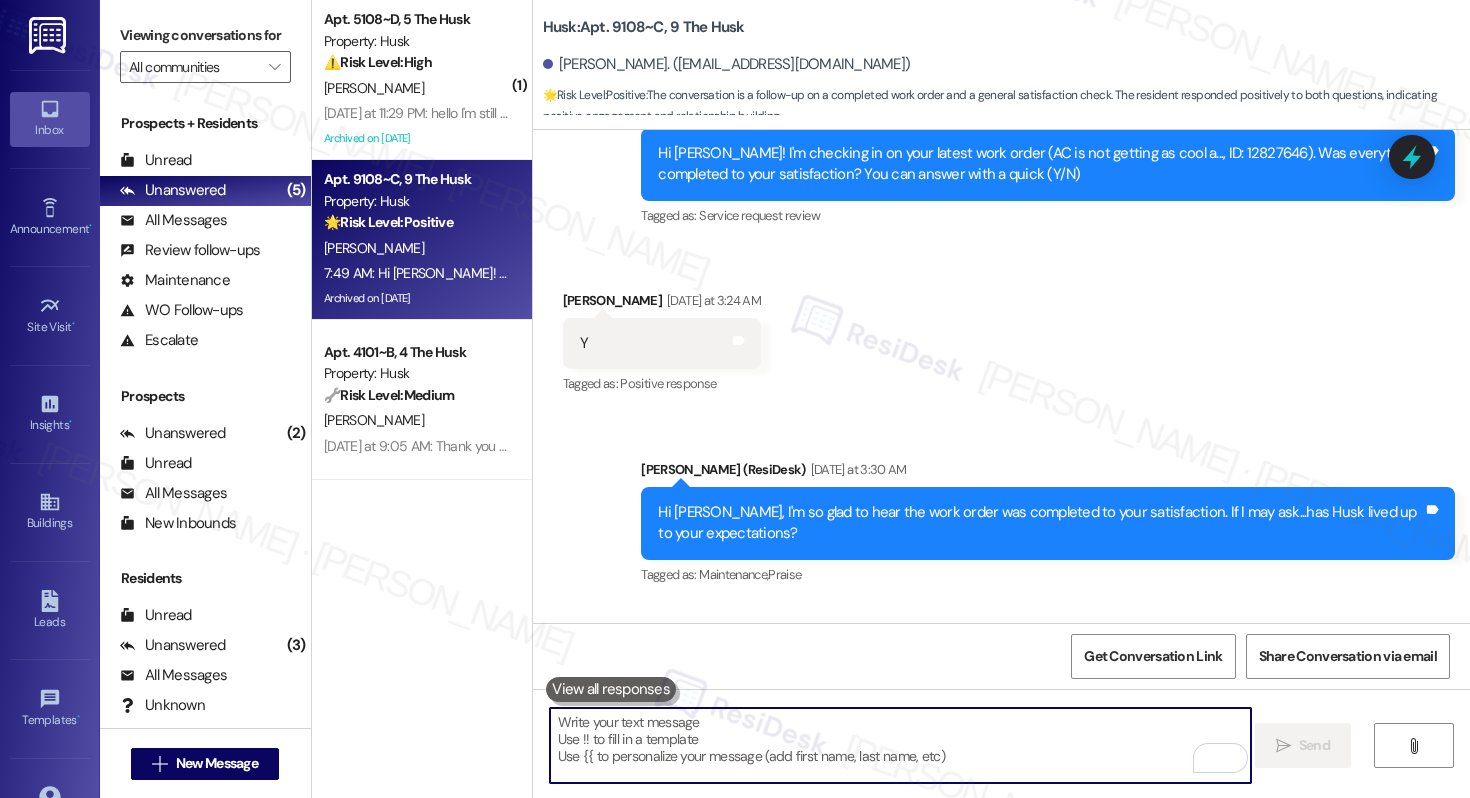 click at bounding box center [900, 745] 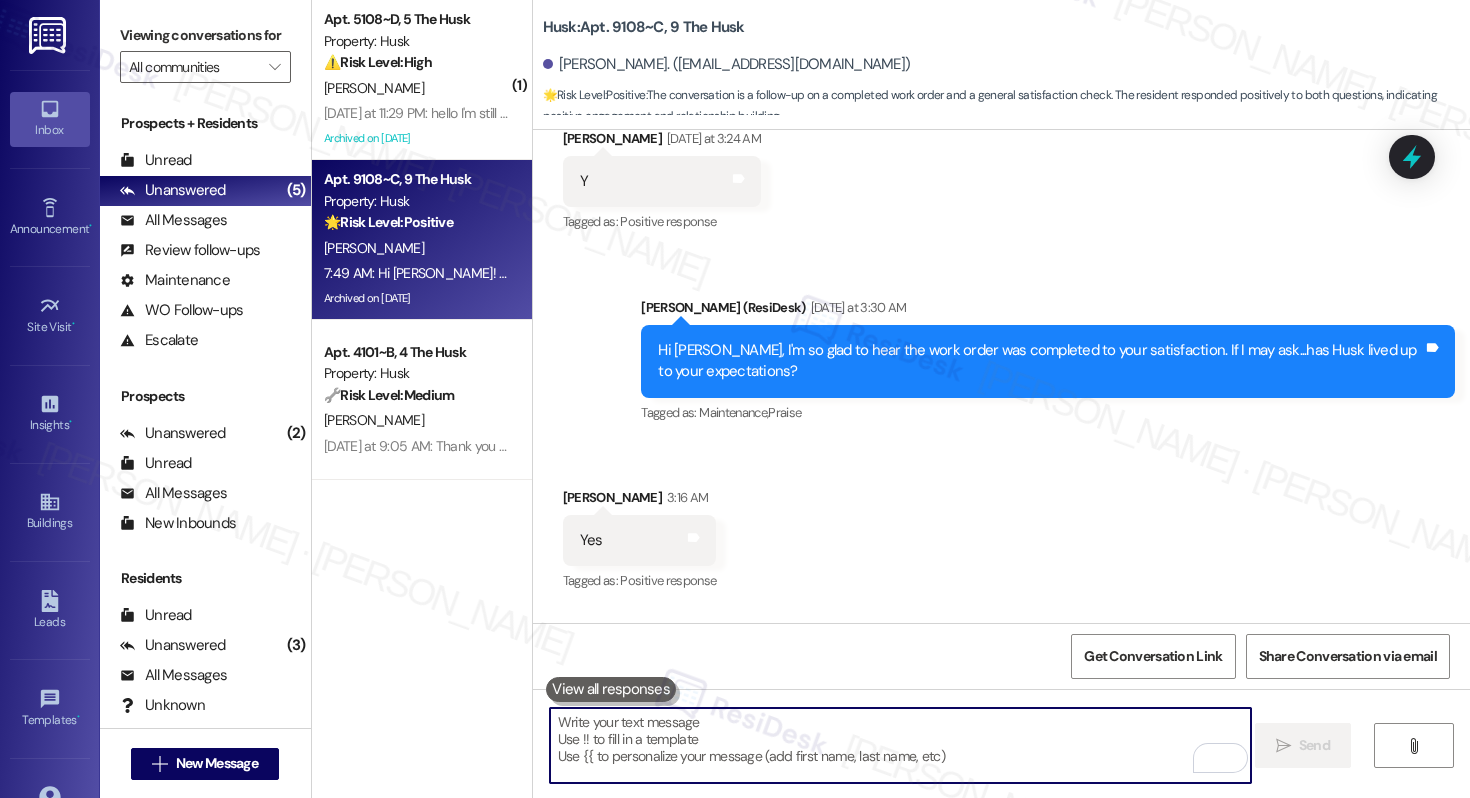 click at bounding box center (900, 745) 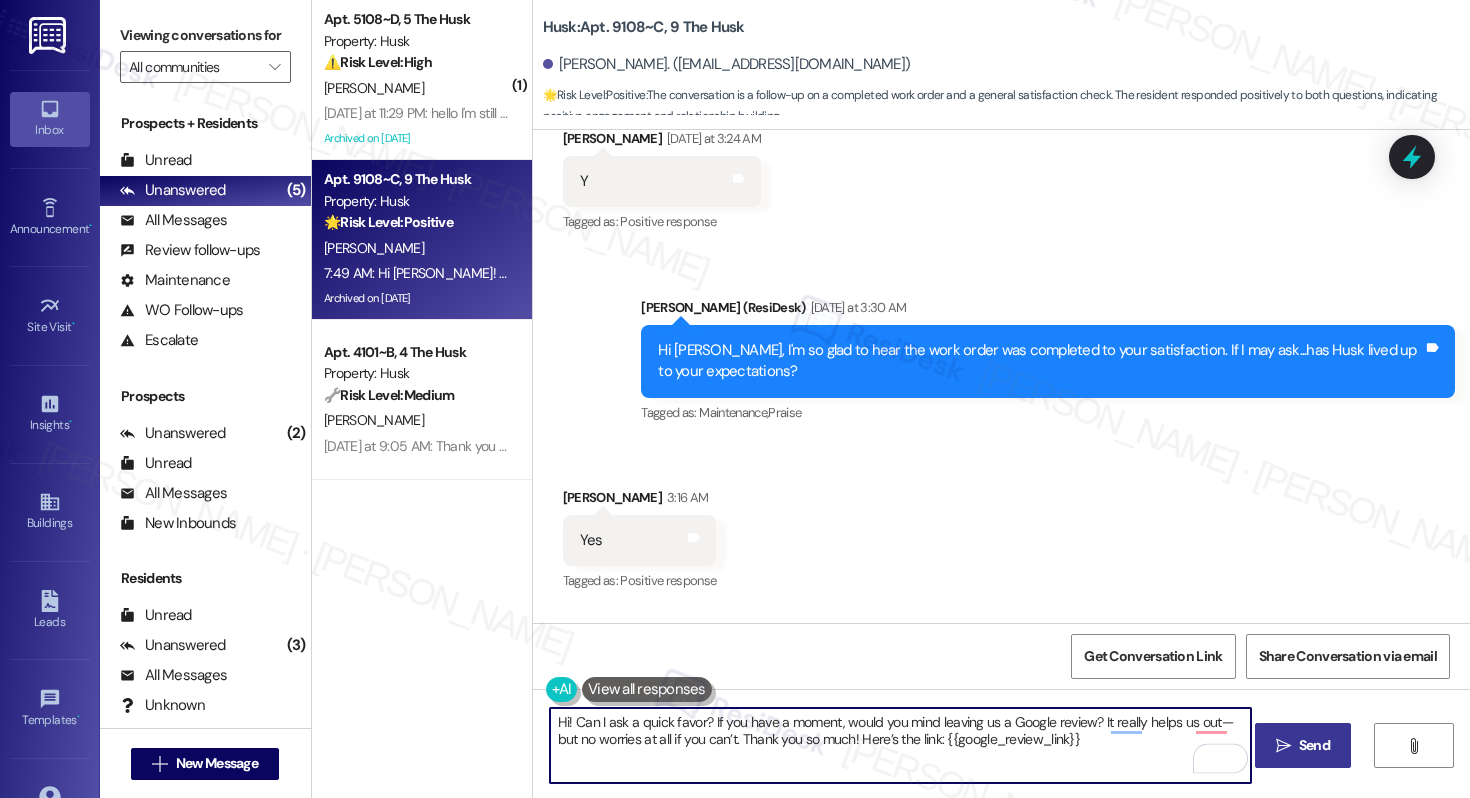 click on "Hi! Can I ask a quick favor? If you have a moment, would you mind leaving us a Google review? It really helps us out—but no worries at all if you can’t. Thank you so much! Here’s the link: {{google_review_link}}" at bounding box center (900, 745) 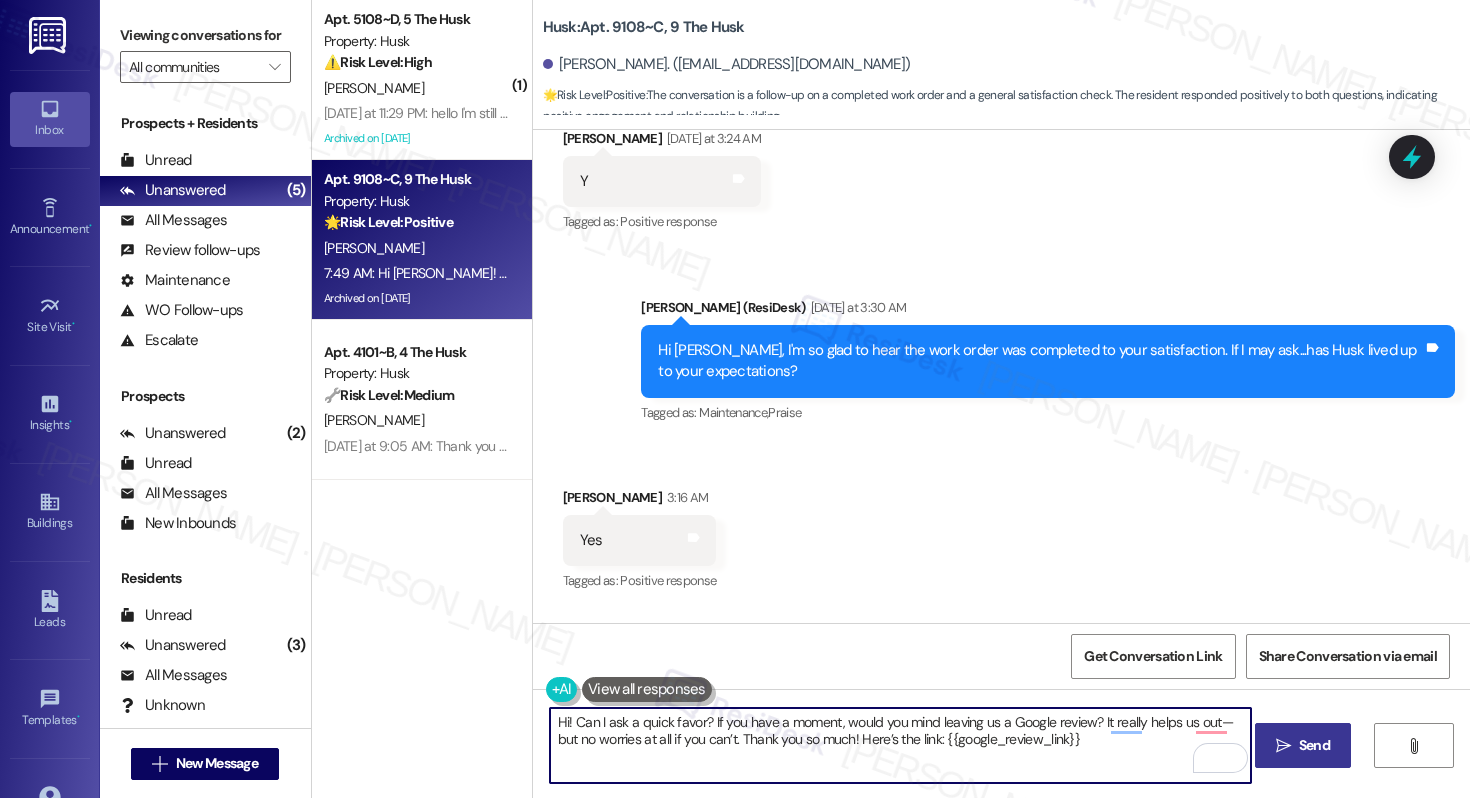 type on "Hi! Can I ask a quick favor? If you have a moment, would you mind leaving us a Google review? It really helps us out—but no worries at all if you can’t. Thank you so much! Here’s the link: {{google_review_link}}" 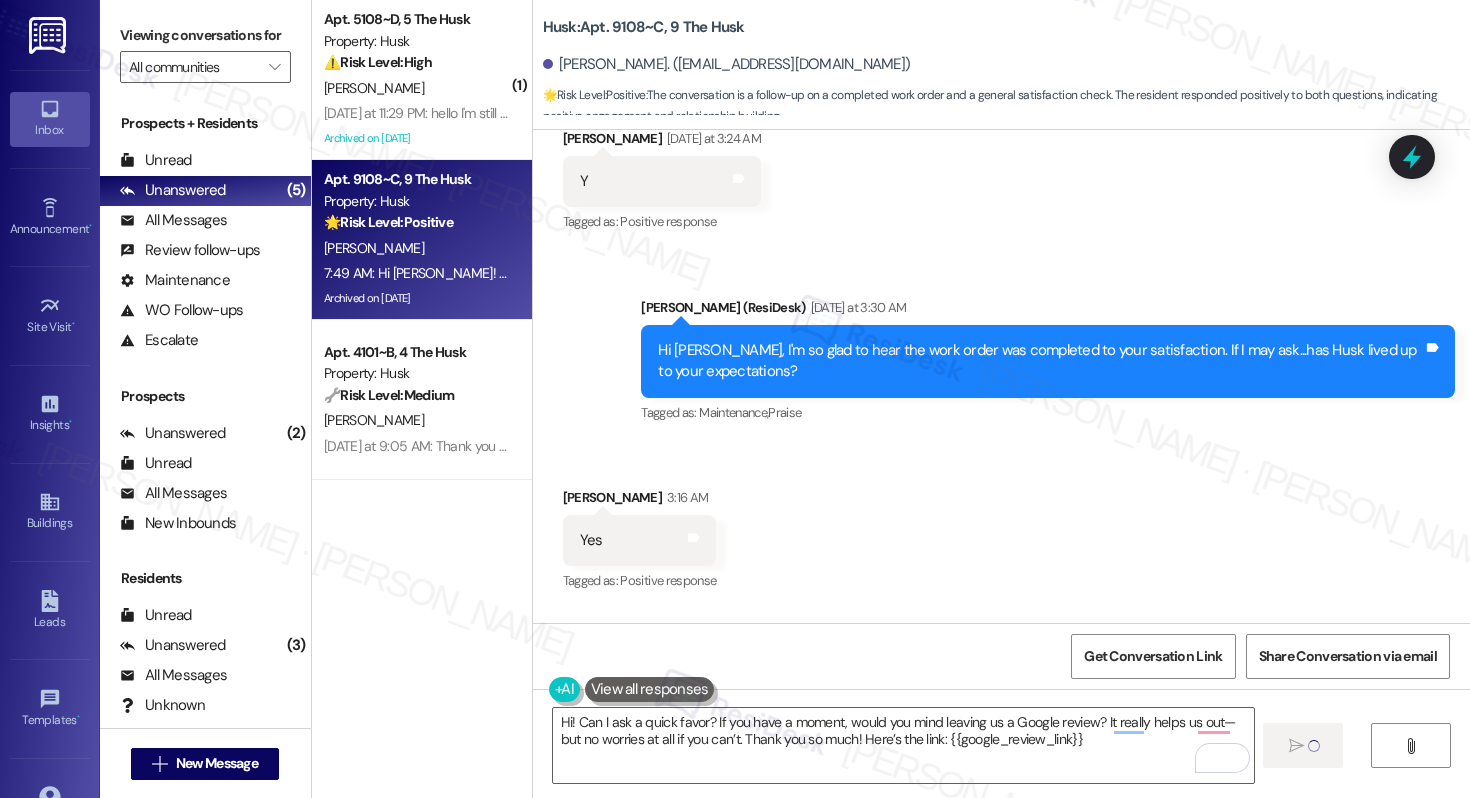 type 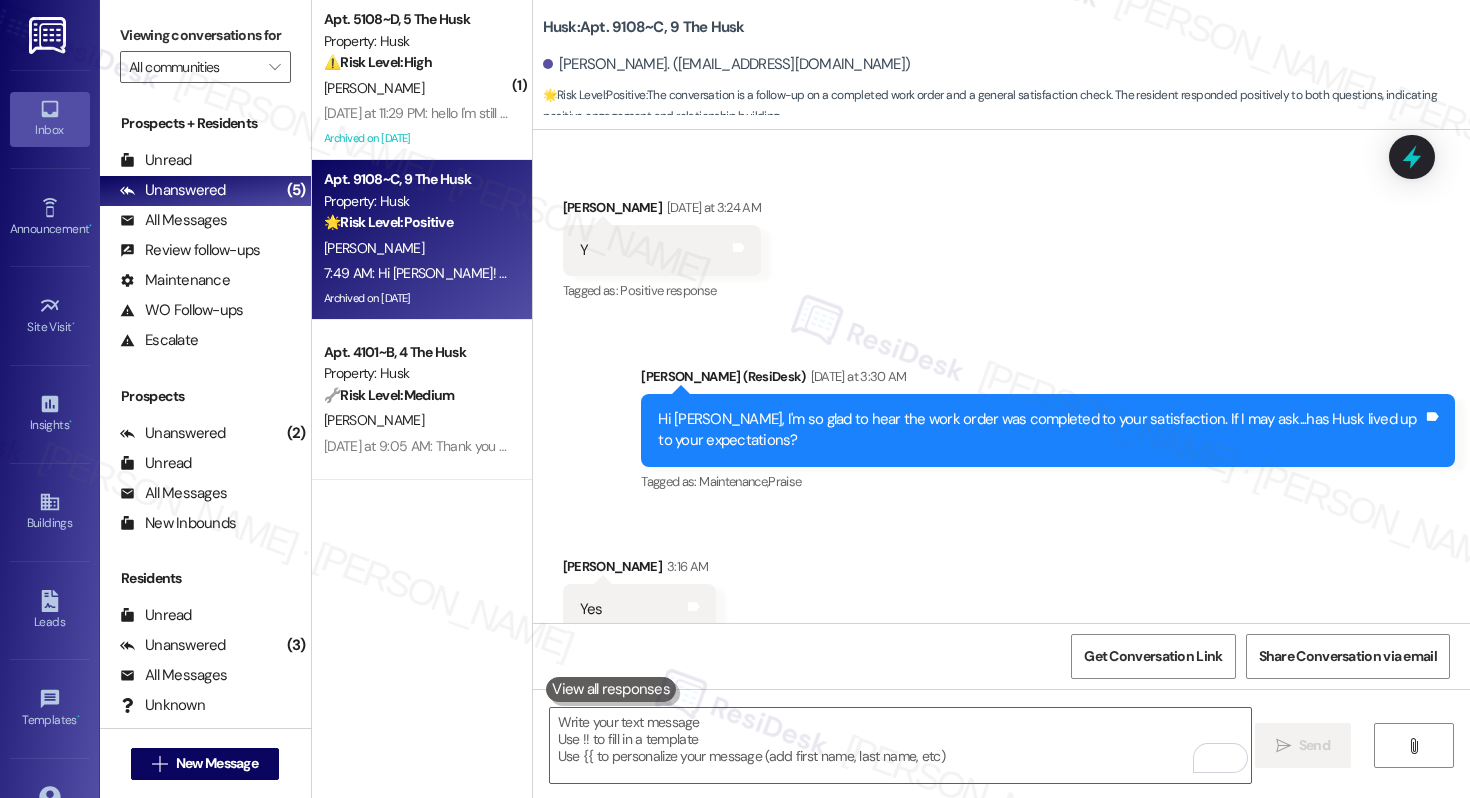 scroll, scrollTop: 9193, scrollLeft: 0, axis: vertical 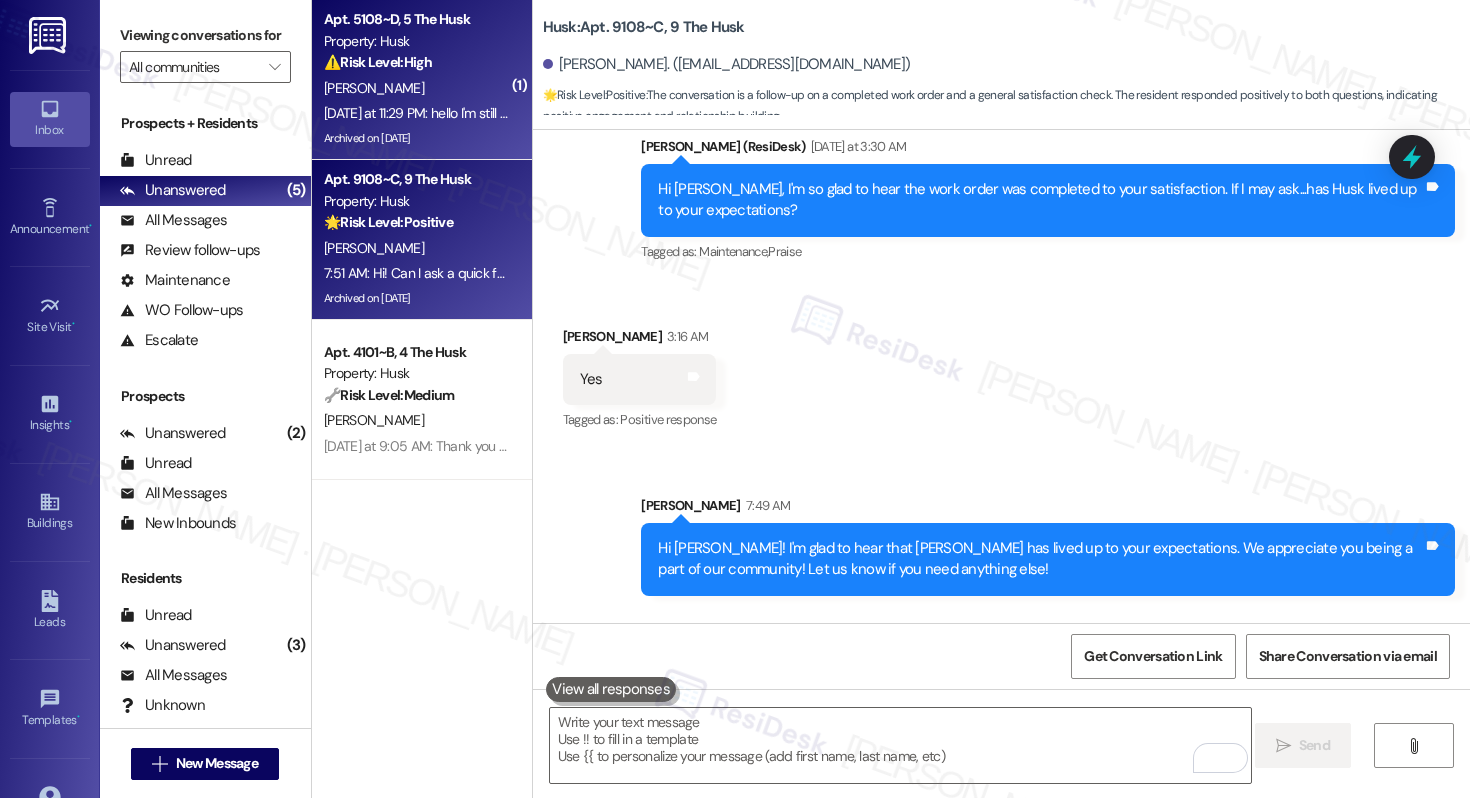 click on "[PERSON_NAME]" at bounding box center (416, 88) 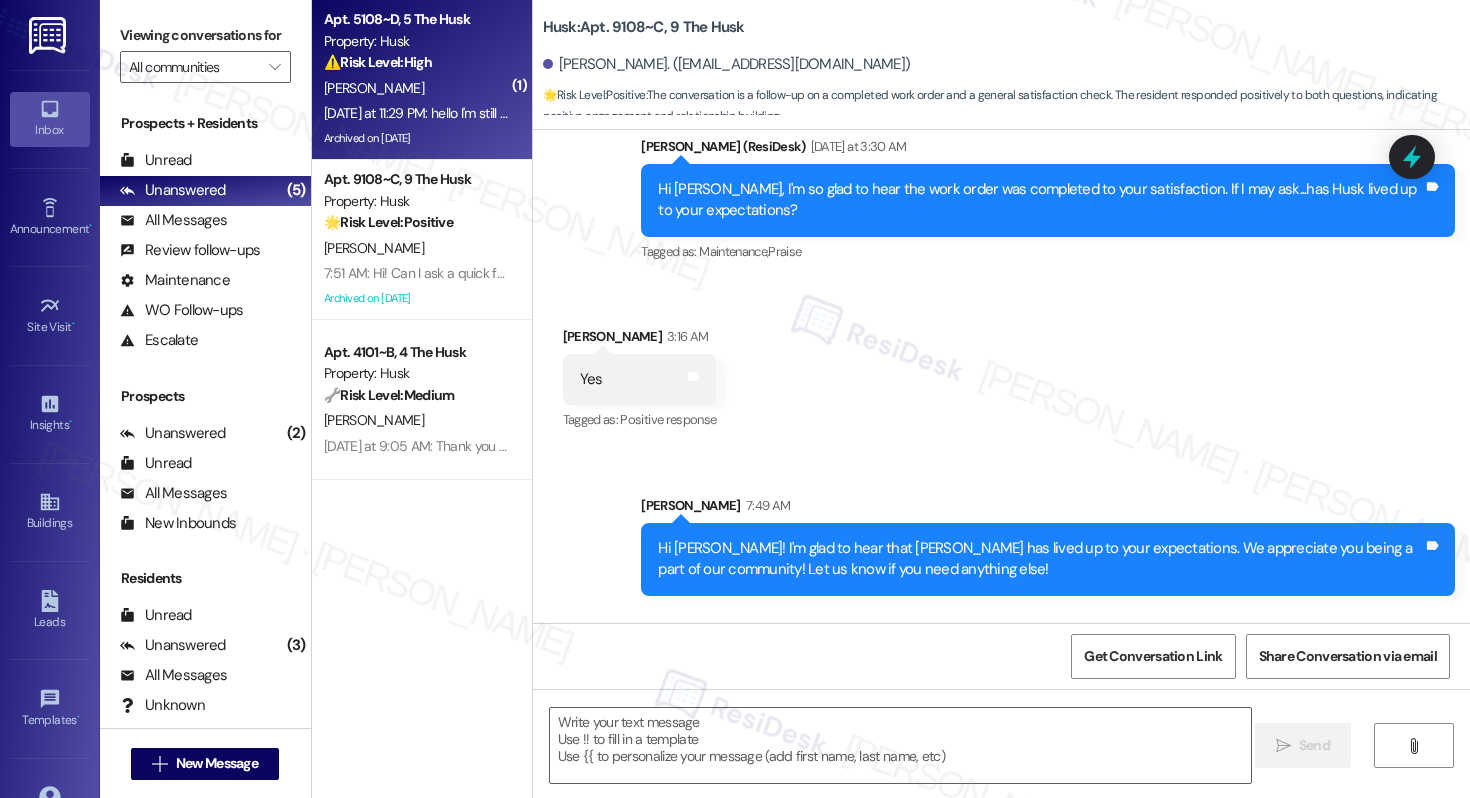 type on "Fetching suggested responses. Please feel free to read through the conversation in the meantime." 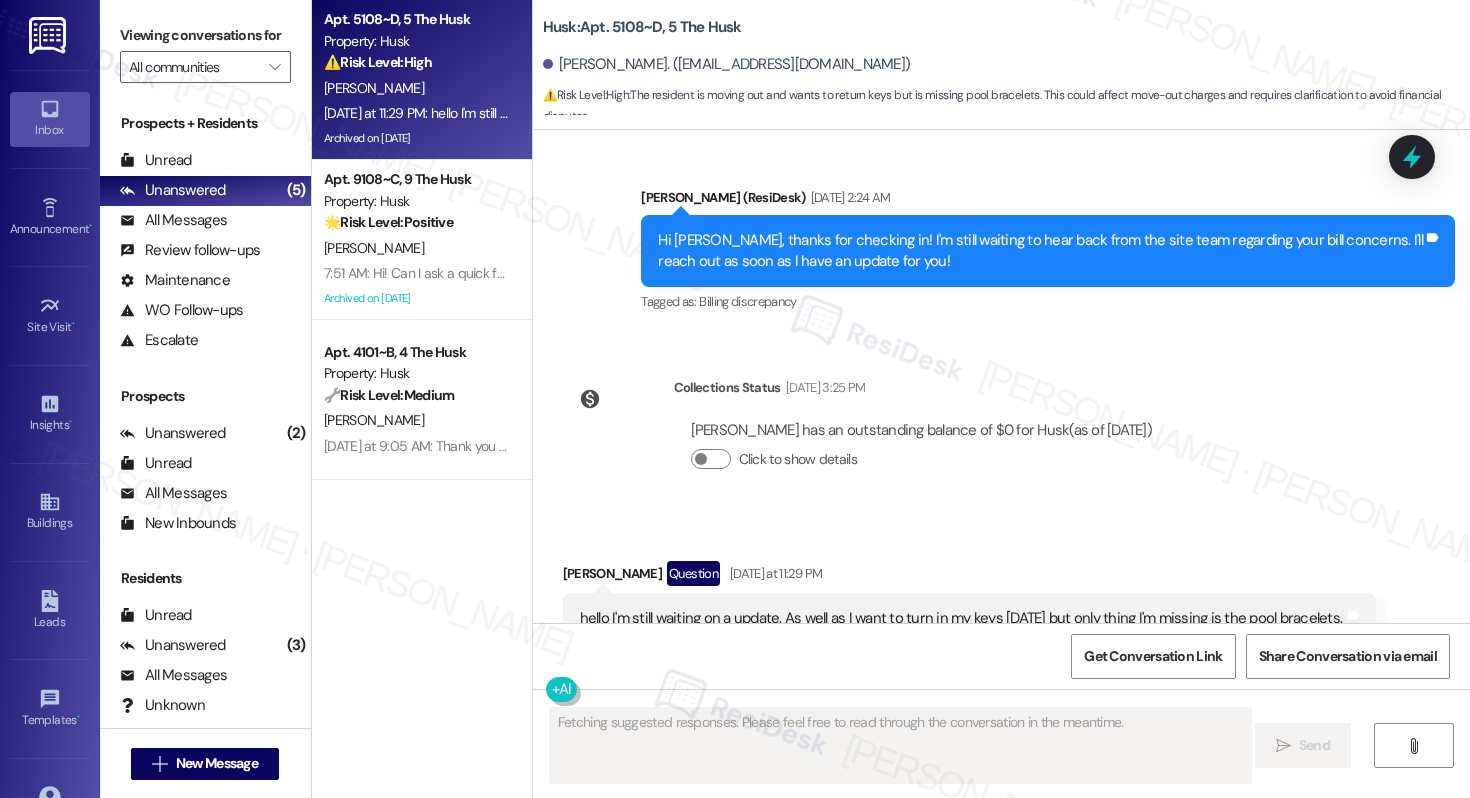 scroll, scrollTop: 15624, scrollLeft: 0, axis: vertical 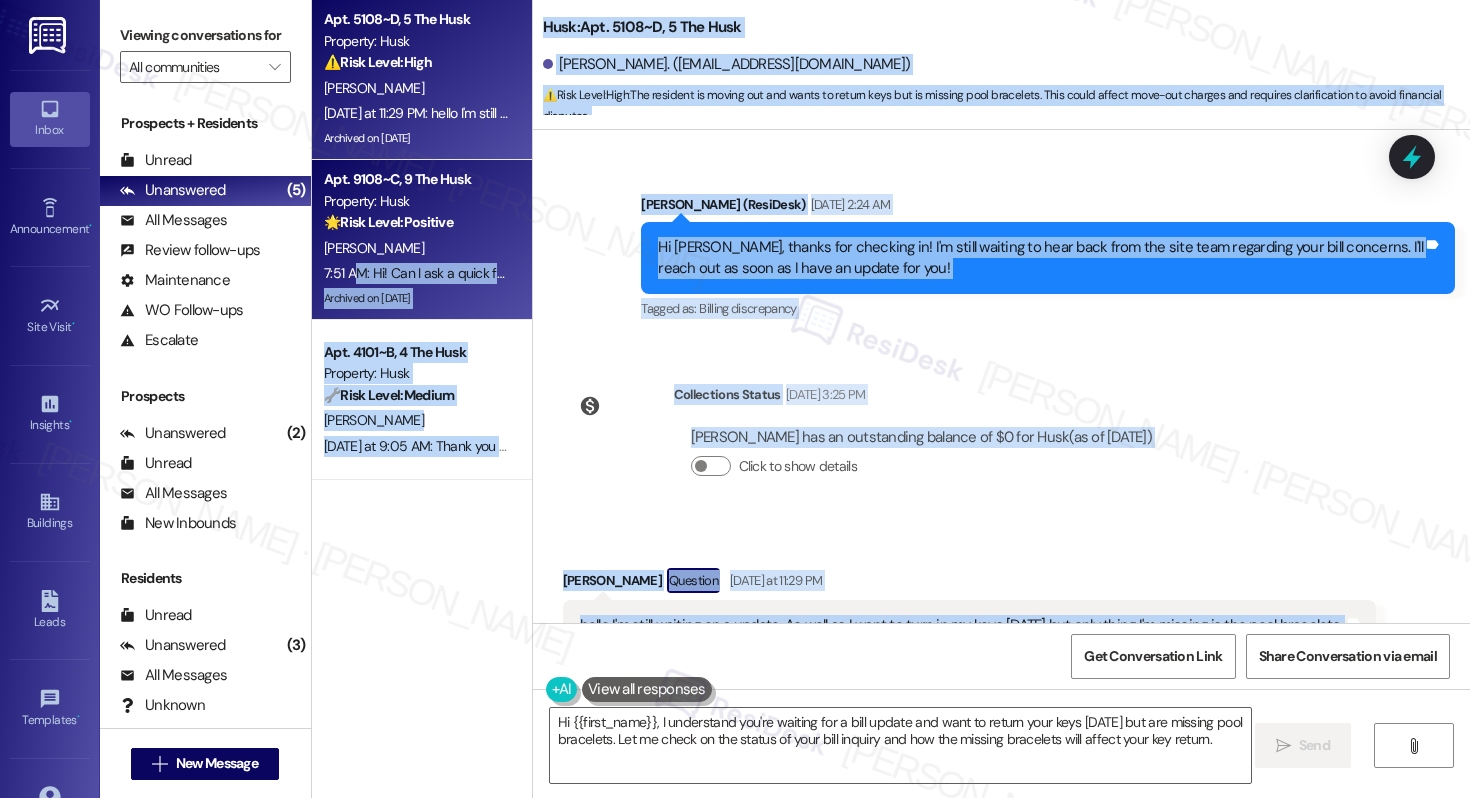 click on "Apt. 5108~D, 5 The Husk Property: Husk ⚠️  Risk Level:  High The resident is moving out and wants to return keys but is missing pool bracelets. This could affect move-out charges and requires clarification to avoid financial disputes. [PERSON_NAME] [DATE] at 11:29 PM: hello I'm still waiting on a update. As well as I want to turn in my keys [DATE] but only thing I'm missing is the pool bracelets. How does that affect me ? [DATE] at 11:29 PM: hello I'm still waiting on a update. As well as I want to turn in my keys [DATE] but only thing I'm missing is the pool bracelets. How does that affect me ? Archived on [DATE] Apt. 9108~C, 9 The Husk Property: Husk 🌟  Risk Level:  Positive The conversation is a follow-up on a completed work order and a general satisfaction check. The resident responded positively to both questions, indicating positive engagement and relationship building. [PERSON_NAME] Archived on [DATE] Apt. 4101~B, 4 The Husk Property: Husk 🔧  Risk Level:  Medium [PERSON_NAME] Husk:" at bounding box center [891, 399] 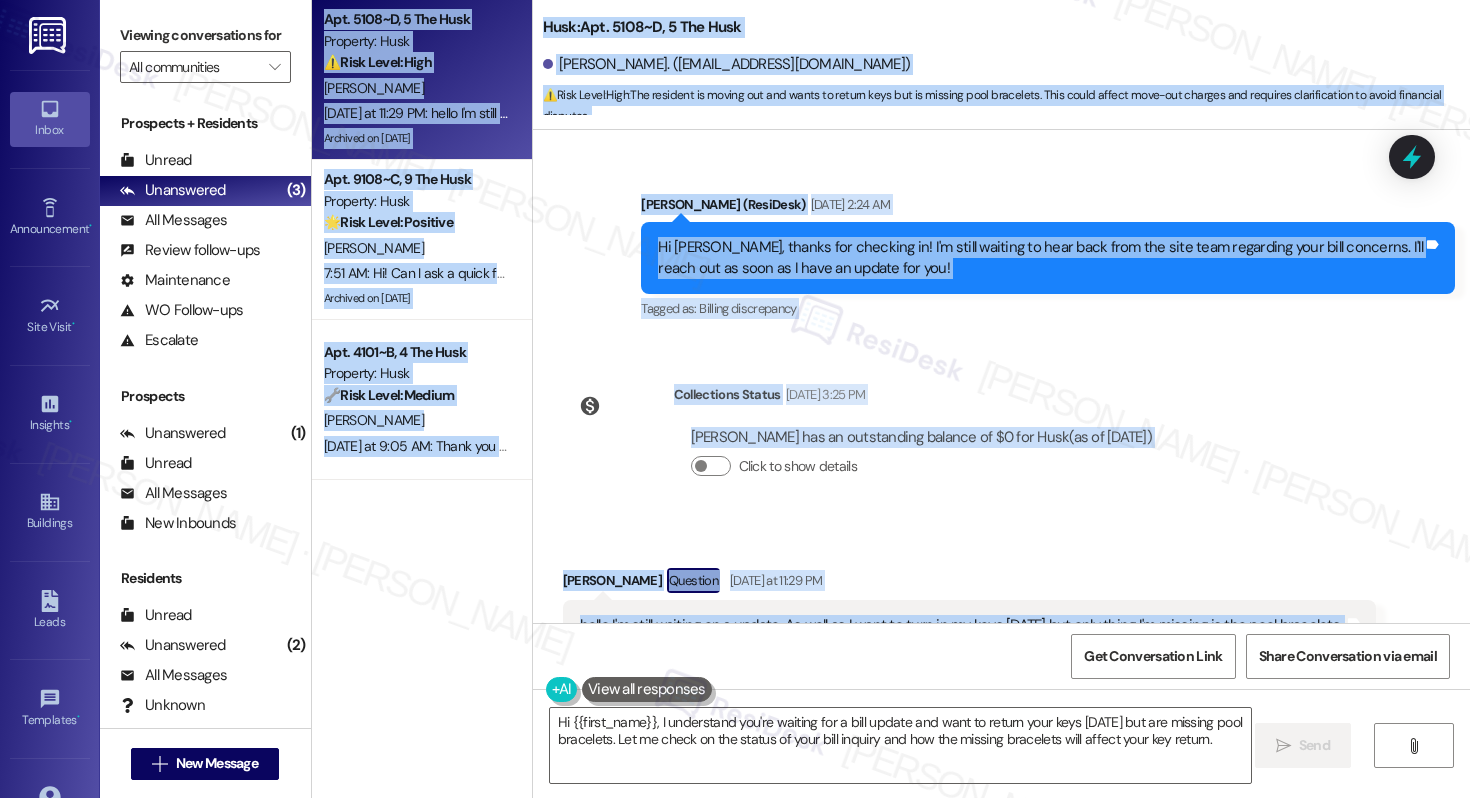 click on "[PERSON_NAME] Question [DATE] at 11:29 PM hello I'm still waiting on a update. As well as I want to turn in my keys [DATE] but only thing I'm missing is the pool bracelets. How does that affect me ? Tags and notes Tagged as:   Amenities ,  Click to highlight conversations about Amenities Pool ,  Click to highlight conversations about Pool Maintenance request Click to highlight conversations about Maintenance request  Related guidelines Hide Suggestions Cardinal - Husk: Utility charges post to resident ledgers around the 25th of the month.
Created  [DATE] Property level guideline  ( 66 % match) FAQs generated by ResiDesk AI When do utilities post to my ledger? Utilities typically post to your ledger around the 25th of each month, along with your rent and other charges. What day of the month can I expect to see my rent on my ledger? Your rent usually posts to your ledger around the 25th of each month. Are utilities included in my rent payment? How can I view my ledger to see my charges?" at bounding box center (970, 824) 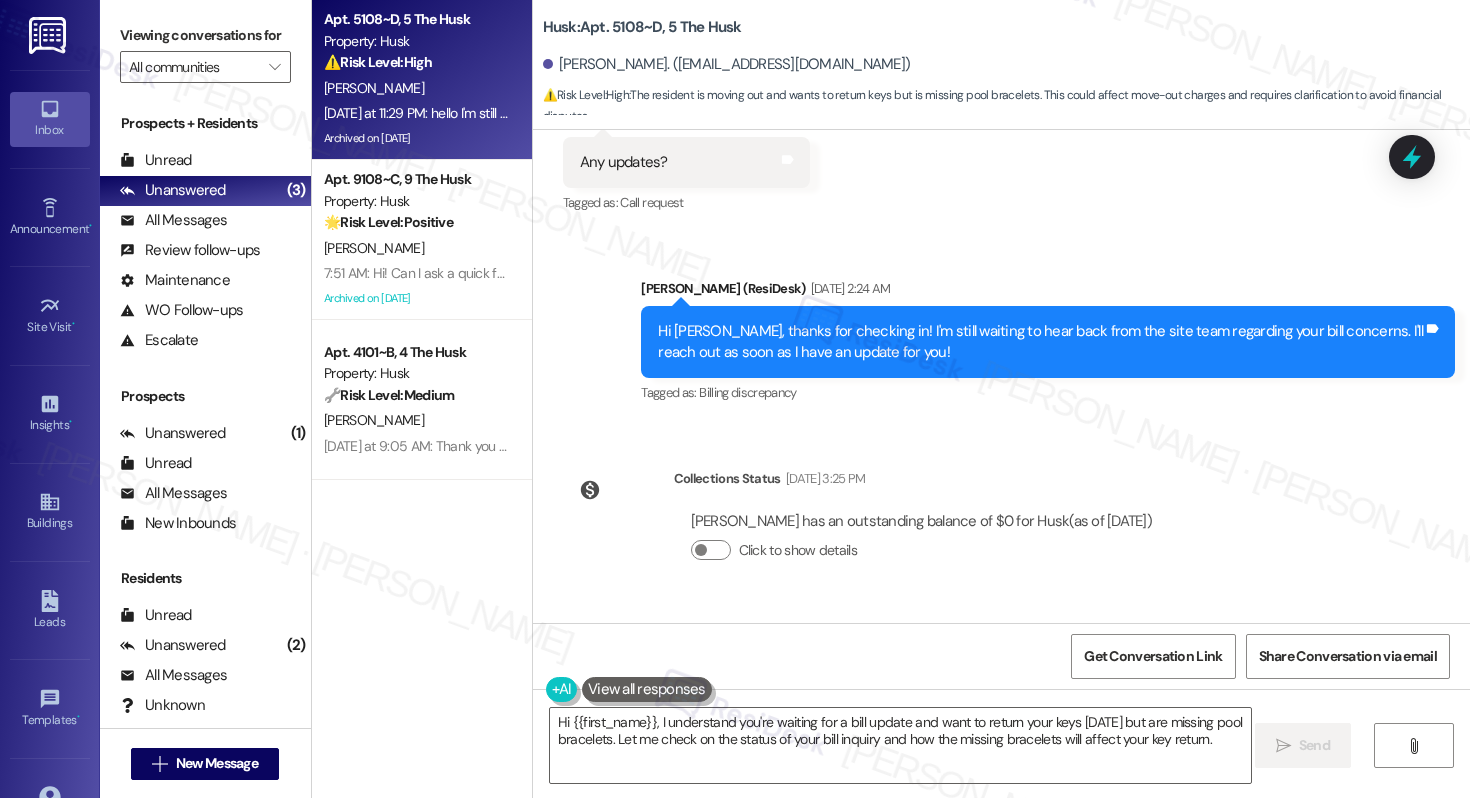 scroll, scrollTop: 15554, scrollLeft: 0, axis: vertical 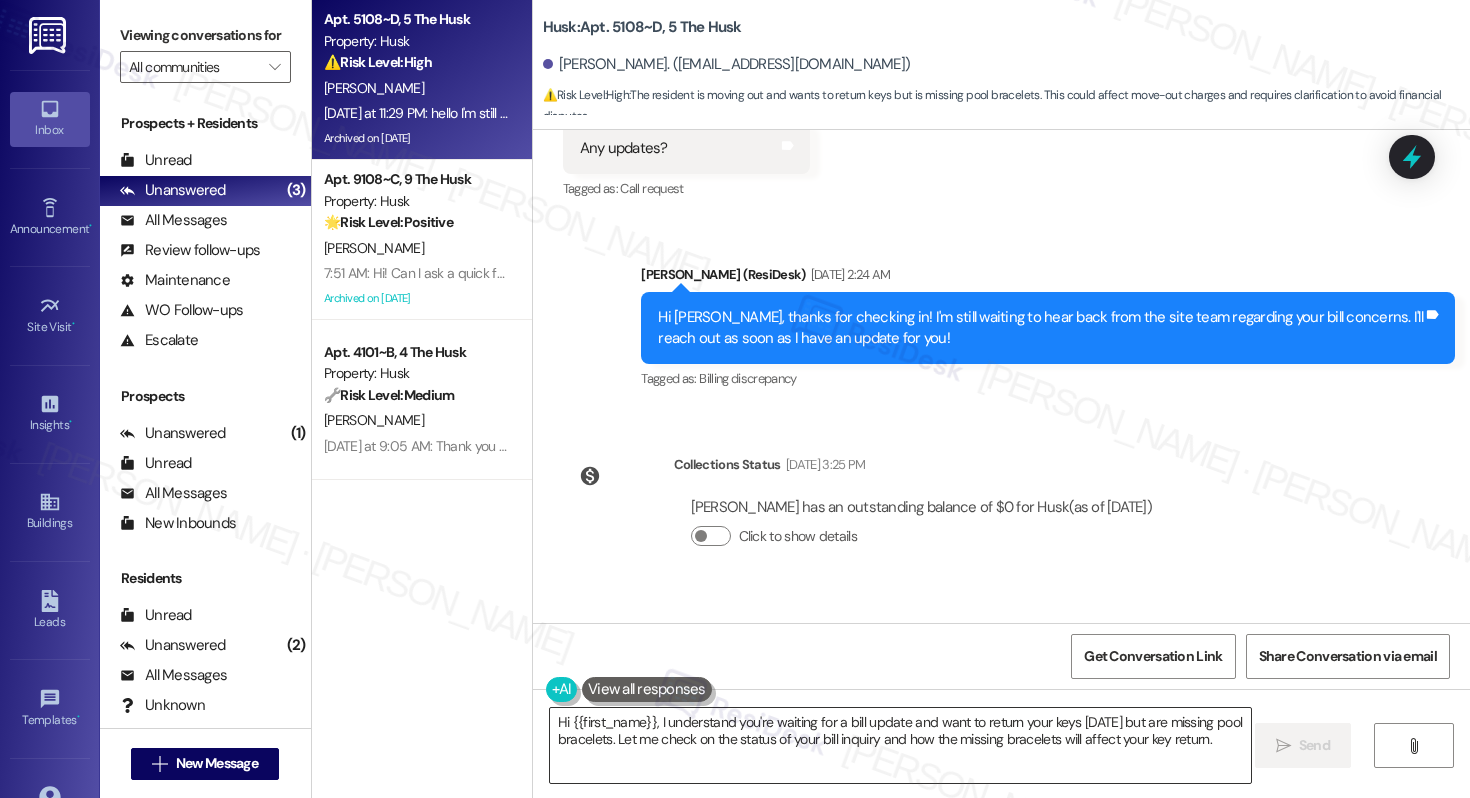 click on "Hi {{first_name}}, I understand you're waiting for a bill update and want to return your keys [DATE] but are missing pool bracelets. Let me check on the status of your bill inquiry and how the missing bracelets will affect your key return." at bounding box center [900, 745] 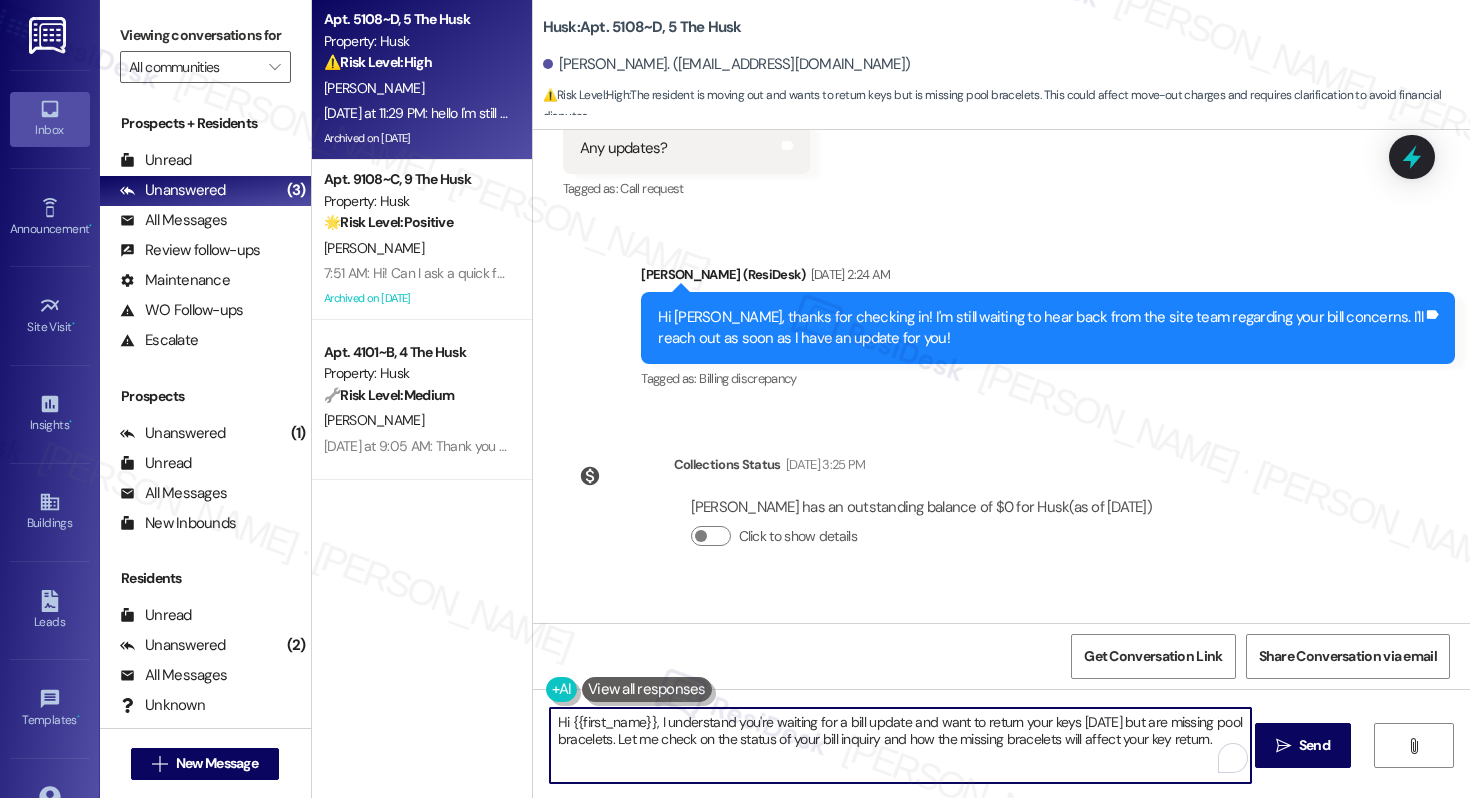 click on "Hi {{first_name}}, I understand you're waiting for a bill update and want to return your keys [DATE] but are missing pool bracelets. Let me check on the status of your bill inquiry and how the missing bracelets will affect your key return." at bounding box center (900, 745) 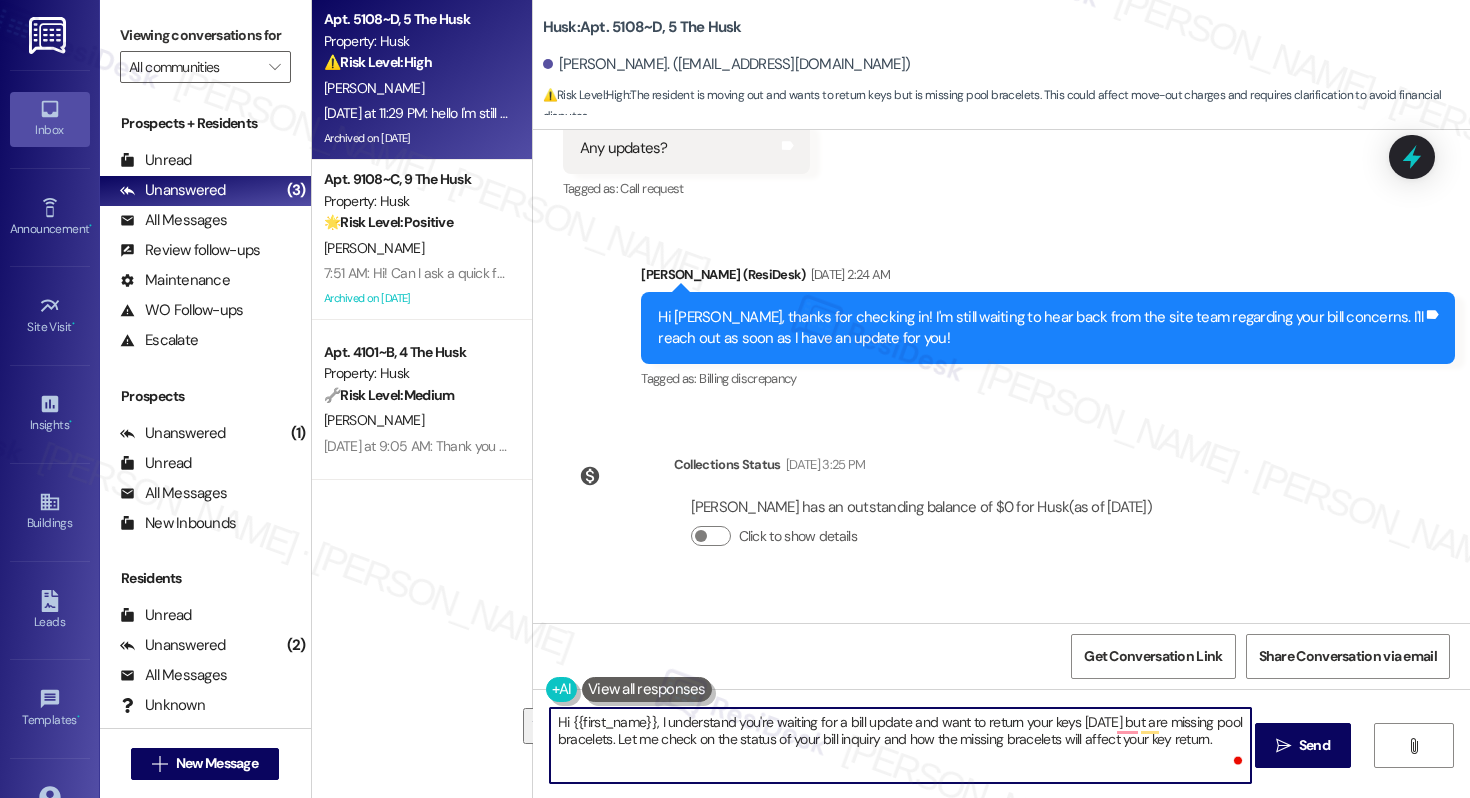 click on "Hi {{first_name}}, I understand you're waiting for a bill update and want to return your keys [DATE] but are missing pool bracelets. Let me check on the status of your bill inquiry and how the missing bracelets will affect your key return." at bounding box center [900, 745] 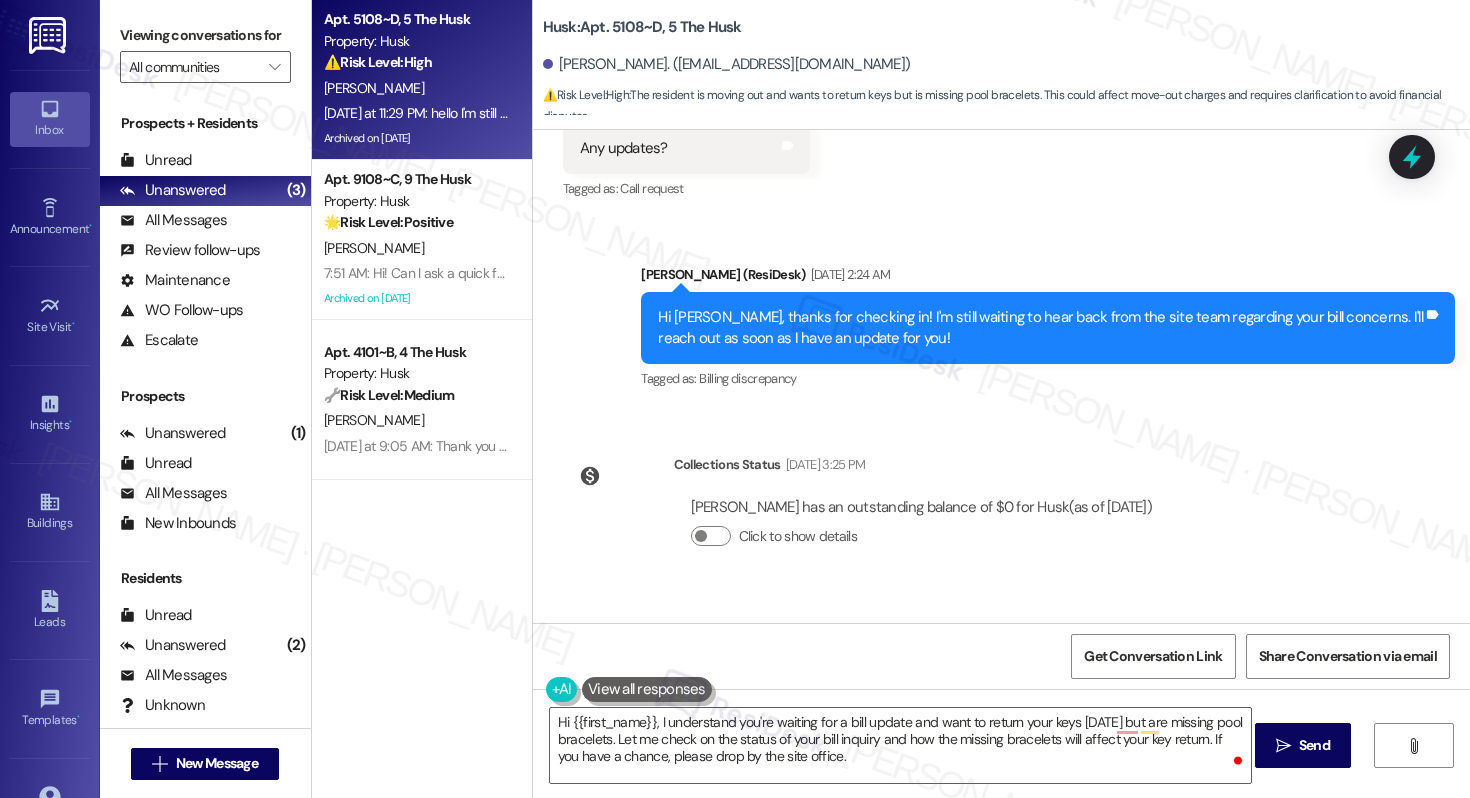 click on "[PERSON_NAME] Question [DATE] at 11:29 PM" at bounding box center [970, 654] 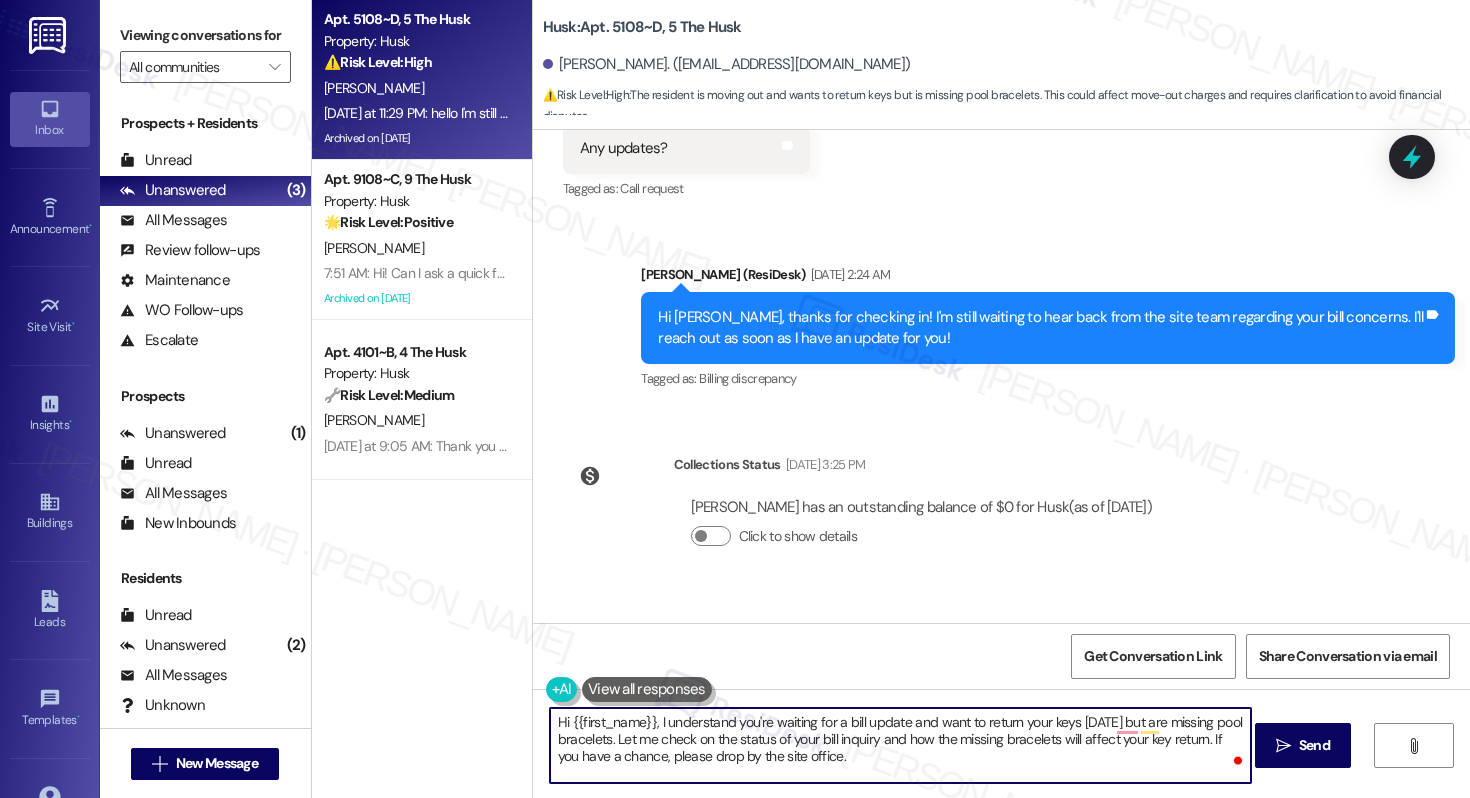 drag, startPoint x: 561, startPoint y: 725, endPoint x: 644, endPoint y: 718, distance: 83.294655 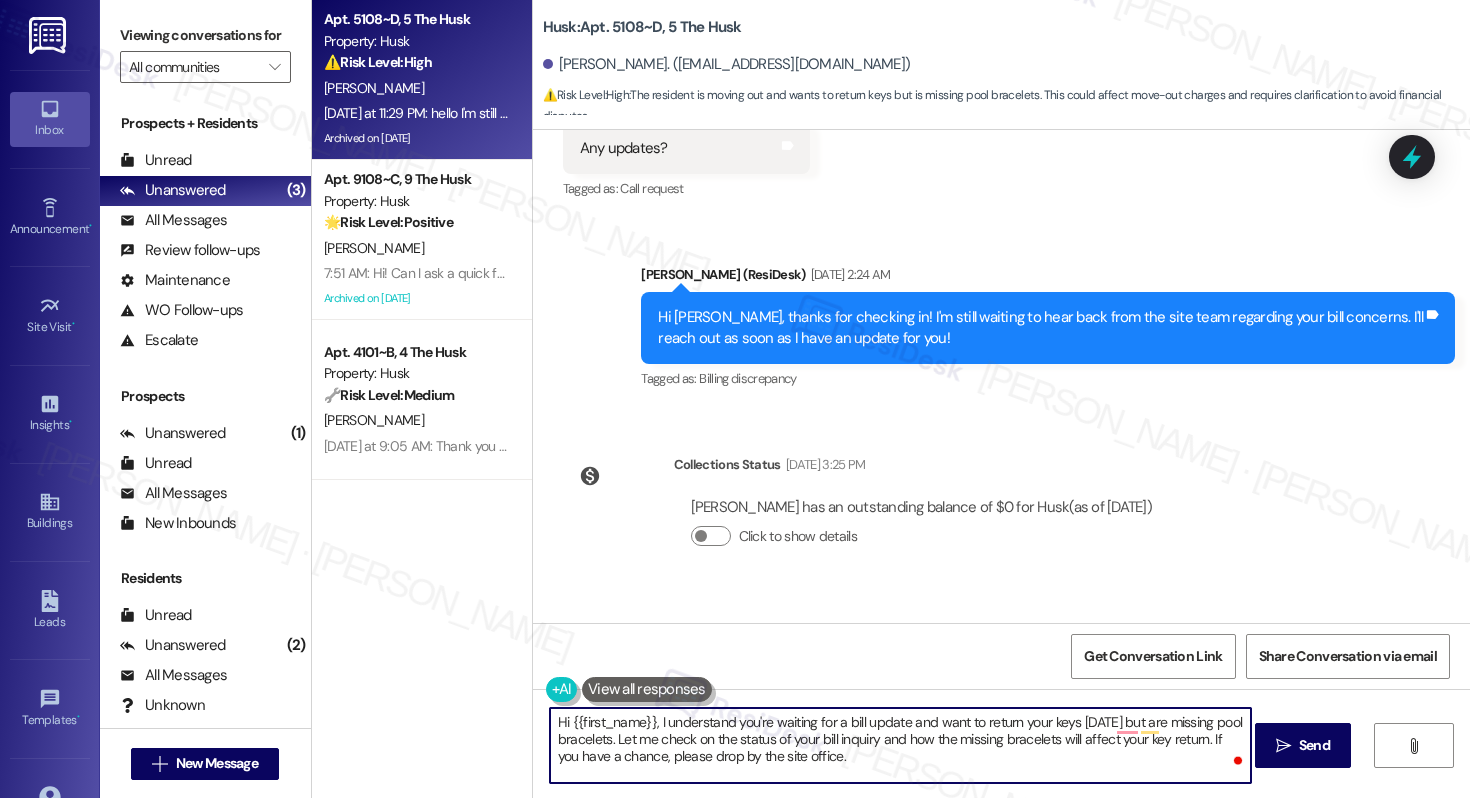 click on "Hi {{first_name}}, I understand you're waiting for a bill update and want to return your keys [DATE] but are missing pool bracelets. Let me check on the status of your bill inquiry and how the missing bracelets will affect your key return. If you have a chance, please drop by the site office." at bounding box center [900, 745] 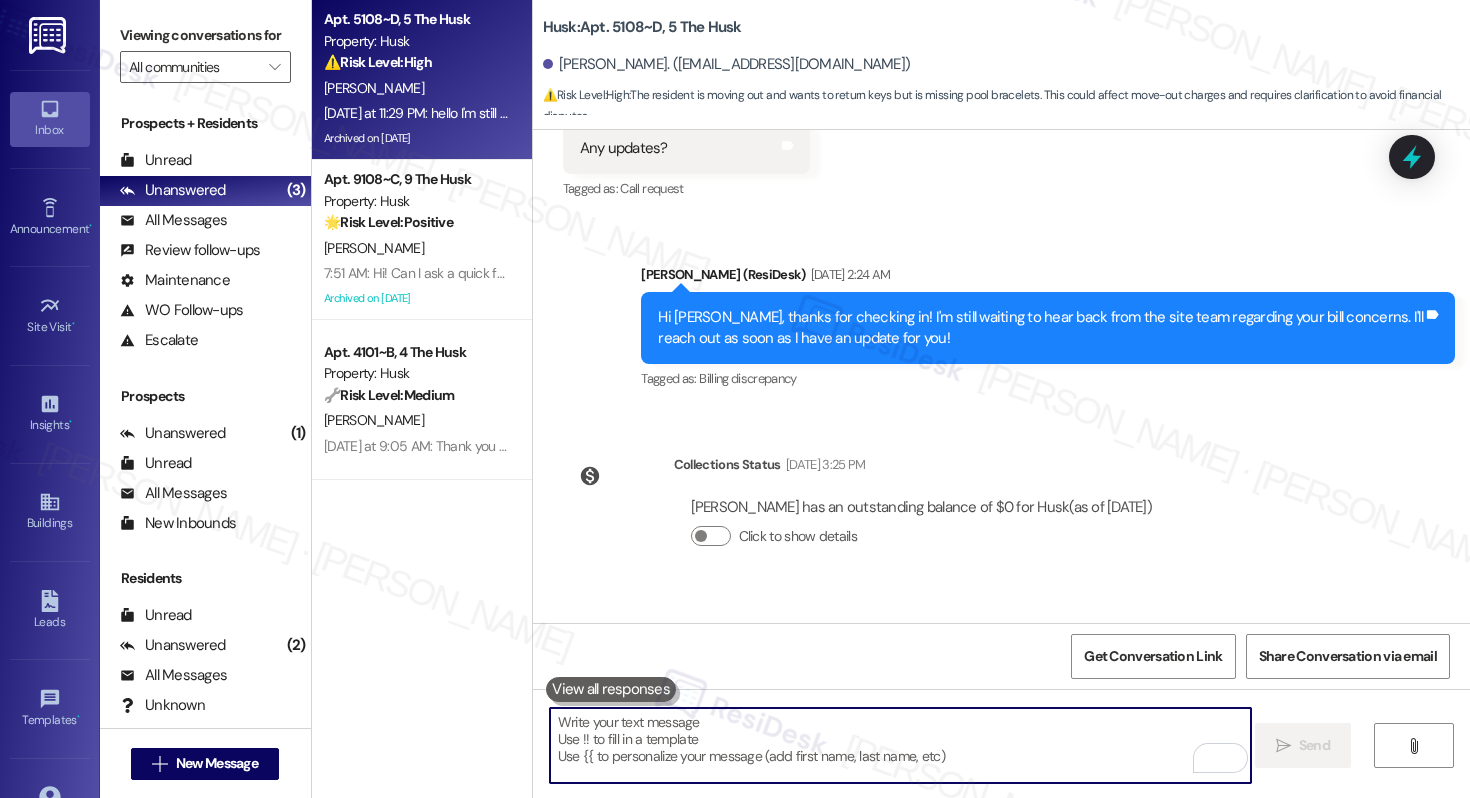 click at bounding box center [900, 745] 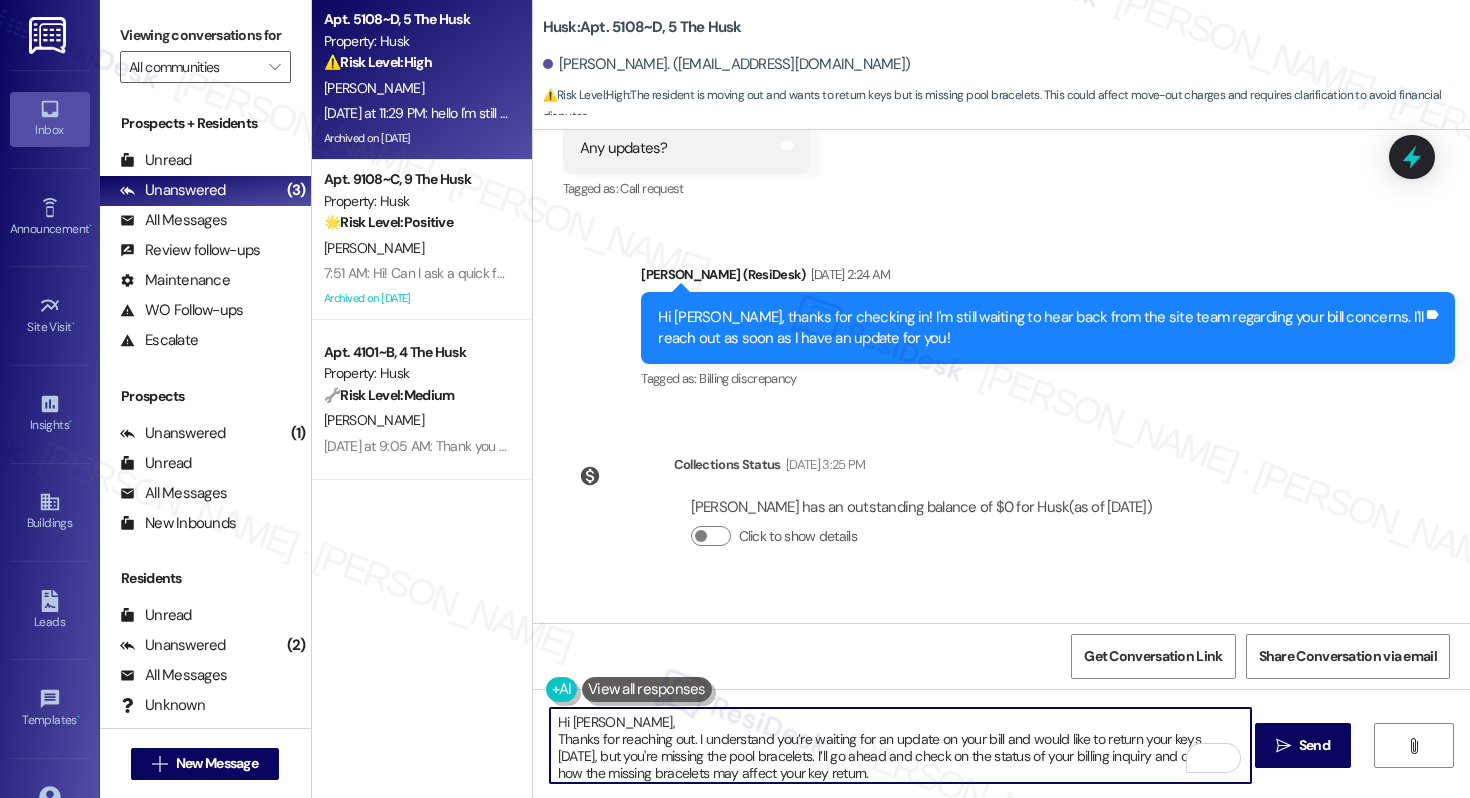 scroll, scrollTop: 34, scrollLeft: 0, axis: vertical 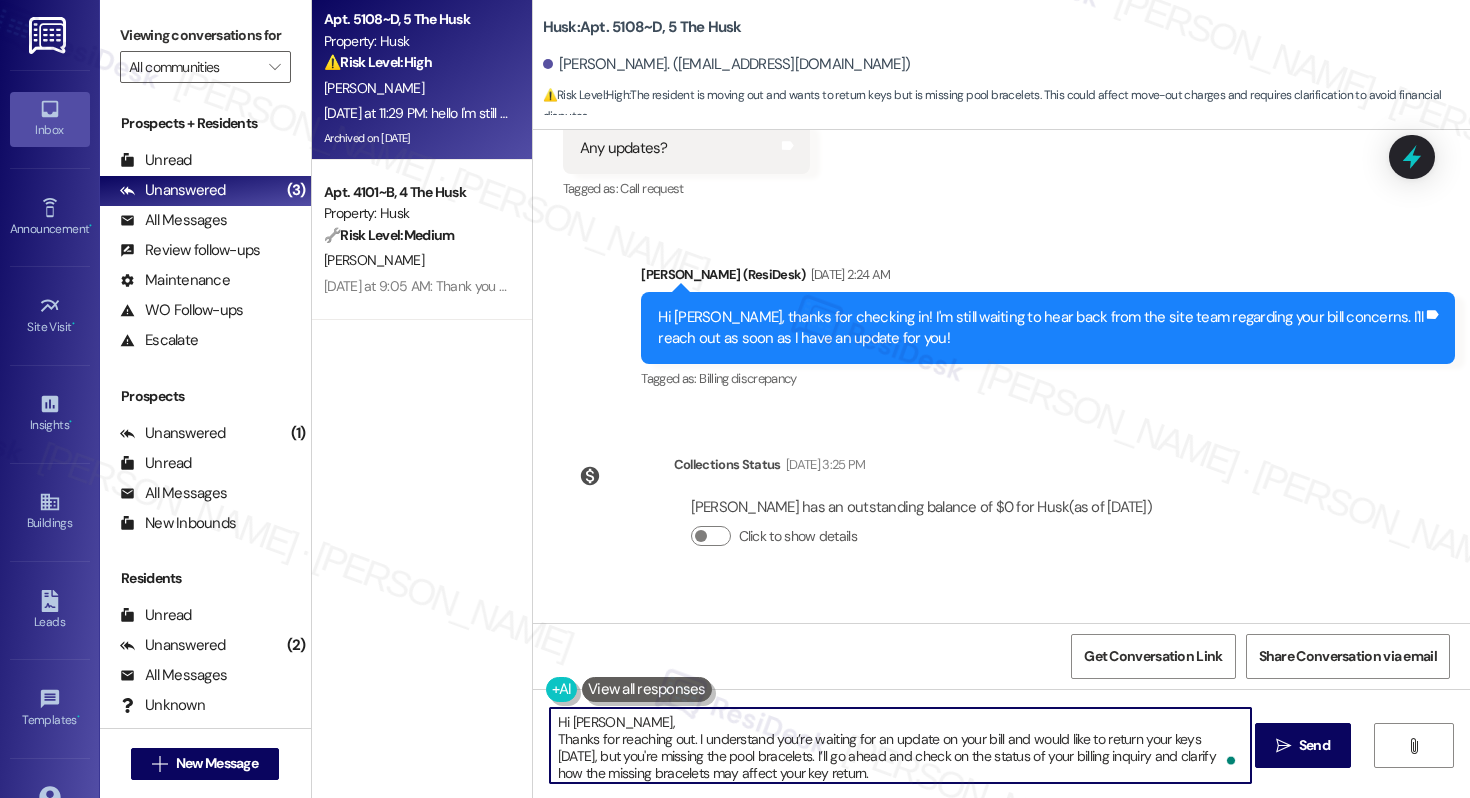 click on "Hi [PERSON_NAME],
Thanks for reaching out. I understand you’re waiting for an update on your bill and would like to return your keys [DATE], but you're missing the pool bracelets. I’ll go ahead and check on the status of your billing inquiry and clarify how the missing bracelets may affect your key return.
If you’re able to, please feel free to stop by the site office in the meantime." at bounding box center (900, 745) 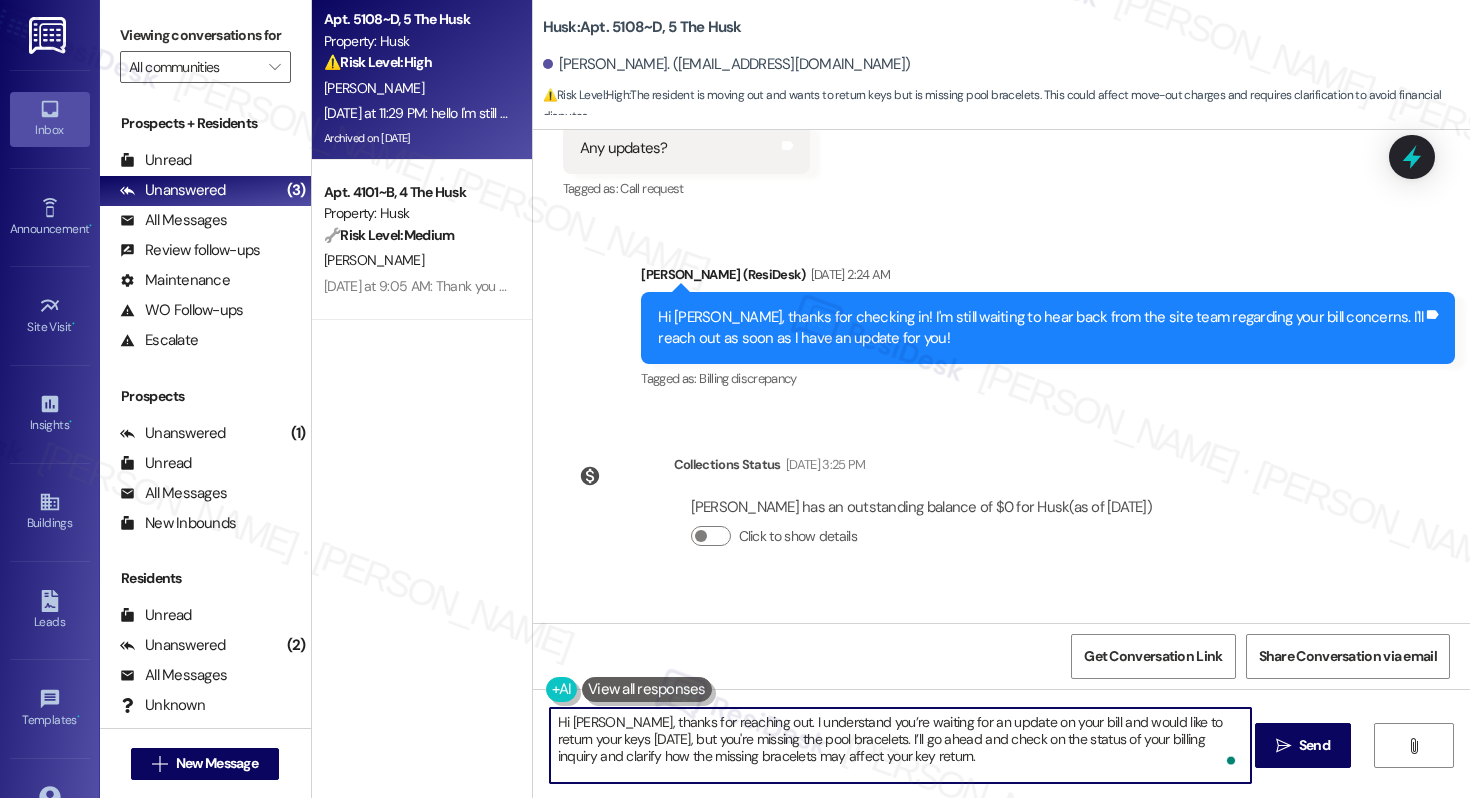scroll, scrollTop: 22, scrollLeft: 0, axis: vertical 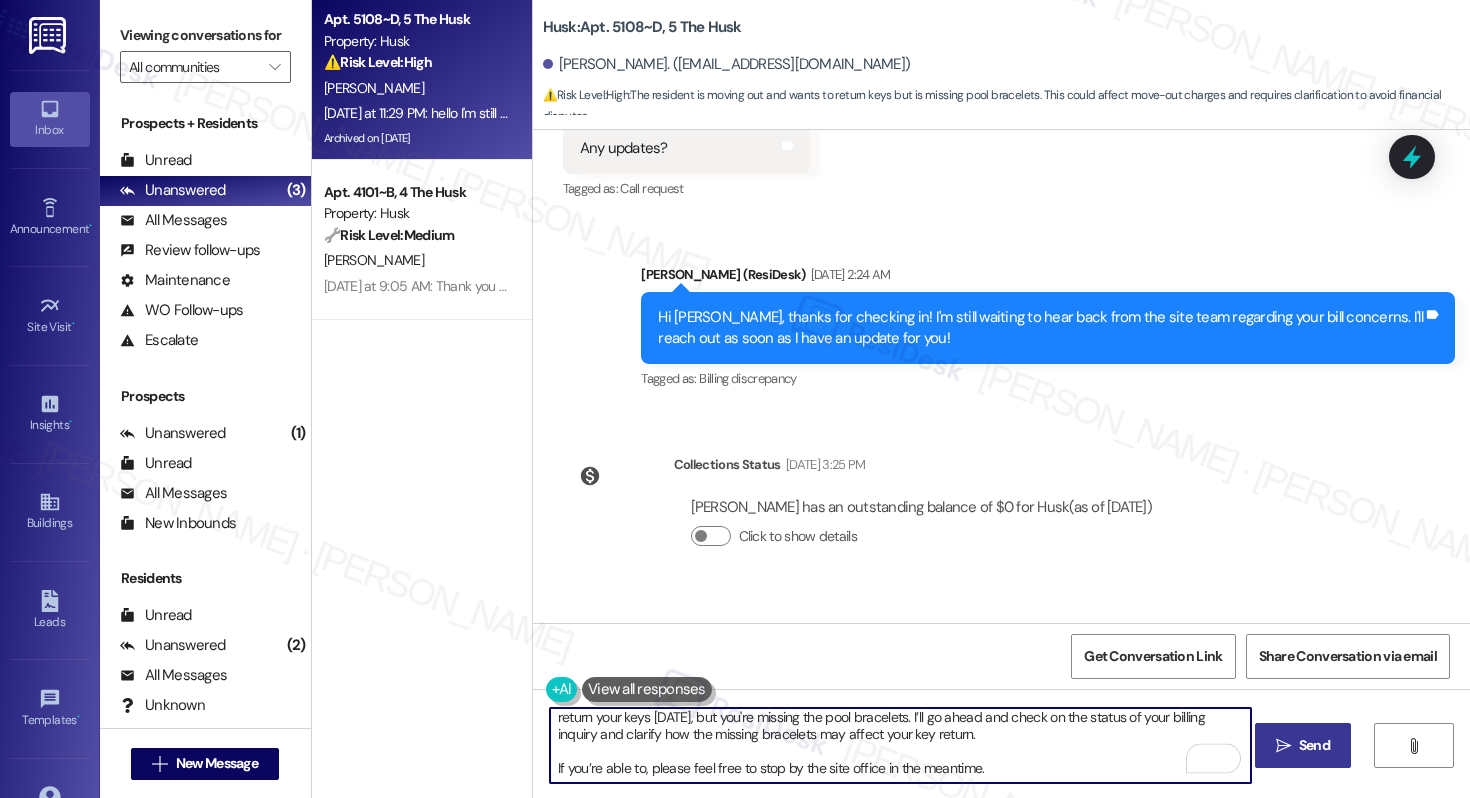 type on "Hi [PERSON_NAME], thanks for reaching out. I understand you’re waiting for an update on your bill and would like to return your keys [DATE], but you're missing the pool bracelets. I’ll go ahead and check on the status of your billing inquiry and clarify how the missing bracelets may affect your key return.
If you’re able to, please feel free to stop by the site office in the meantime." 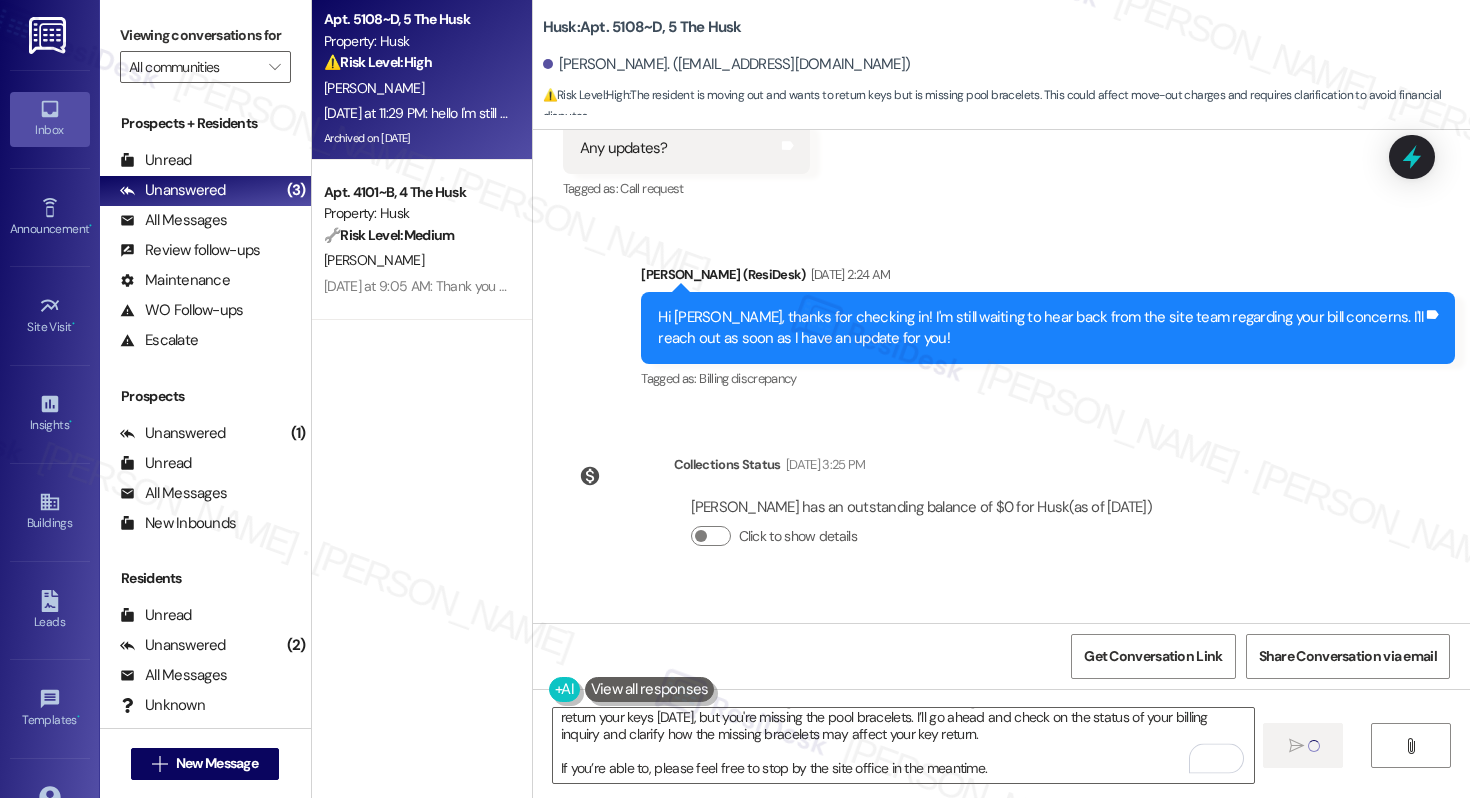 type 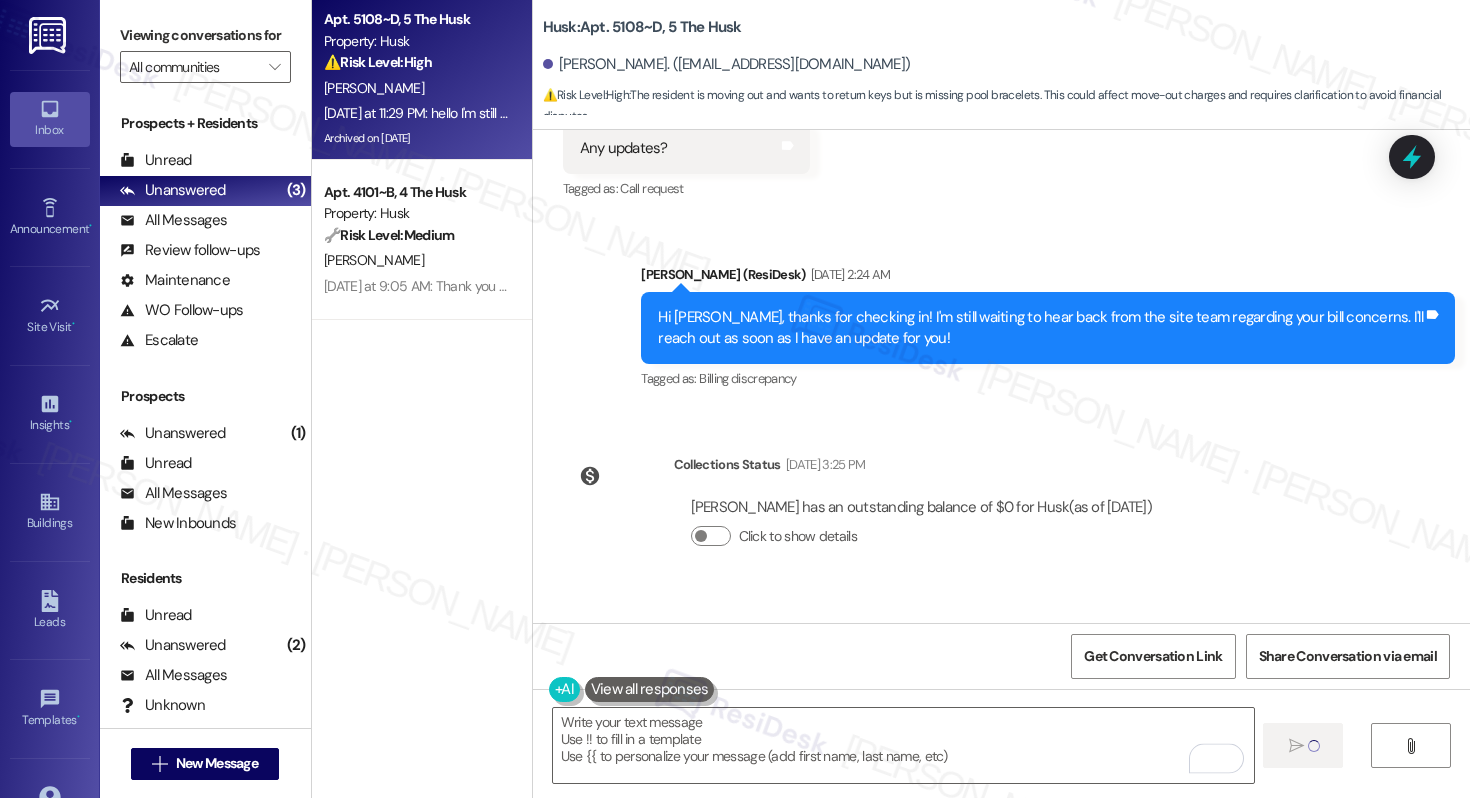 scroll, scrollTop: 0, scrollLeft: 0, axis: both 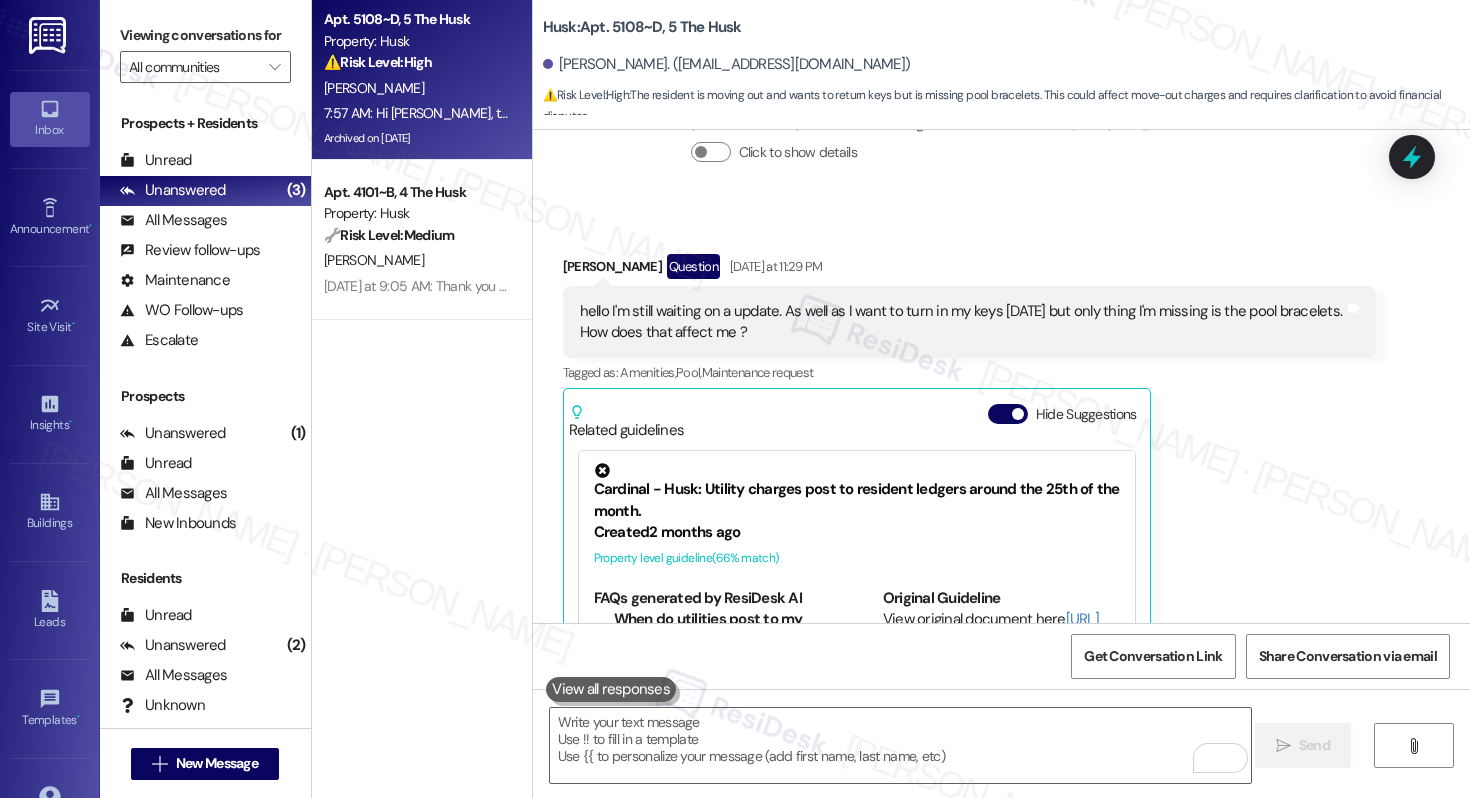 drag, startPoint x: 1199, startPoint y: 517, endPoint x: 937, endPoint y: 533, distance: 262.4881 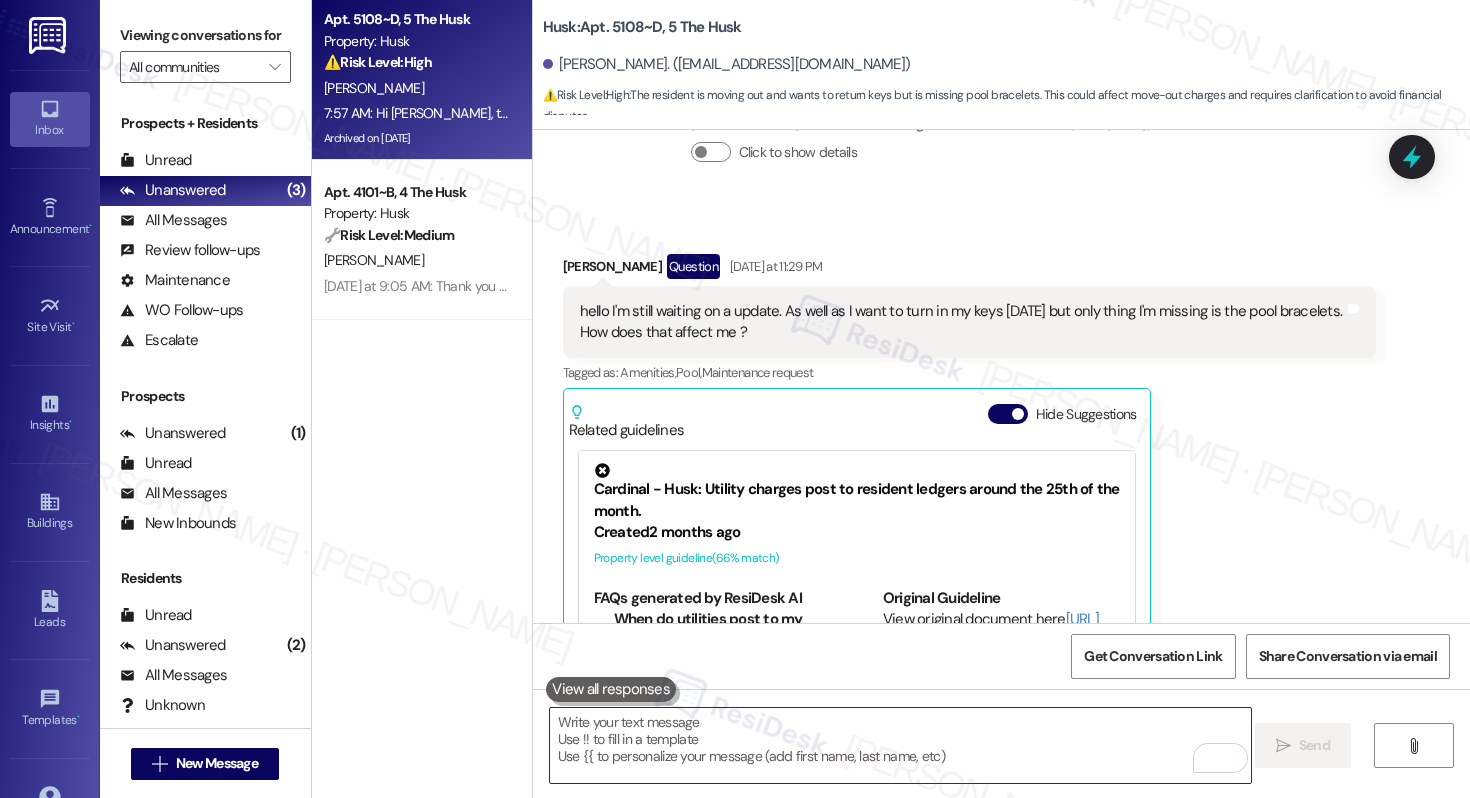 click at bounding box center [900, 745] 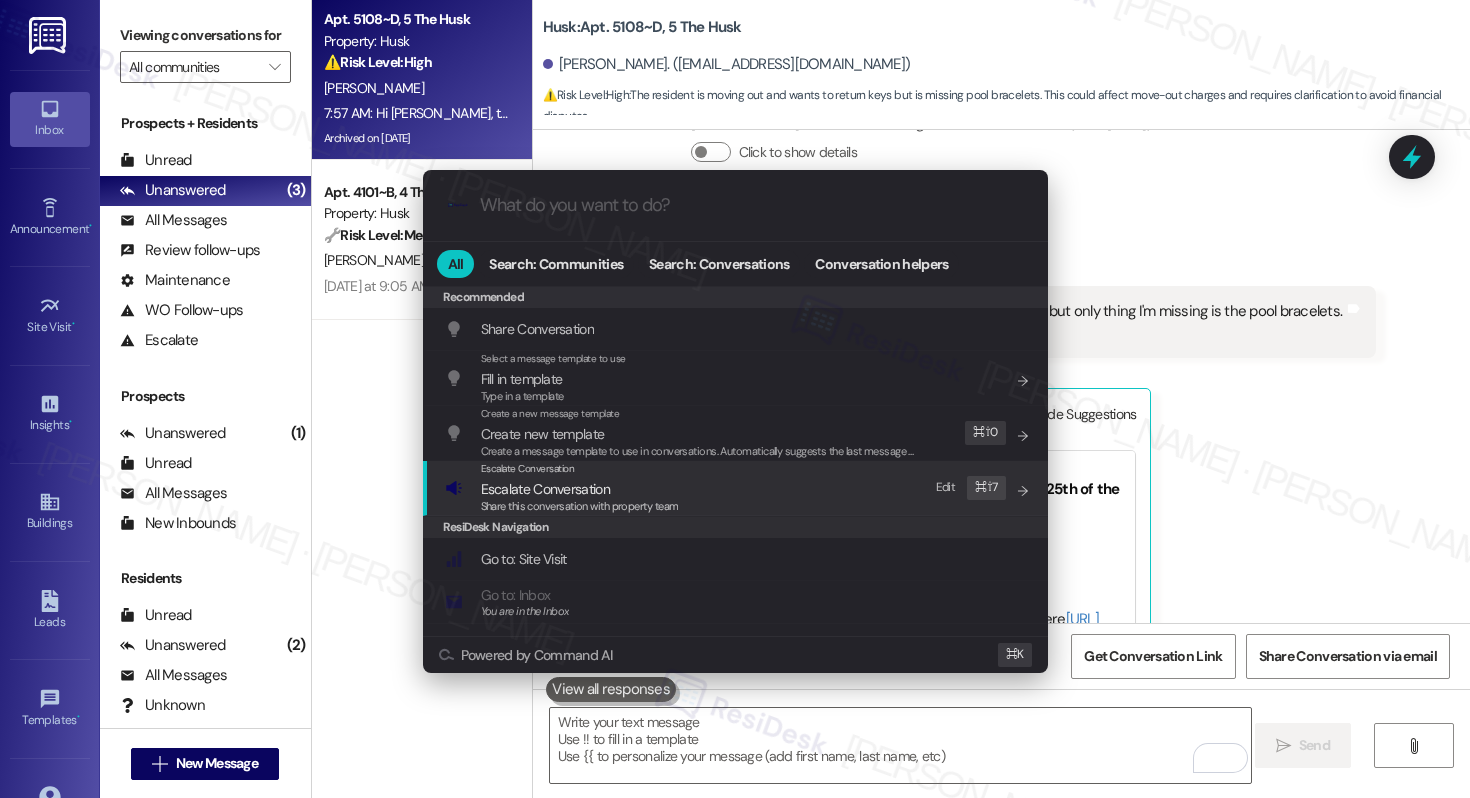 click on "Escalate Conversation Escalate Conversation Share this conversation with property team Edit ⌘ ⇧ 7" at bounding box center [737, 488] 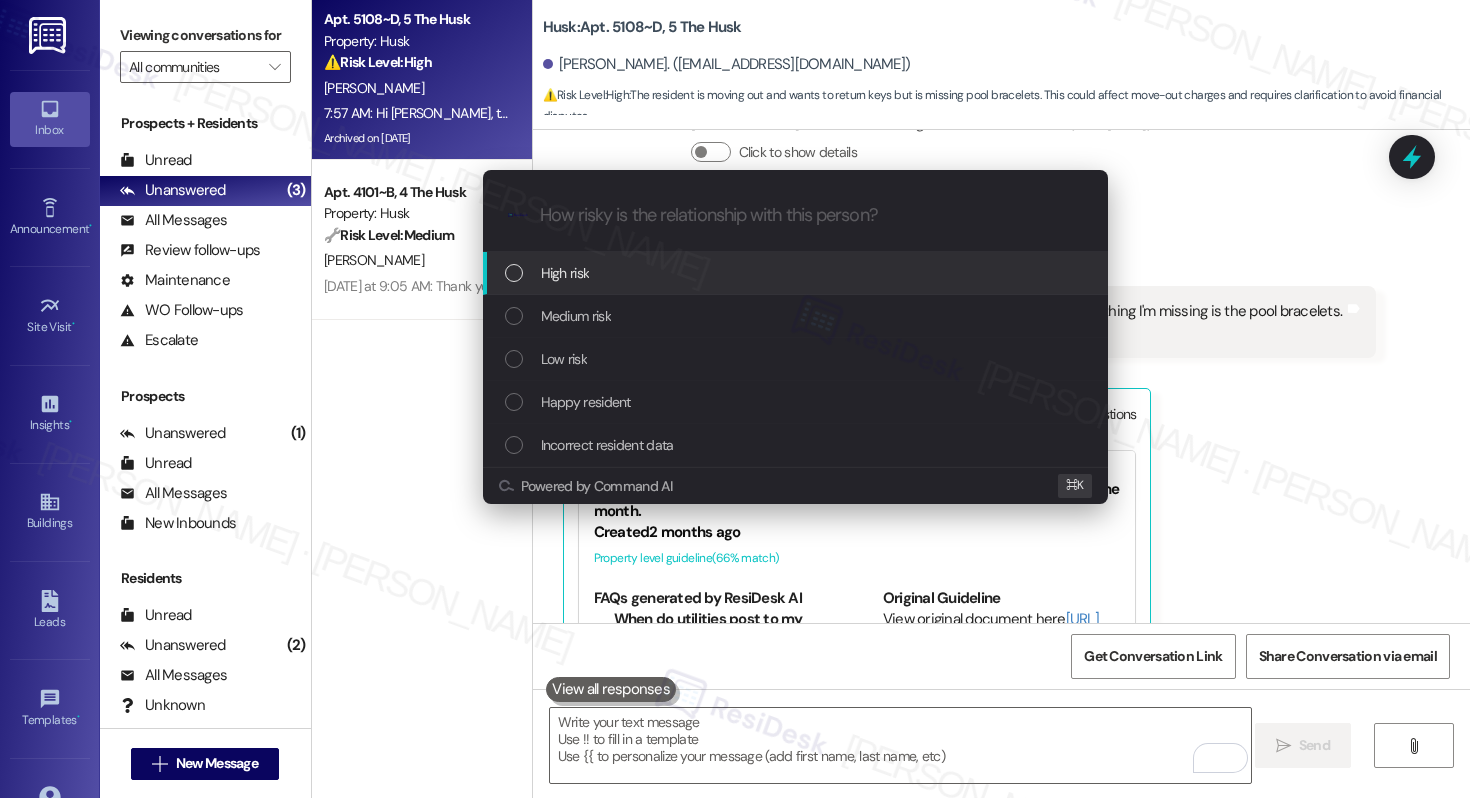 click on "High risk" at bounding box center (797, 273) 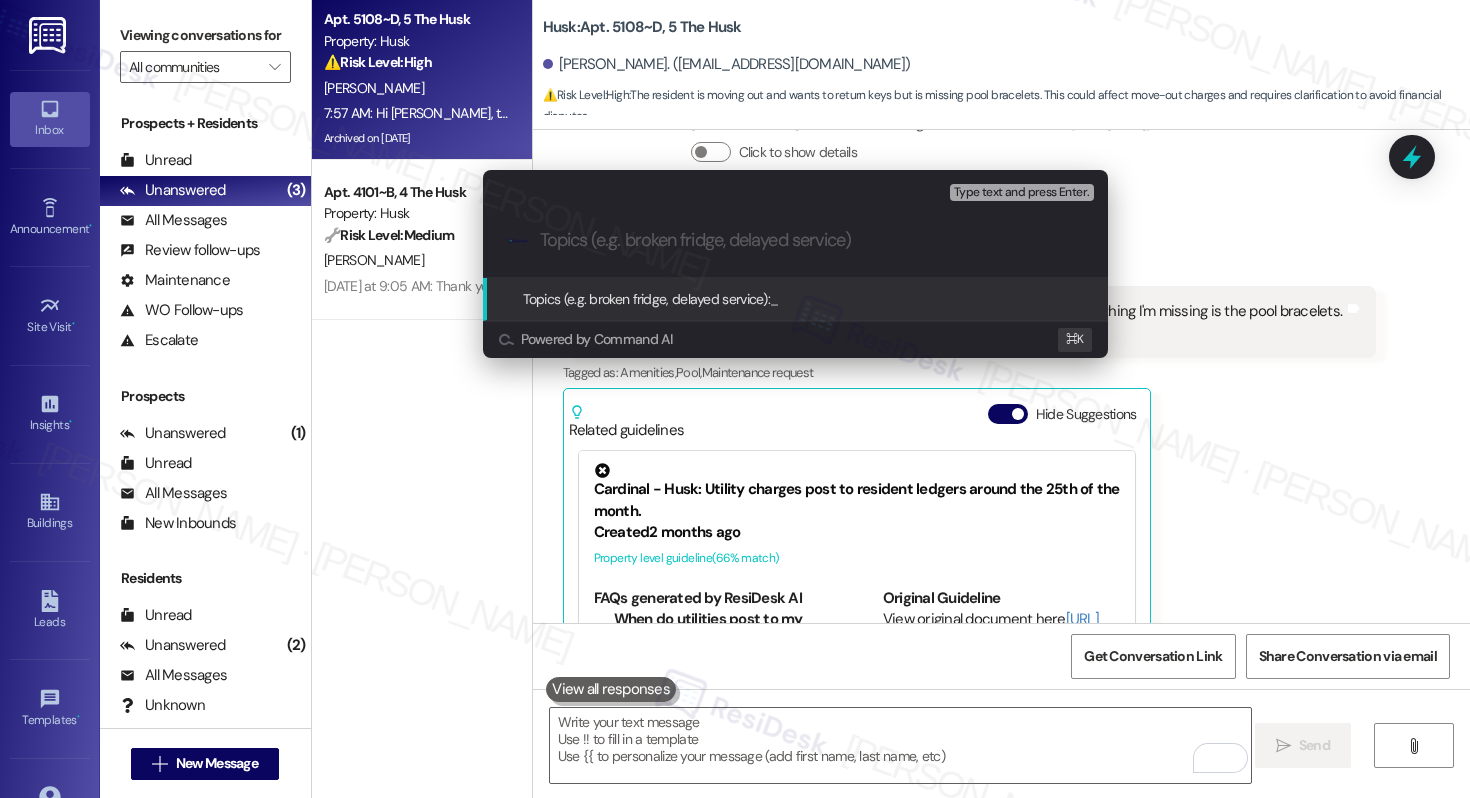 paste on "billing inquiry and clarify how the missing bracelets may affect your key return." 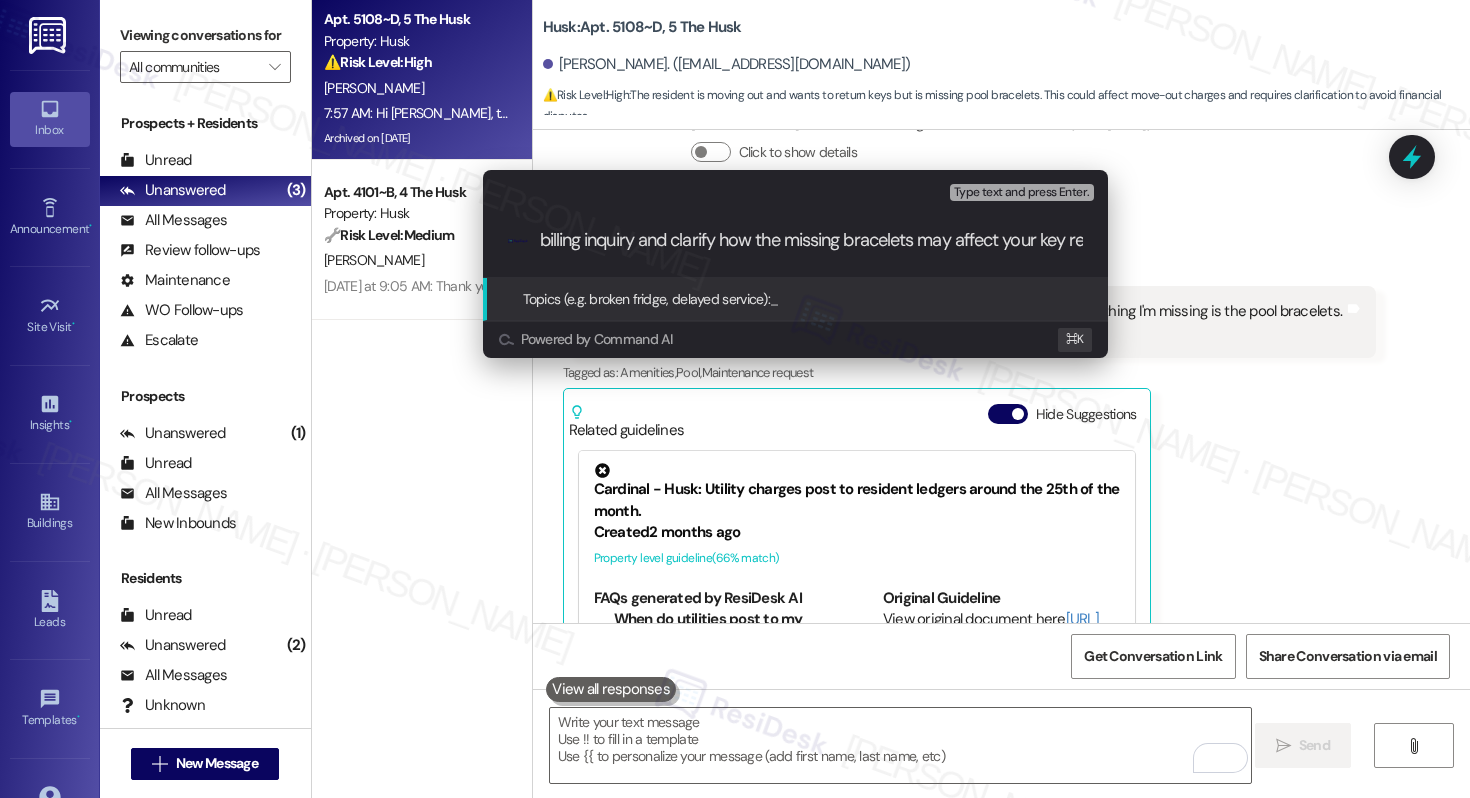 scroll, scrollTop: 0, scrollLeft: 59, axis: horizontal 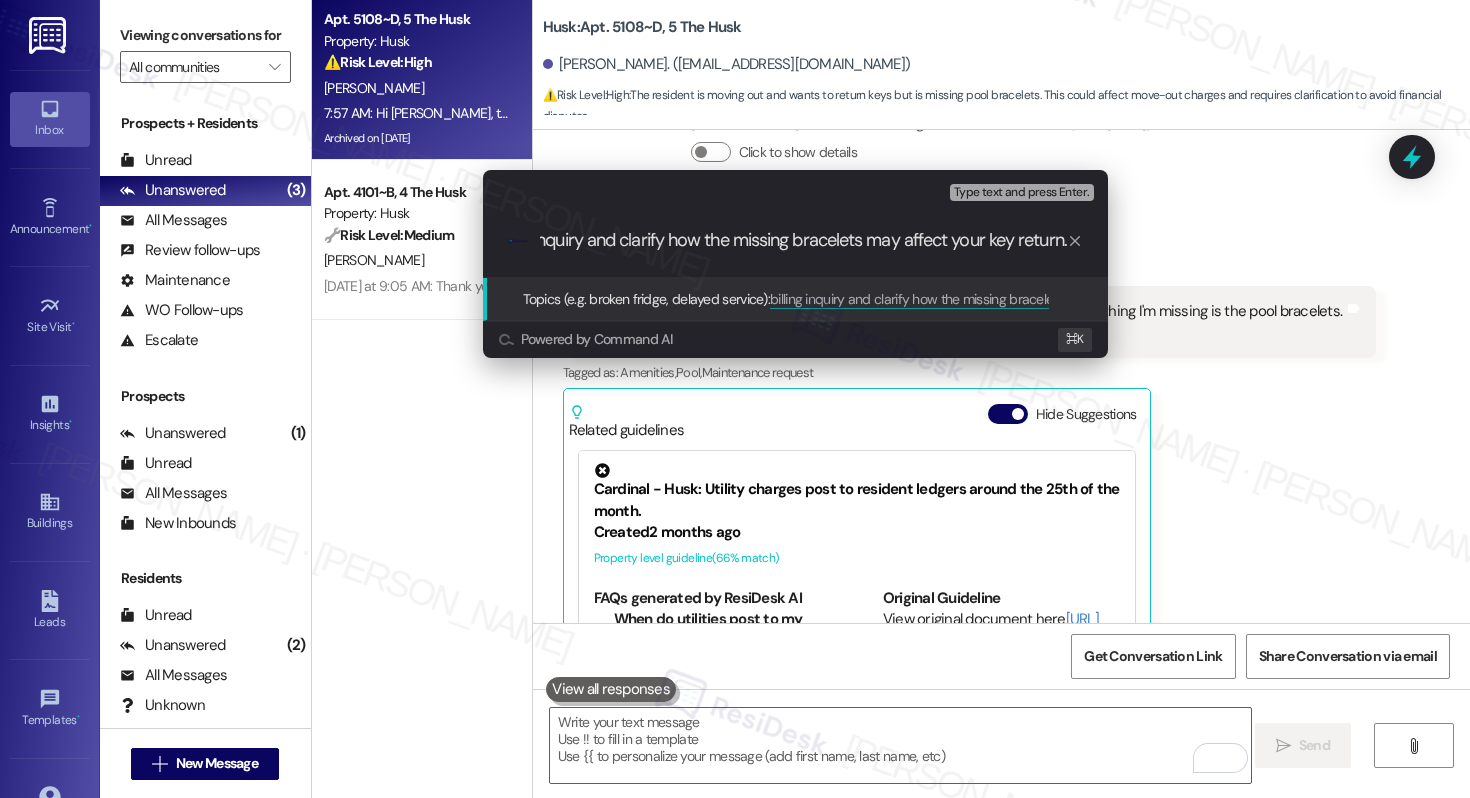 click on "billing inquiry and clarify how the missing bracelets may affect your key return." at bounding box center (803, 240) 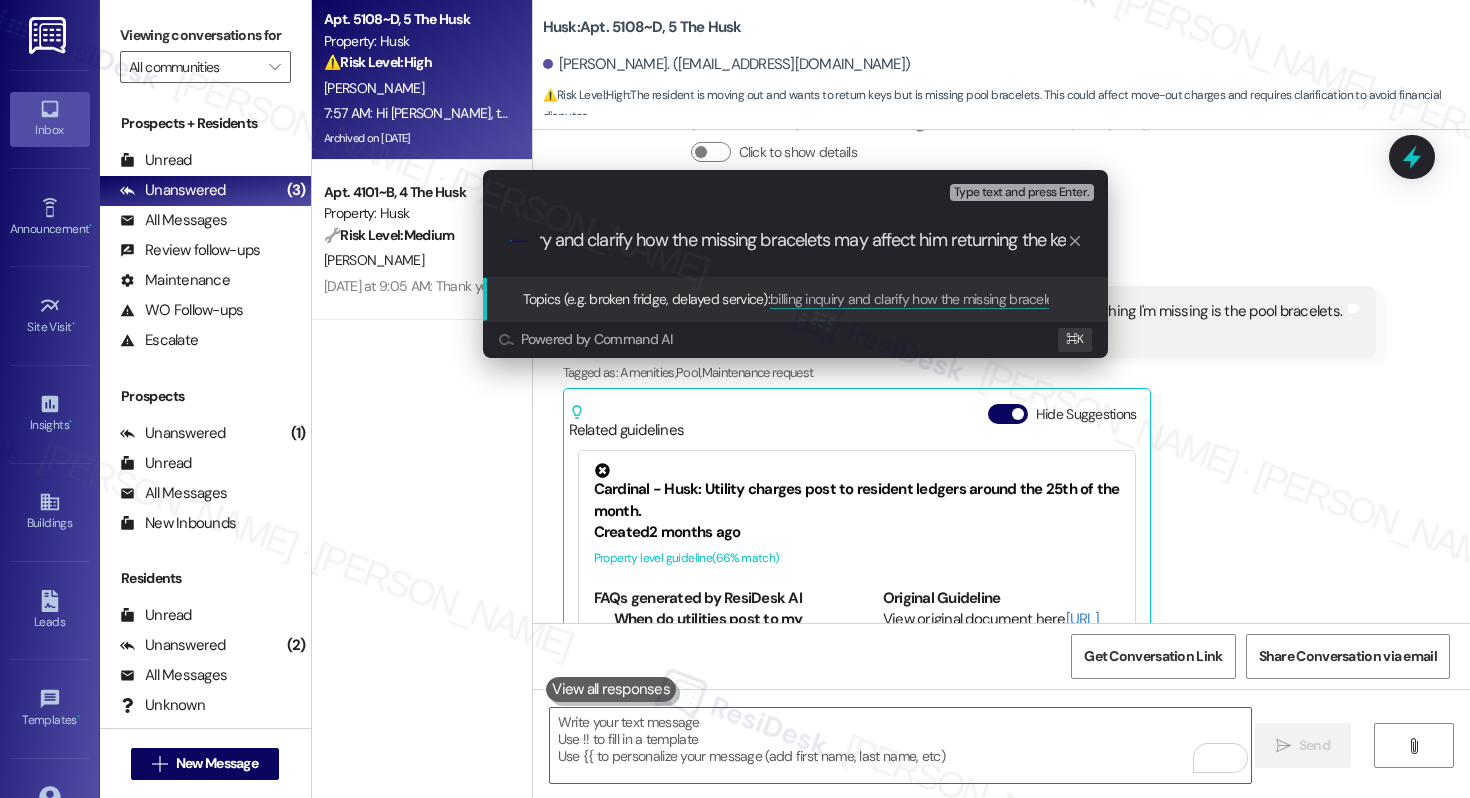 scroll, scrollTop: 0, scrollLeft: 102, axis: horizontal 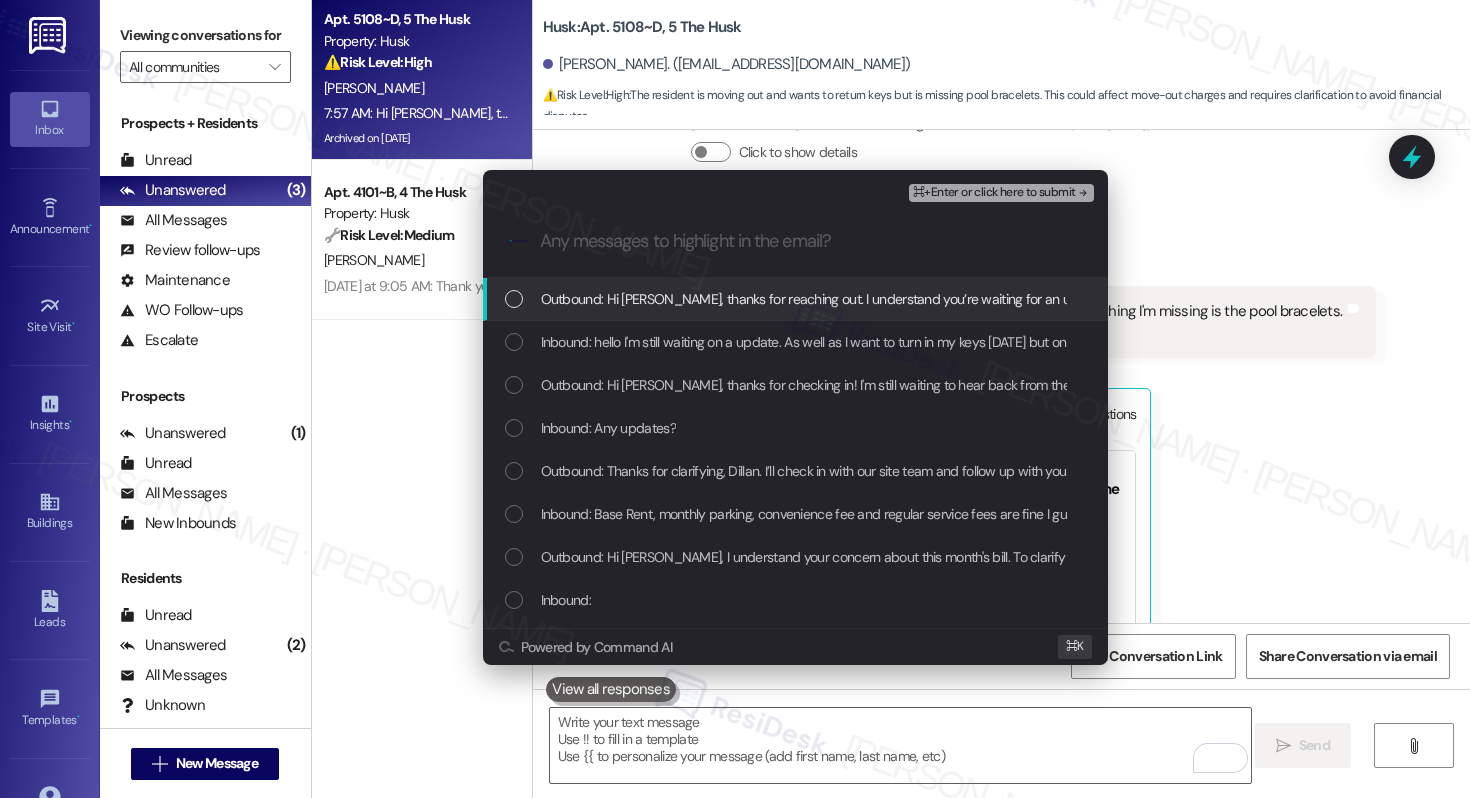 click on "Outbound: Hi [PERSON_NAME], thanks for reaching out. I understand you’re waiting for an update on your bill and would like to return your keys [DATE], but you're missing the pool bracelets. I’ll go ahead and check on the status of your billing inquiry and clarify how the missing bracelets may affect your key return.
If you’re able to, please feel free to stop by the site office in the meantime." at bounding box center [1657, 299] 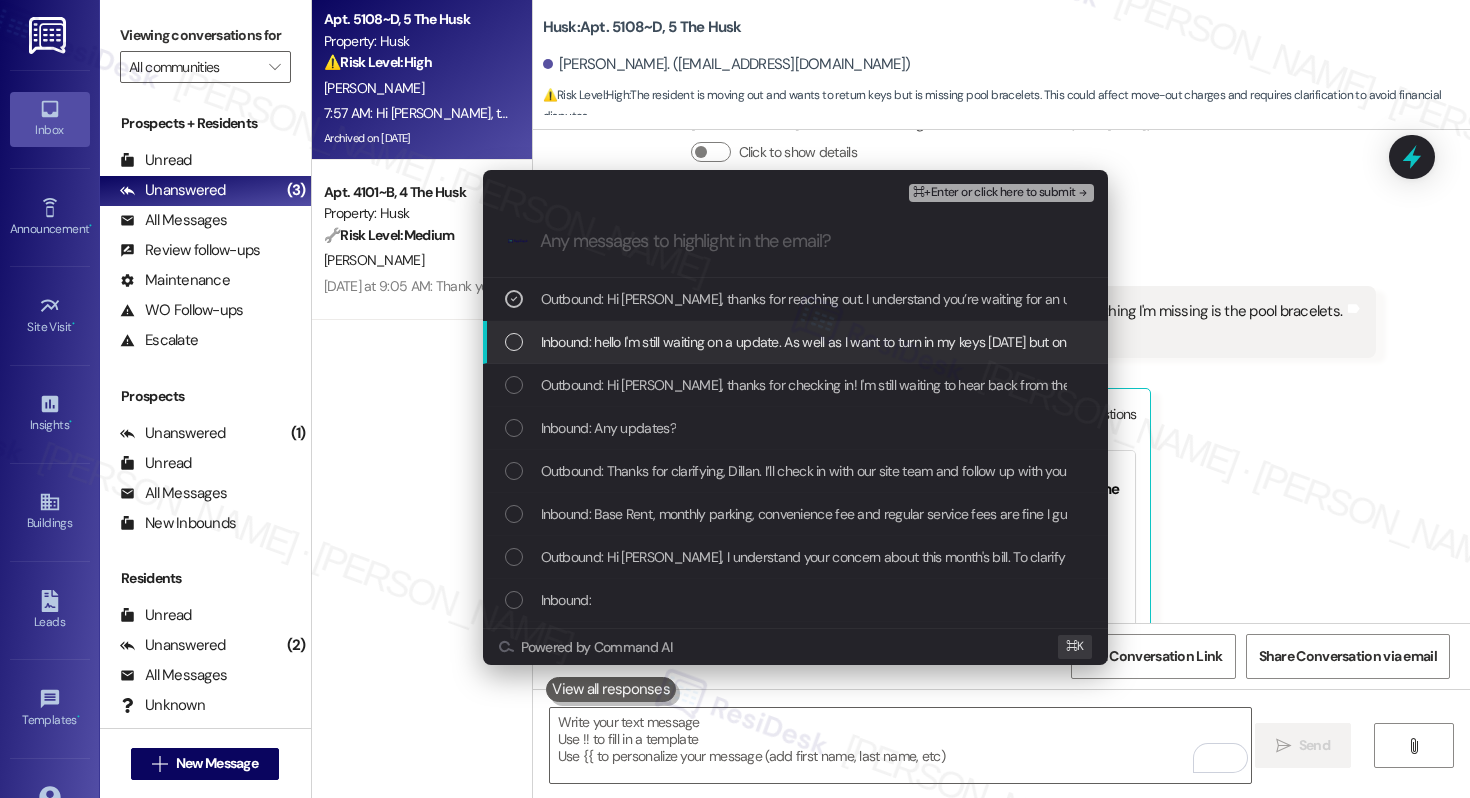 click on "Inbound: hello I'm still waiting on a update. As well as I want to turn in my keys [DATE] but only thing I'm missing is the pool bracelets. How does that affect me ?" at bounding box center [998, 342] 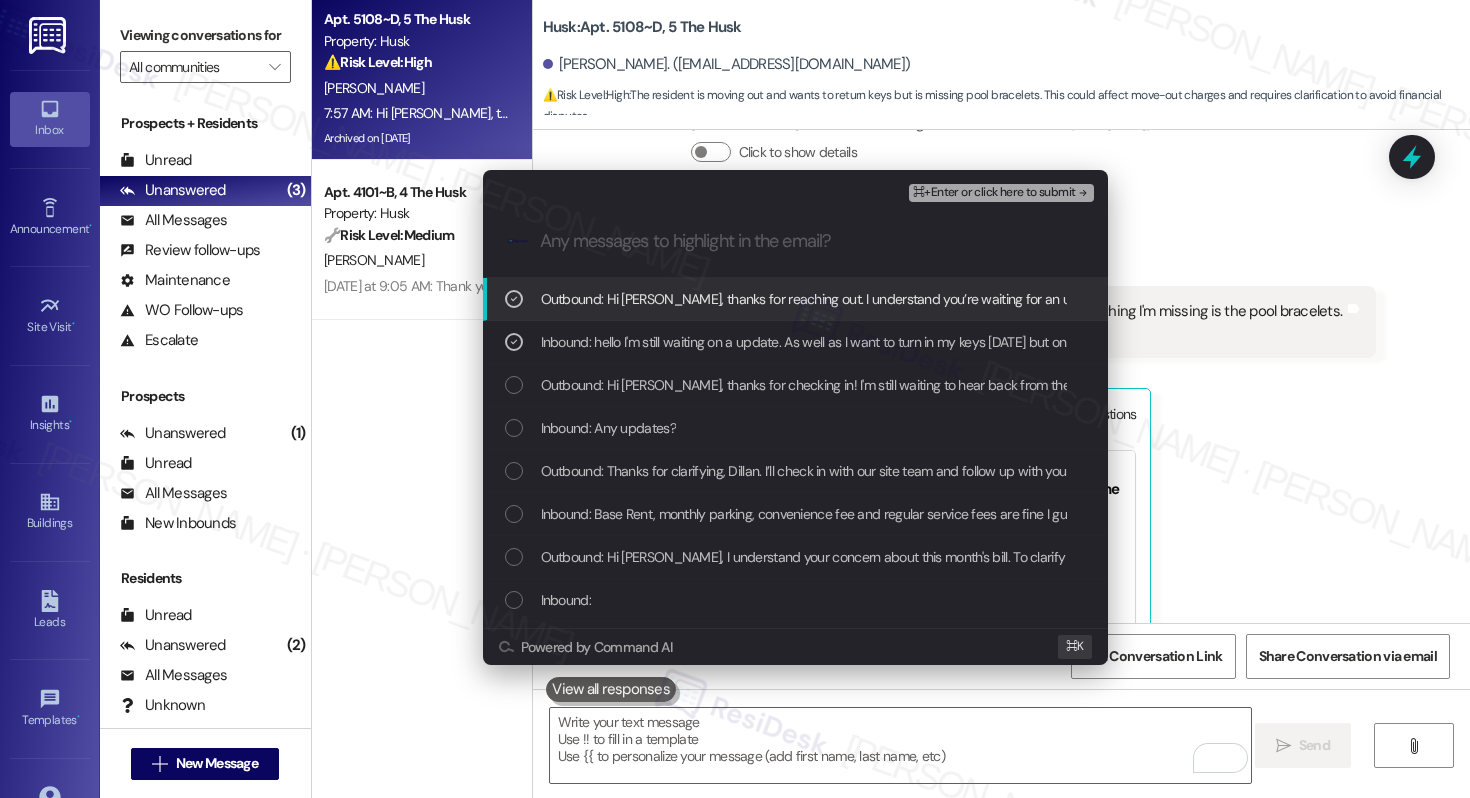 click on "⌘+Enter or click here to submit" at bounding box center [994, 193] 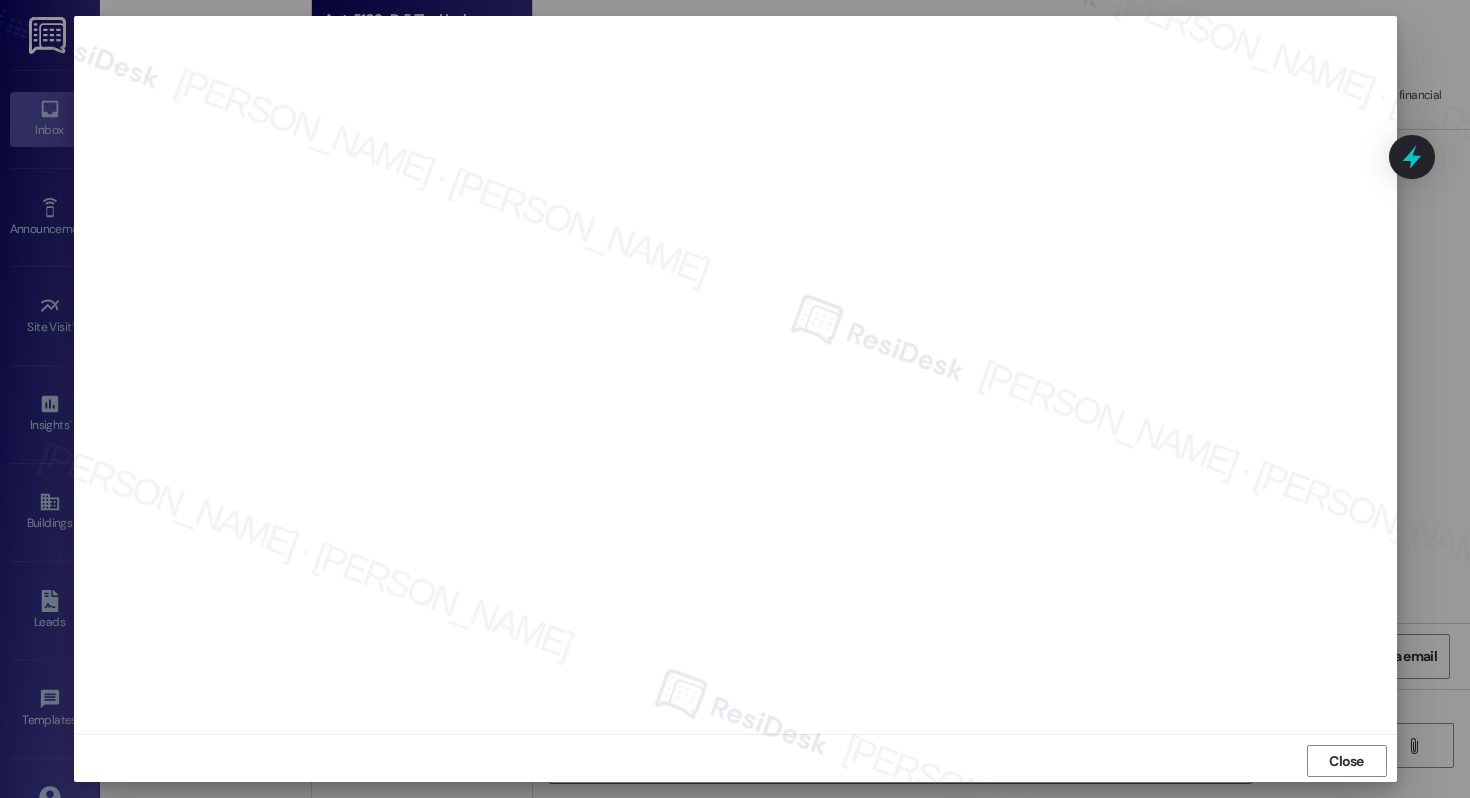 scroll, scrollTop: 5, scrollLeft: 0, axis: vertical 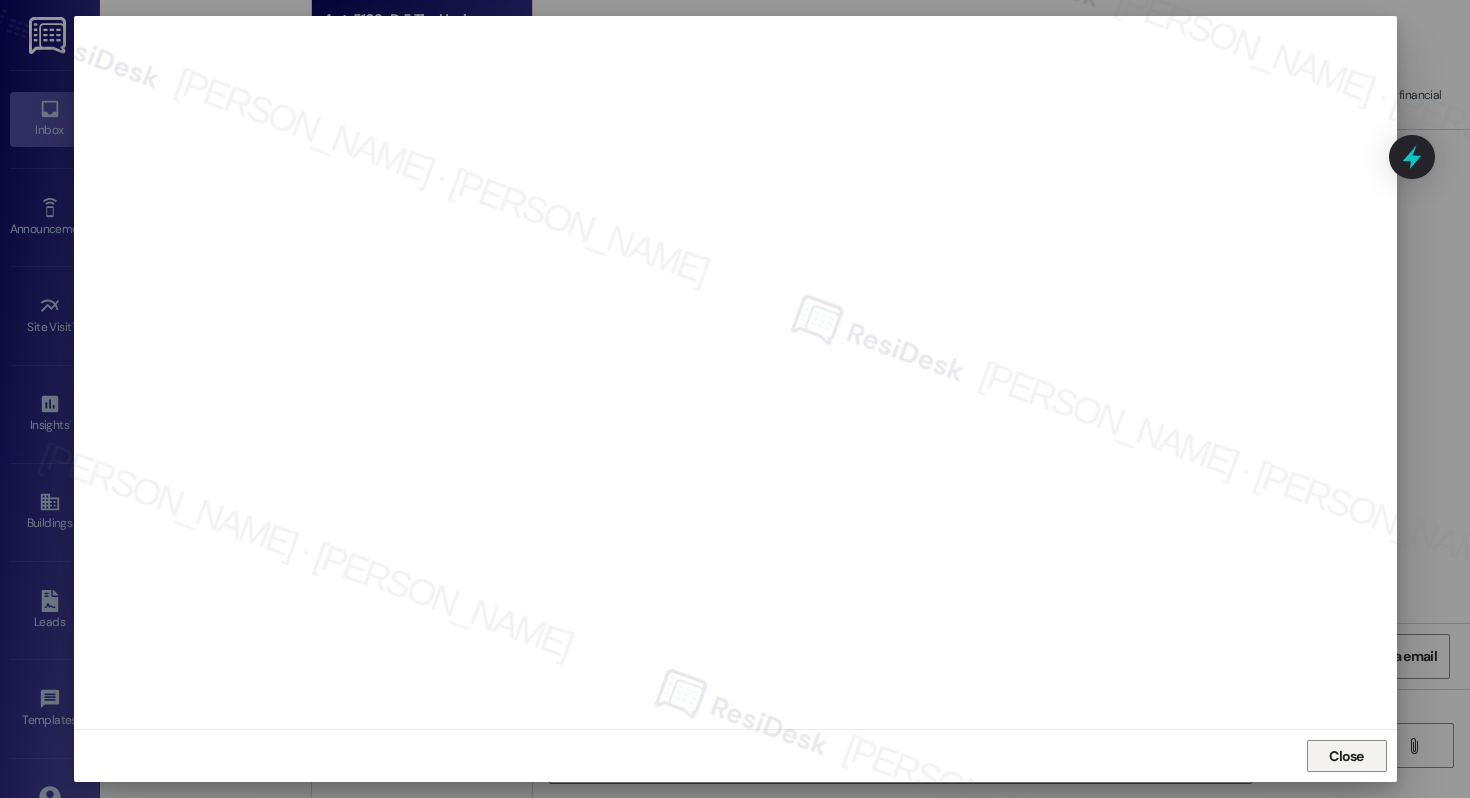 click on "Close" at bounding box center [1346, 756] 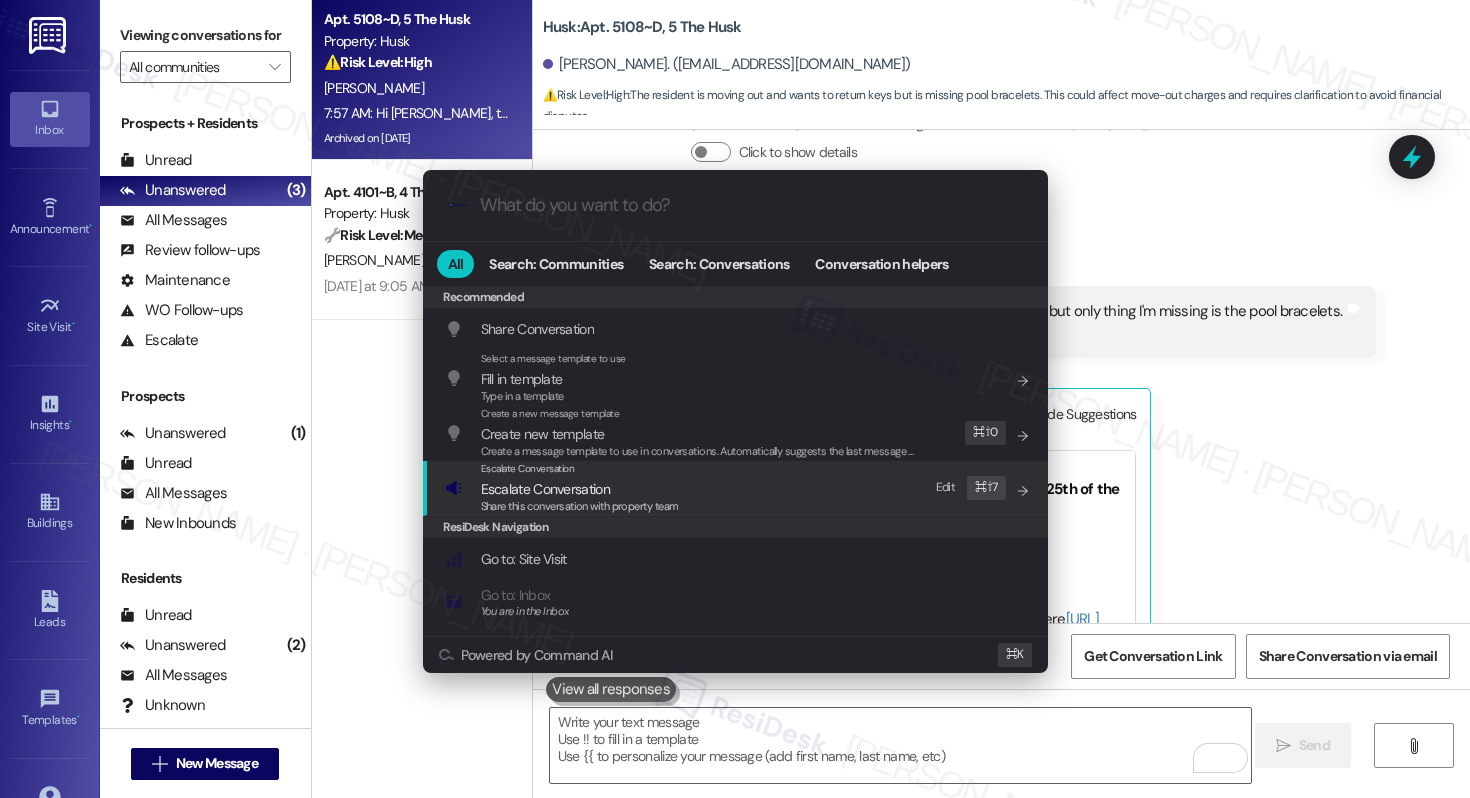 click on "Escalate Conversation Escalate Conversation Share this conversation with property team Edit ⌘ ⇧ 7" at bounding box center (737, 488) 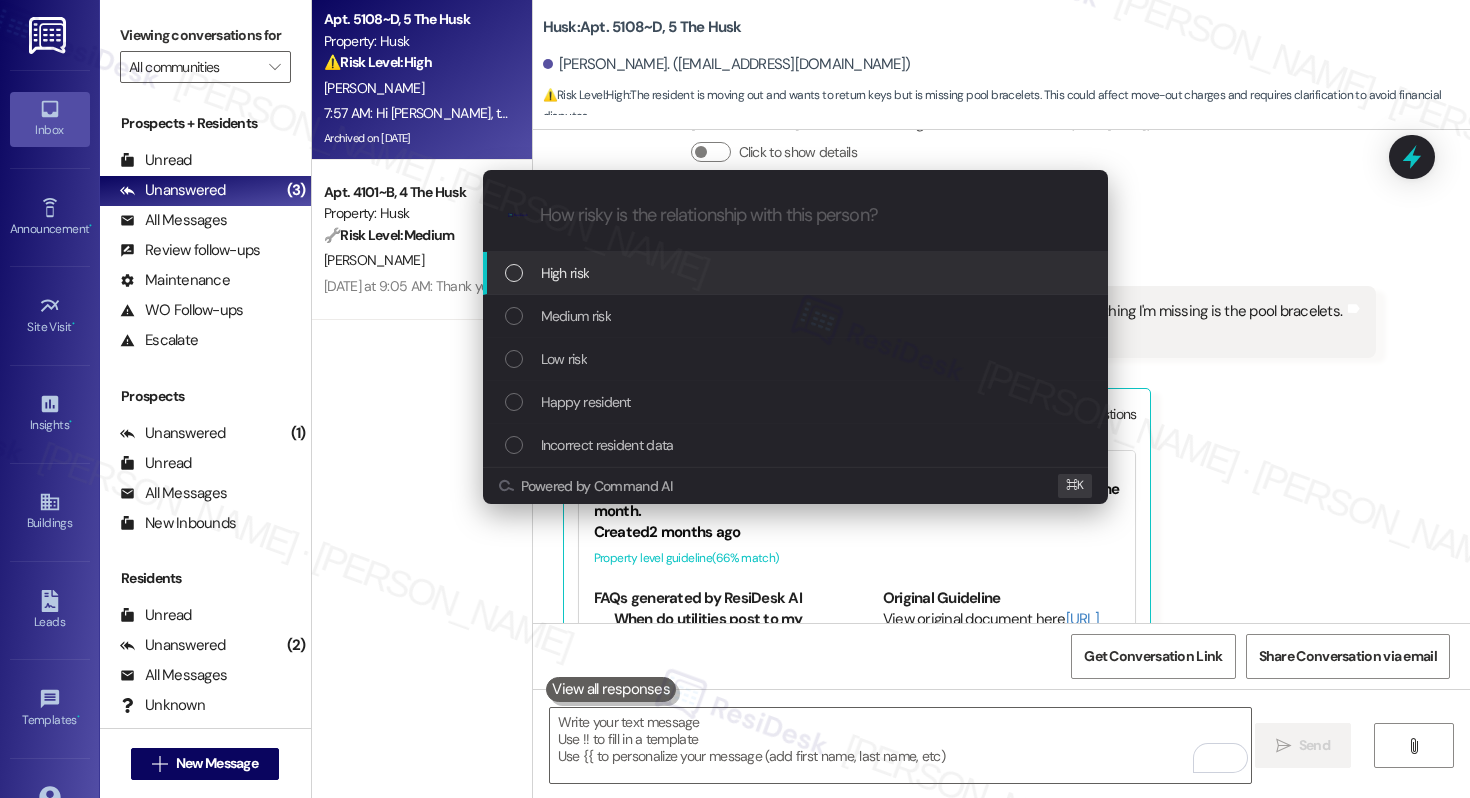 click on "High risk" at bounding box center (797, 273) 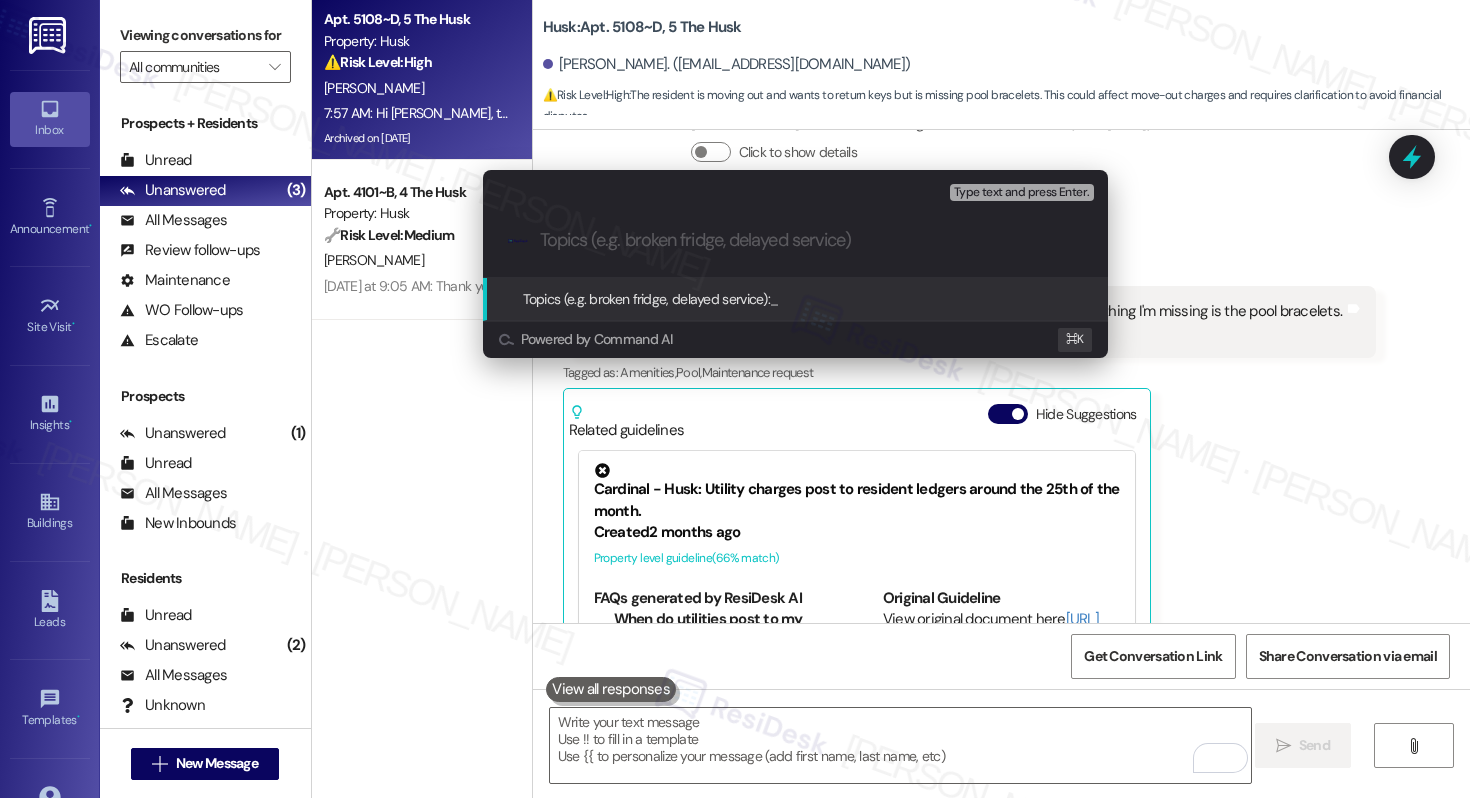 paste on "billing inquiry and clarify how the missing bracelets may affect him returning the key" 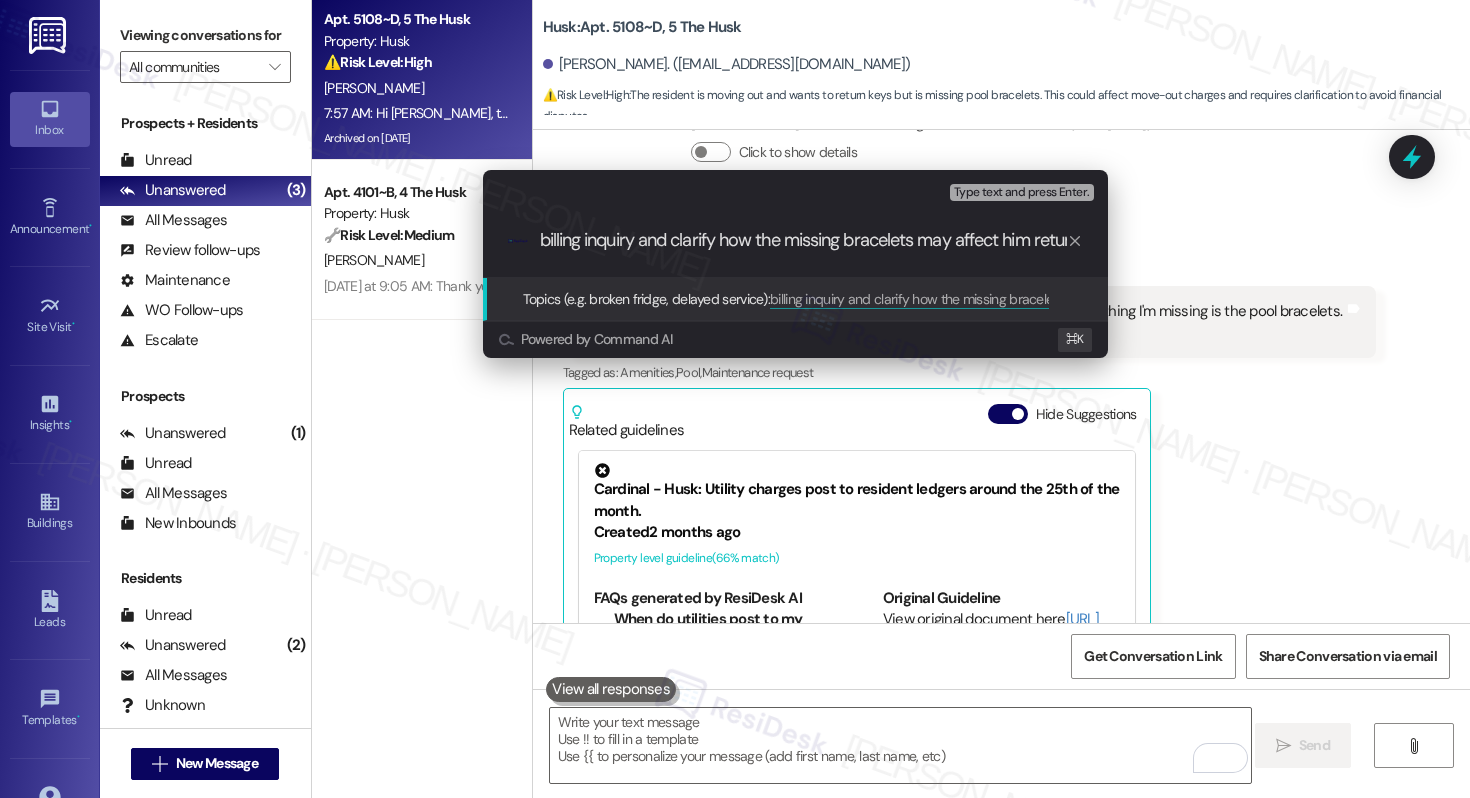 scroll, scrollTop: 0, scrollLeft: 102, axis: horizontal 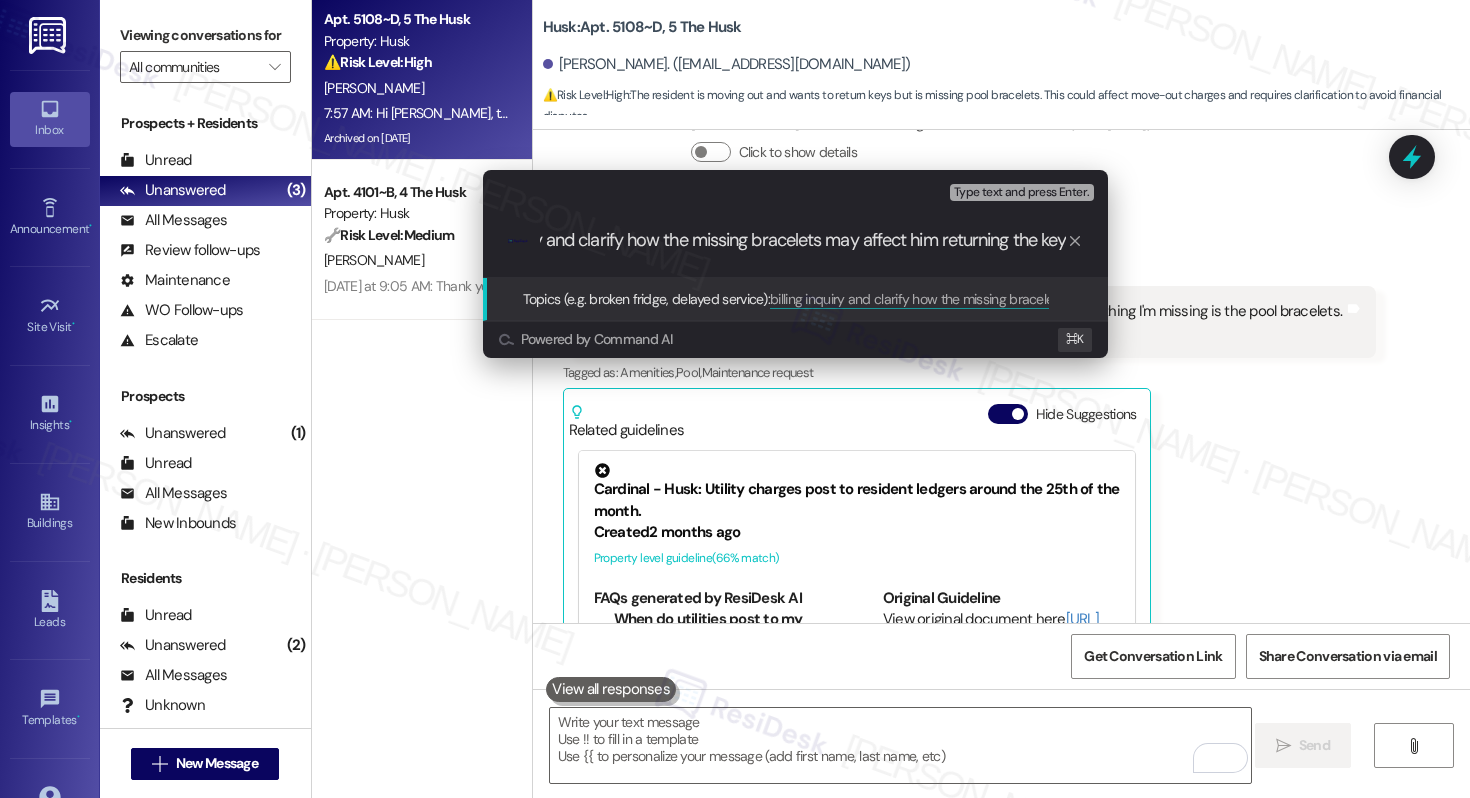 type 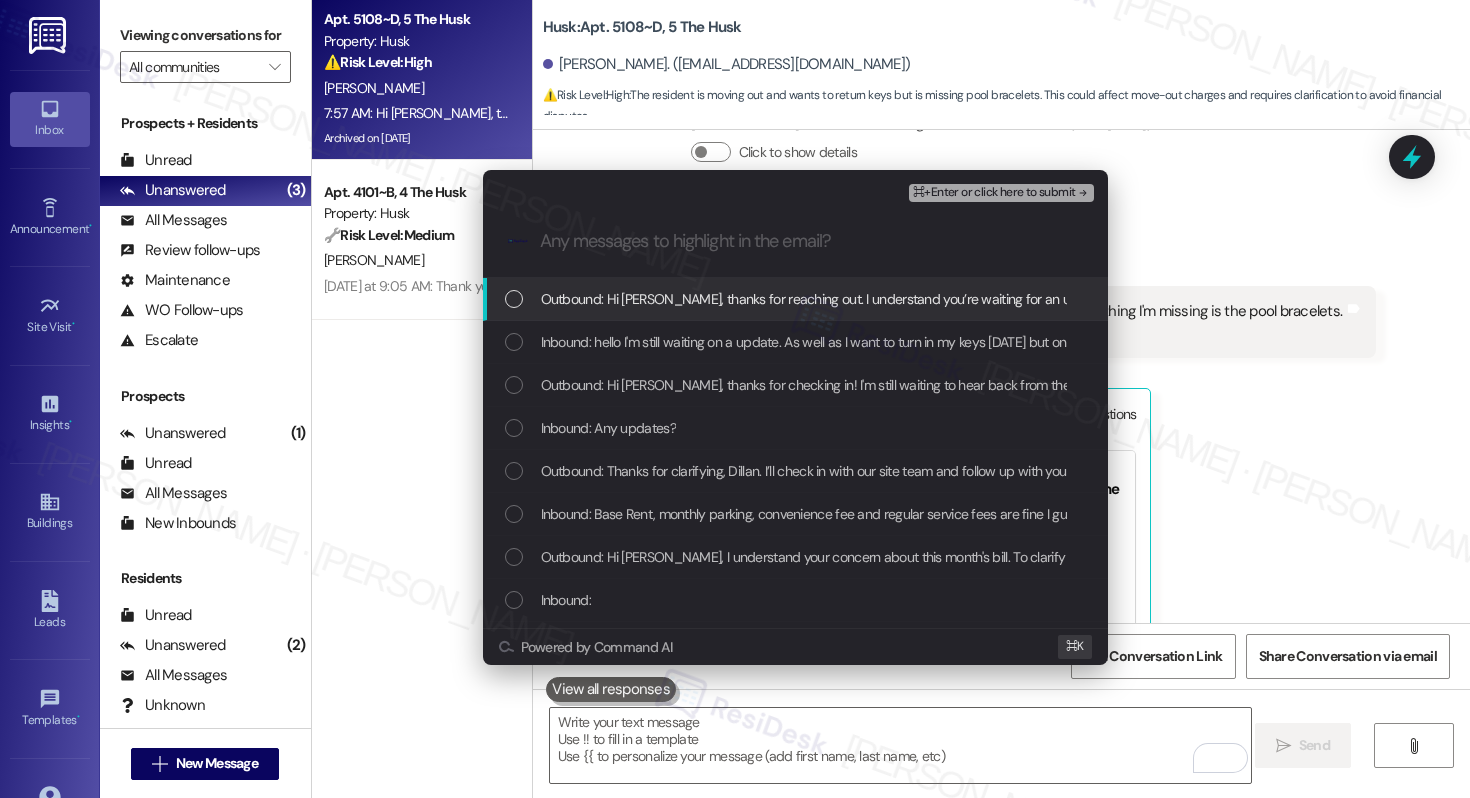 scroll, scrollTop: 0, scrollLeft: 0, axis: both 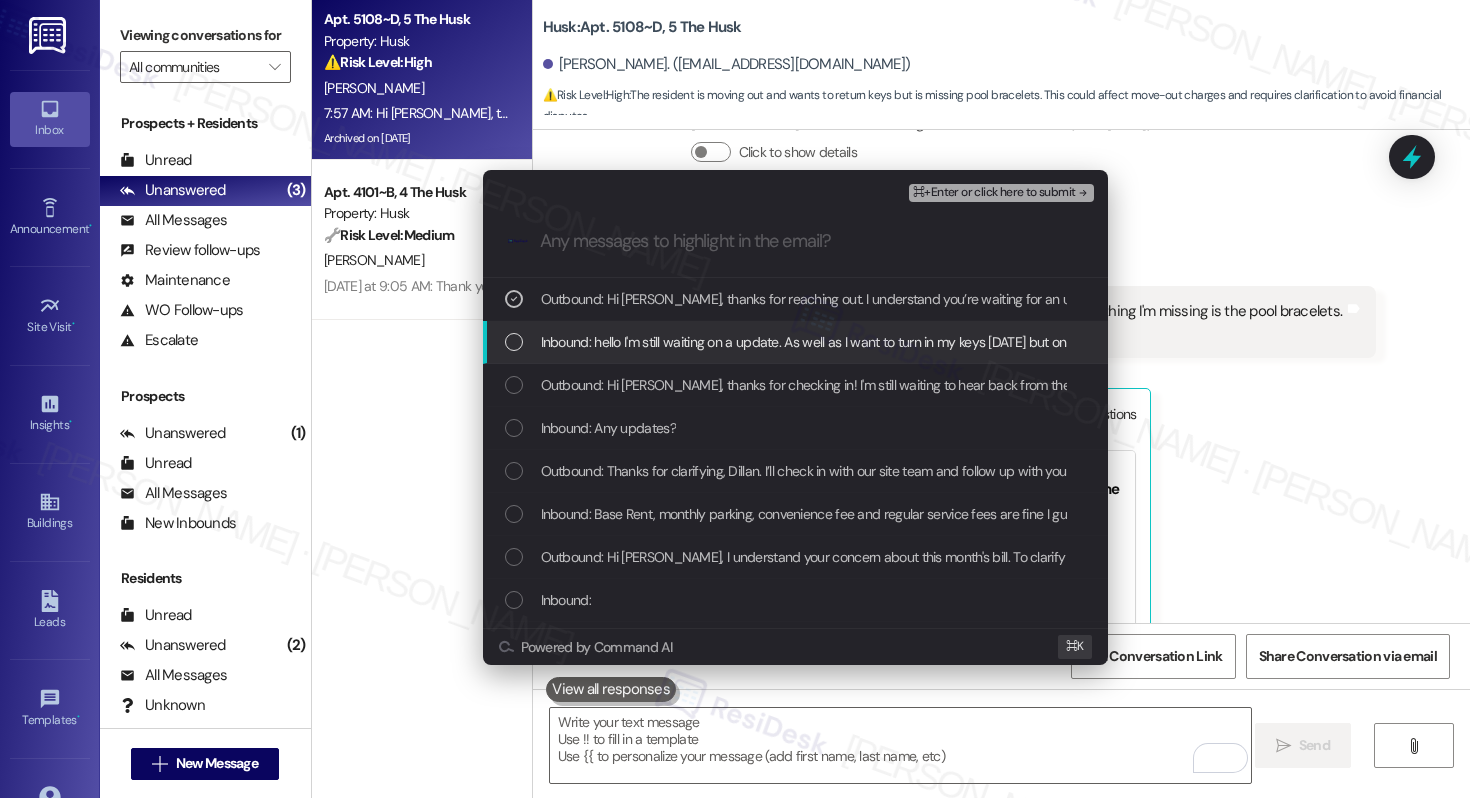 click on "Inbound: hello I'm still waiting on a update. As well as I want to turn in my keys [DATE] but only thing I'm missing is the pool bracelets. How does that affect me ?" at bounding box center [998, 342] 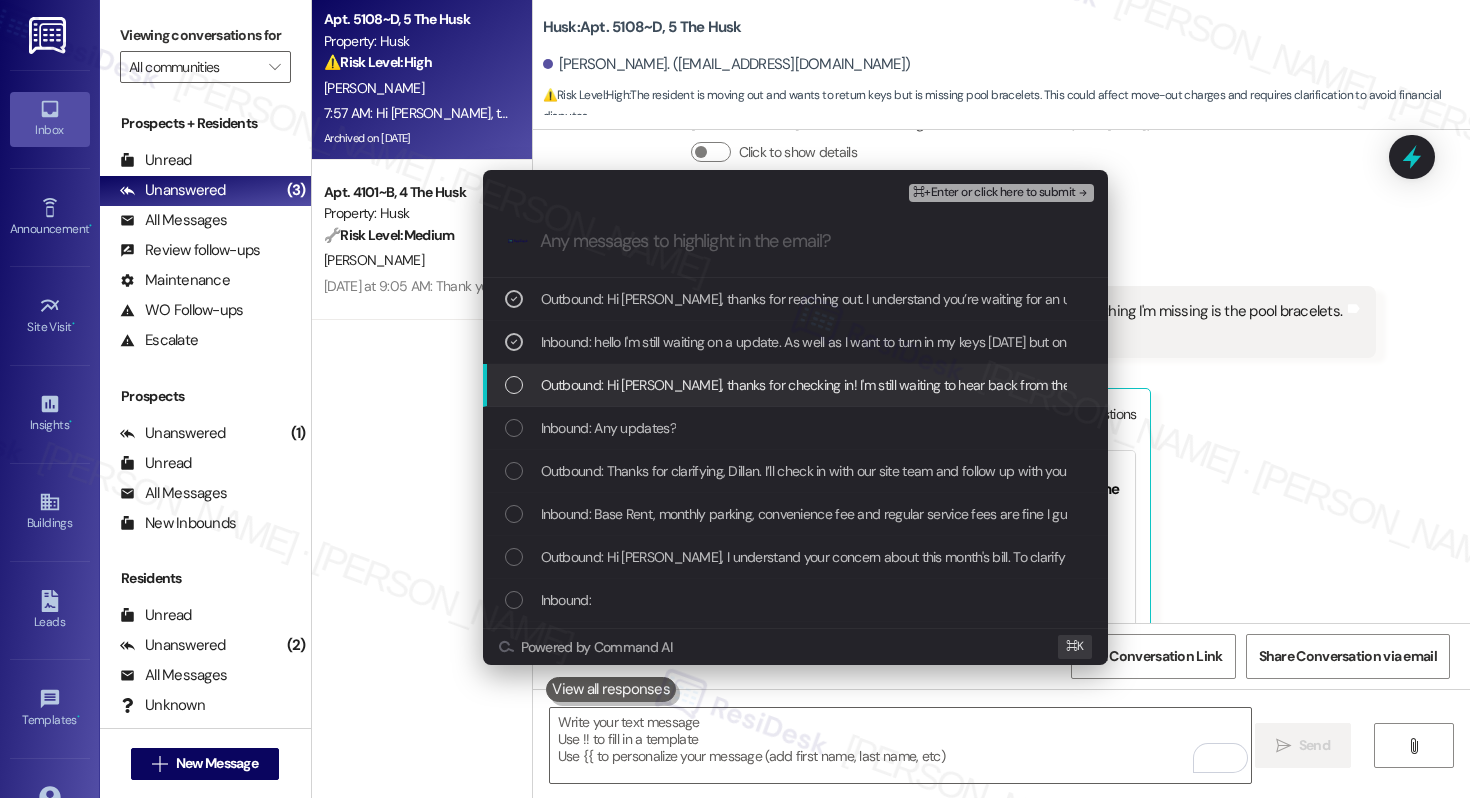 click on "Outbound: Hi [PERSON_NAME], thanks for checking in! I'm still waiting to hear back from the site team regarding your bill concerns. I'll reach out as soon as I have an update for you!" at bounding box center [1059, 385] 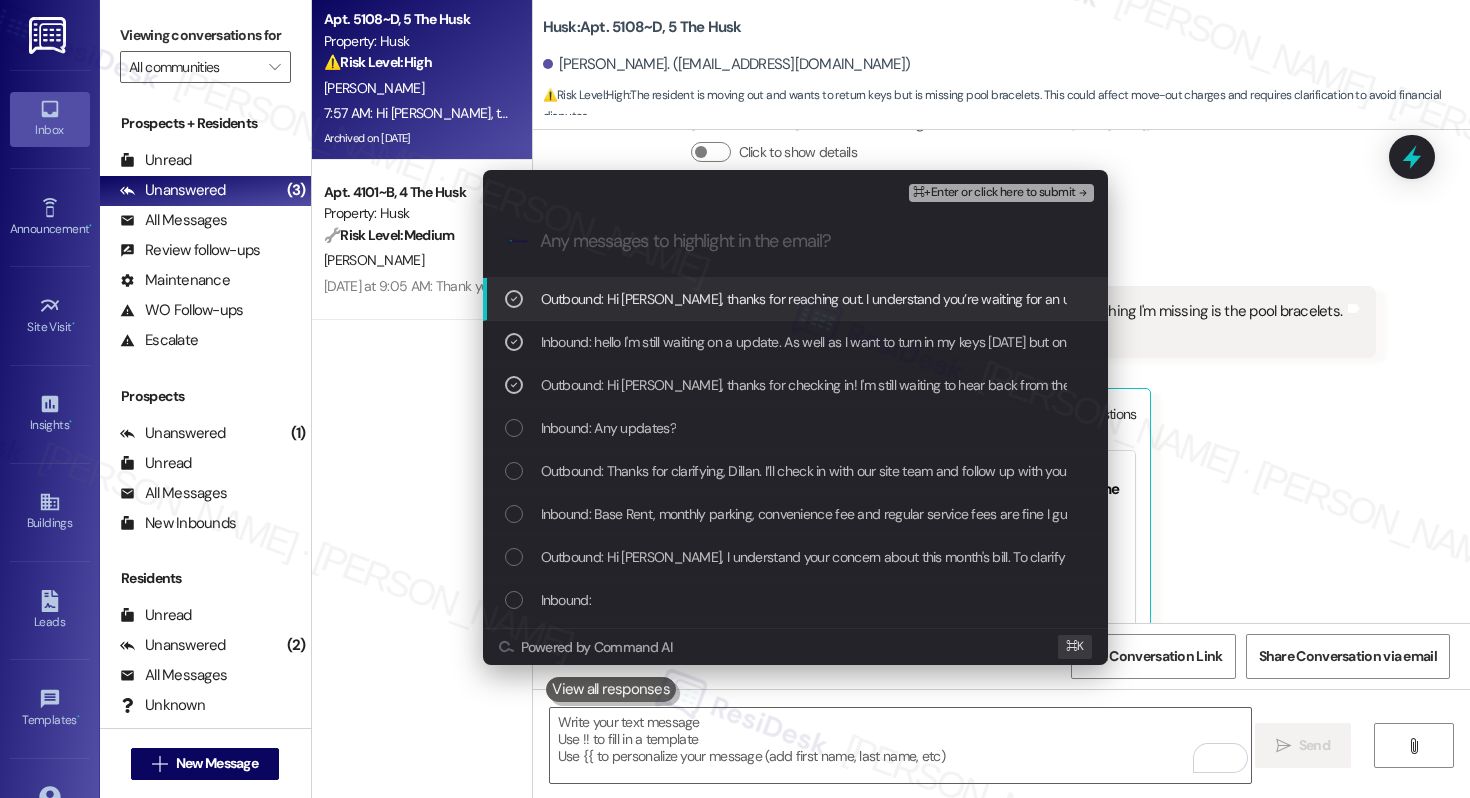 click on "⌘+Enter or click here to submit" at bounding box center (994, 193) 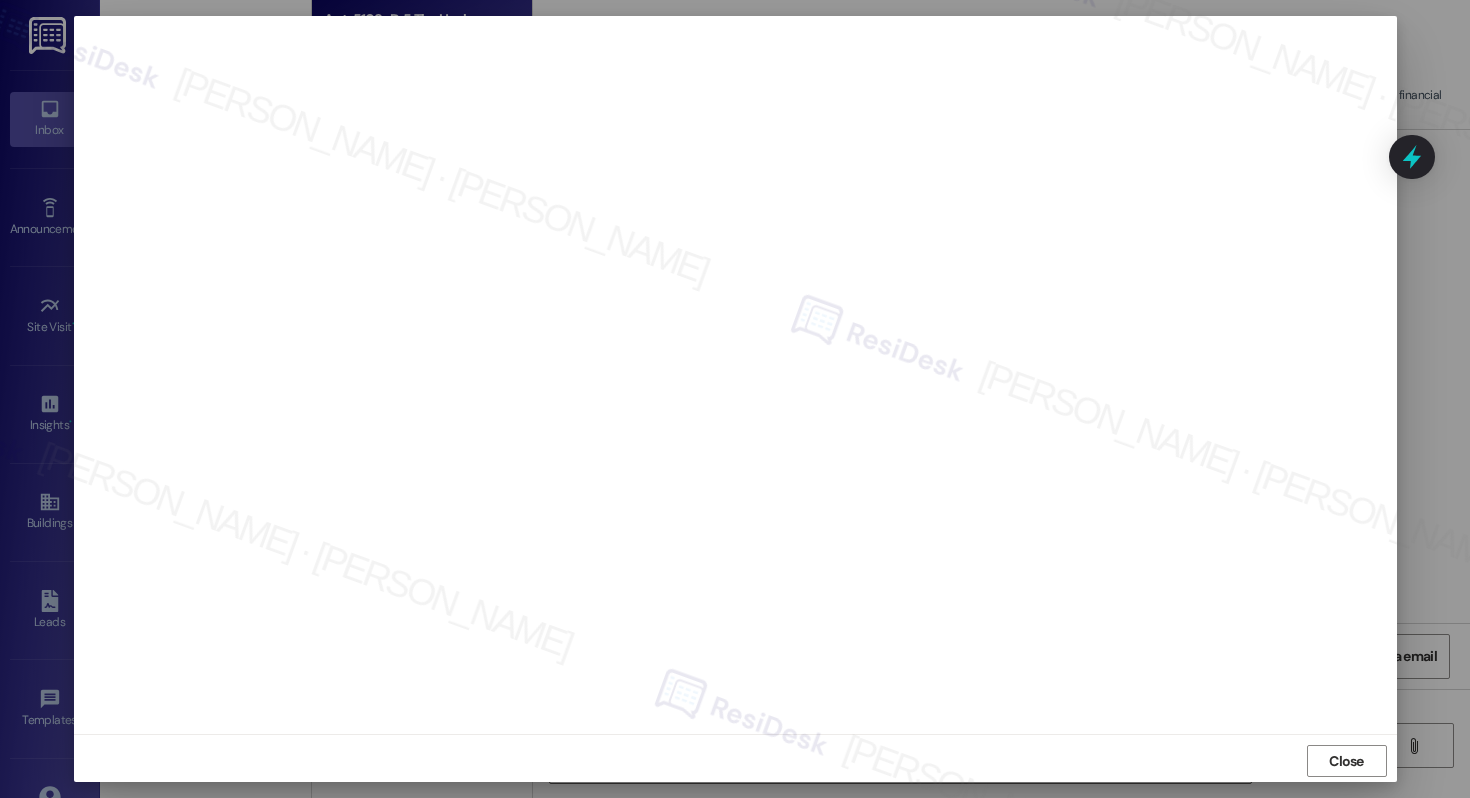 scroll, scrollTop: 5, scrollLeft: 0, axis: vertical 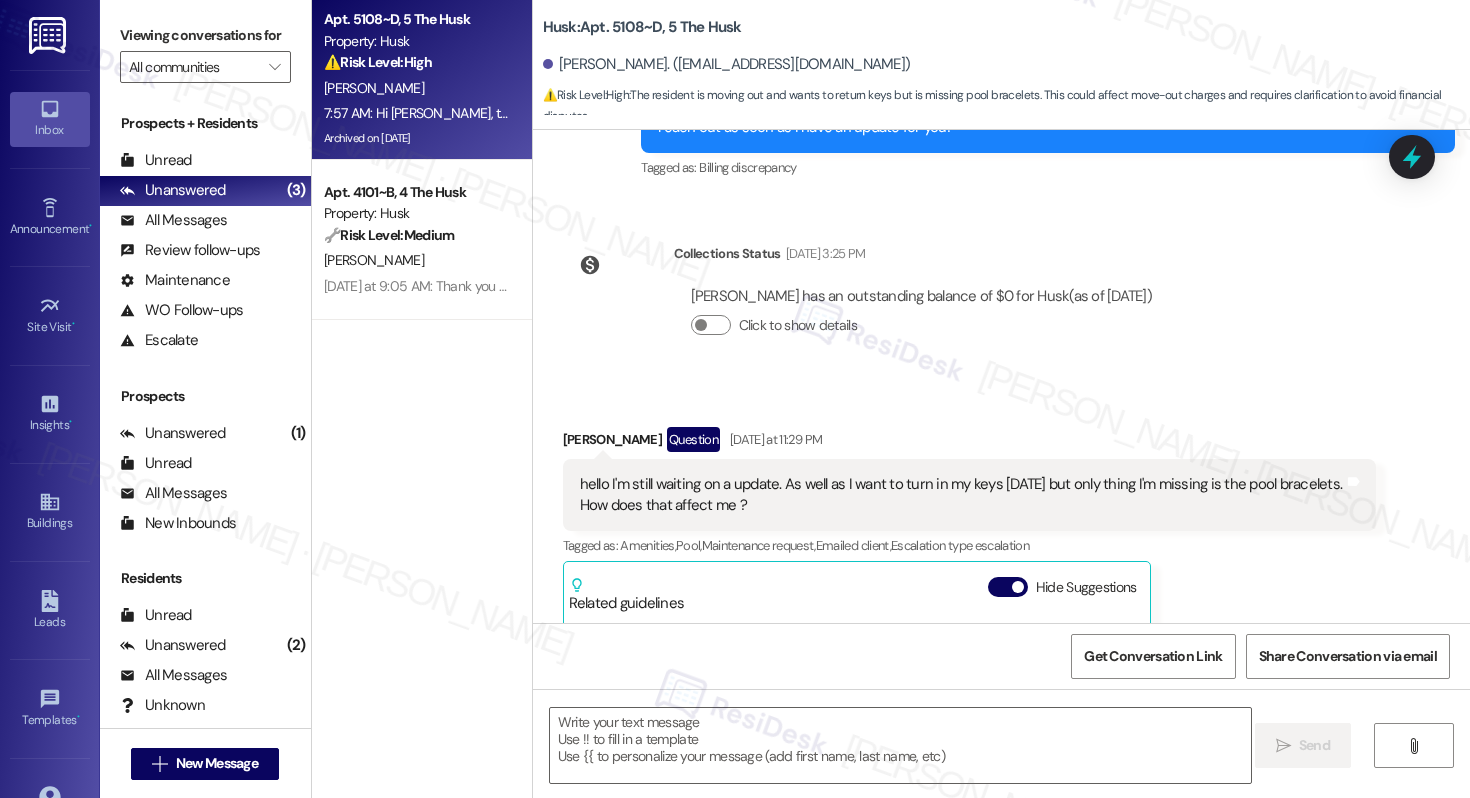 type on "Fetching suggested responses. Please feel free to read through the conversation in the meantime." 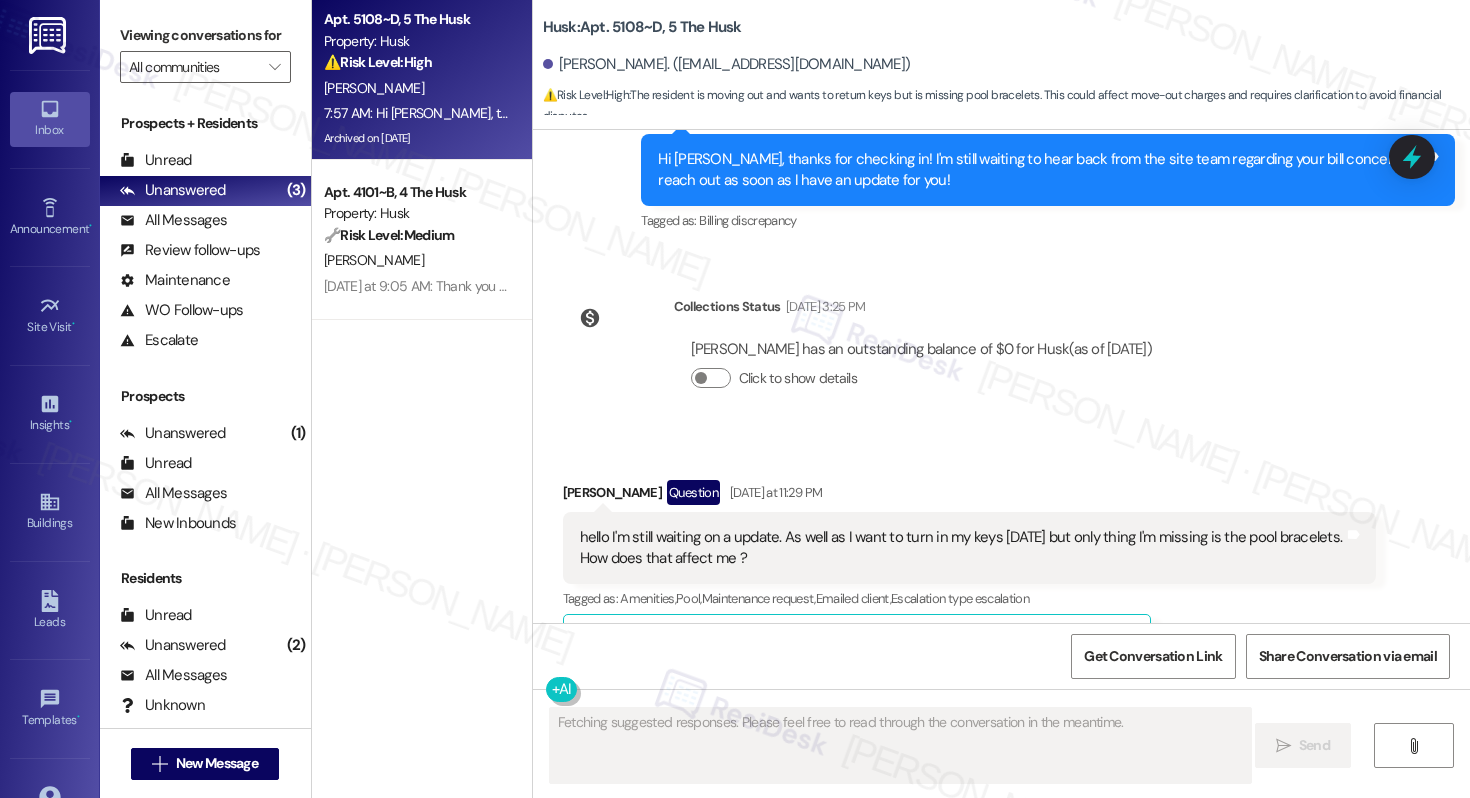 scroll, scrollTop: 15712, scrollLeft: 0, axis: vertical 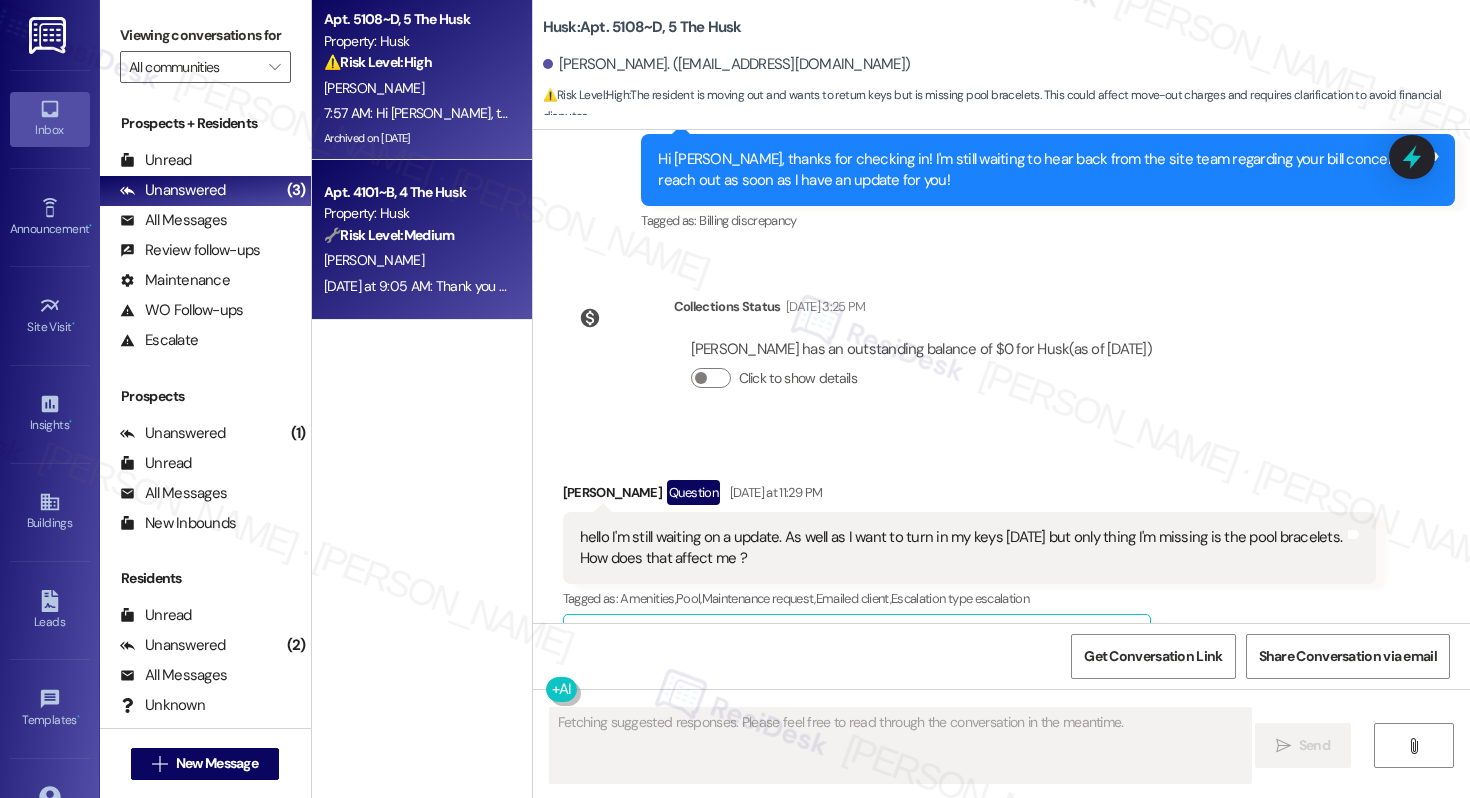 click on "Property: Husk" at bounding box center [416, 213] 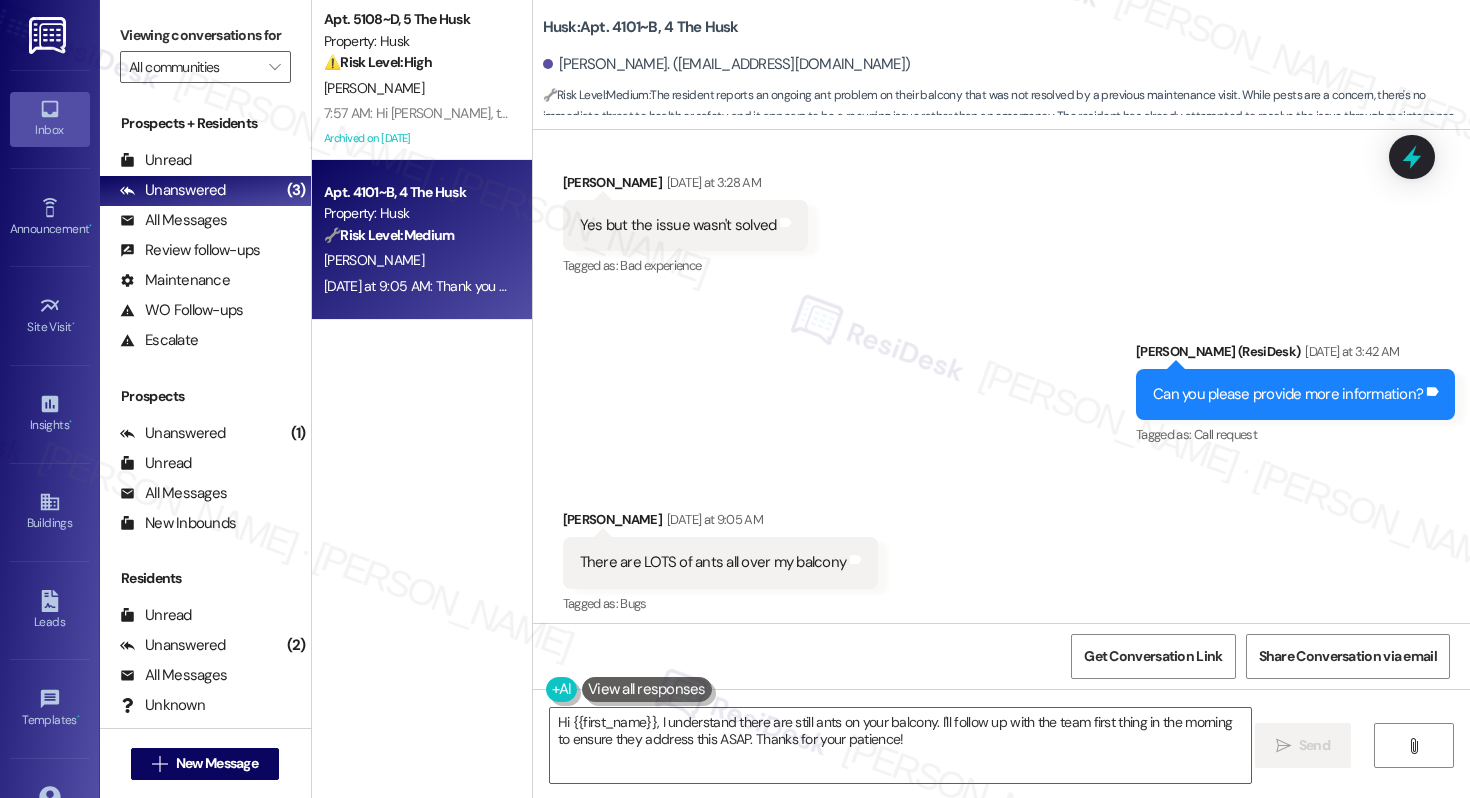 scroll, scrollTop: 3120, scrollLeft: 0, axis: vertical 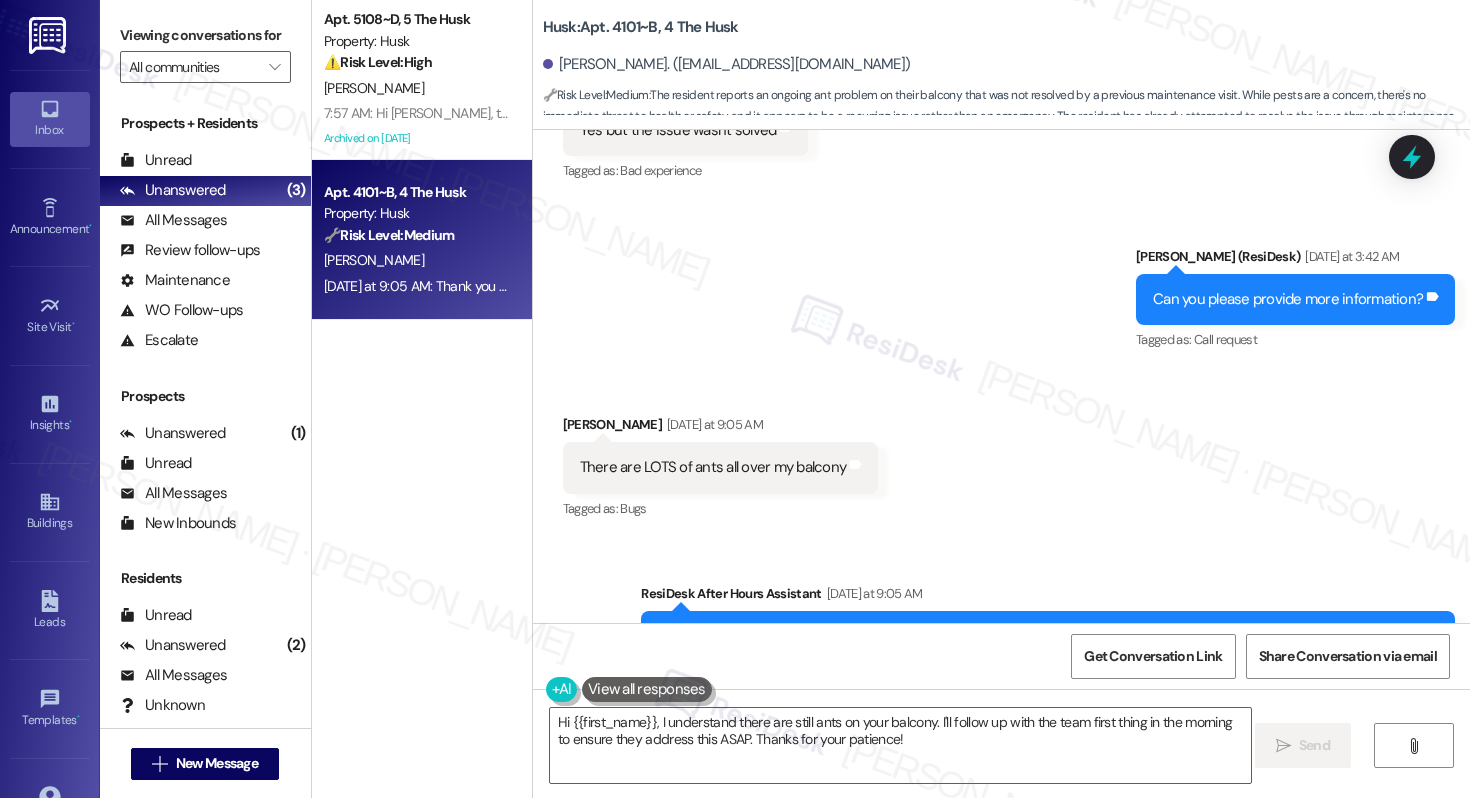 click on "[PERSON_NAME]. ([EMAIL_ADDRESS][DOMAIN_NAME])" at bounding box center [727, 64] 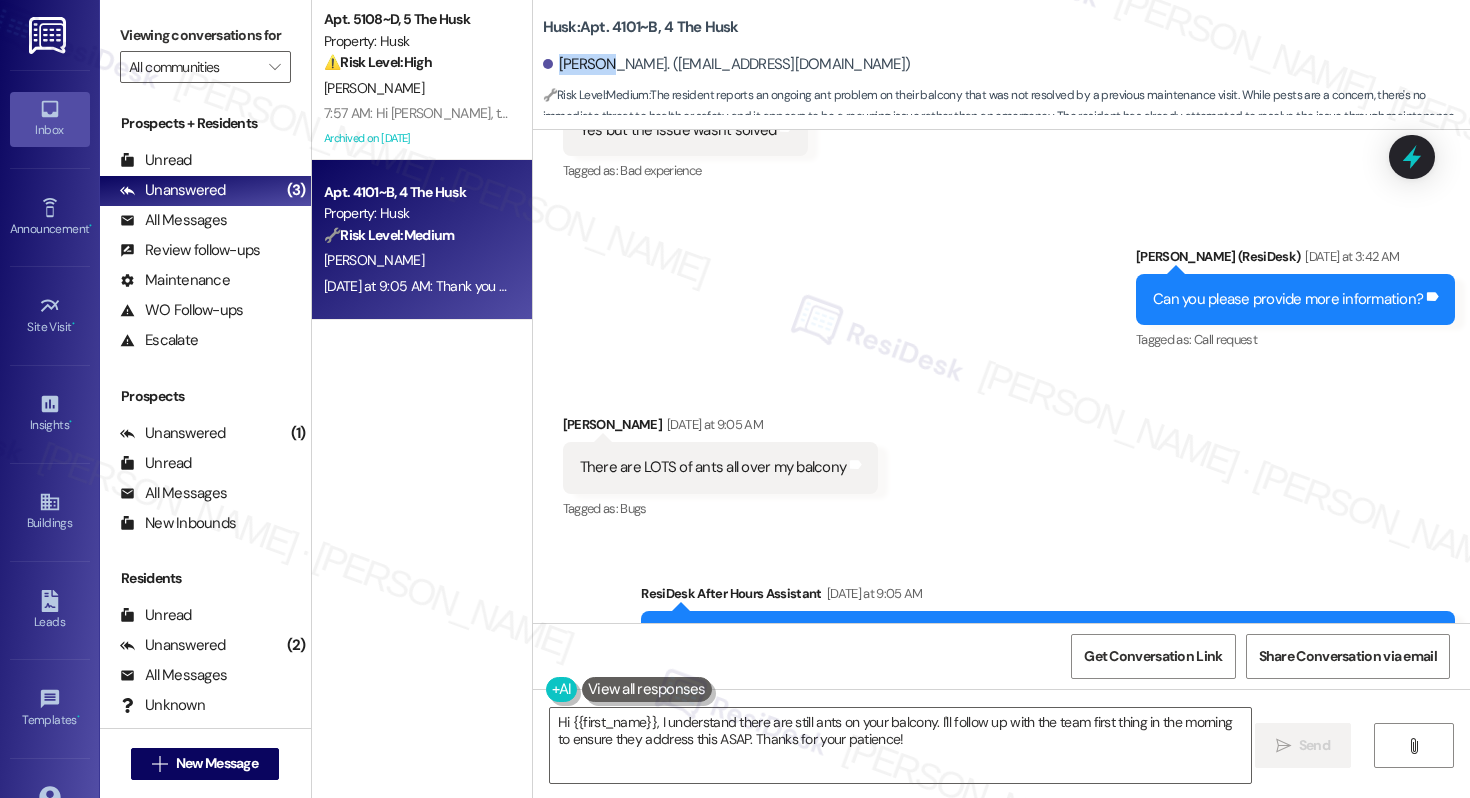 copy on "[PERSON_NAME]" 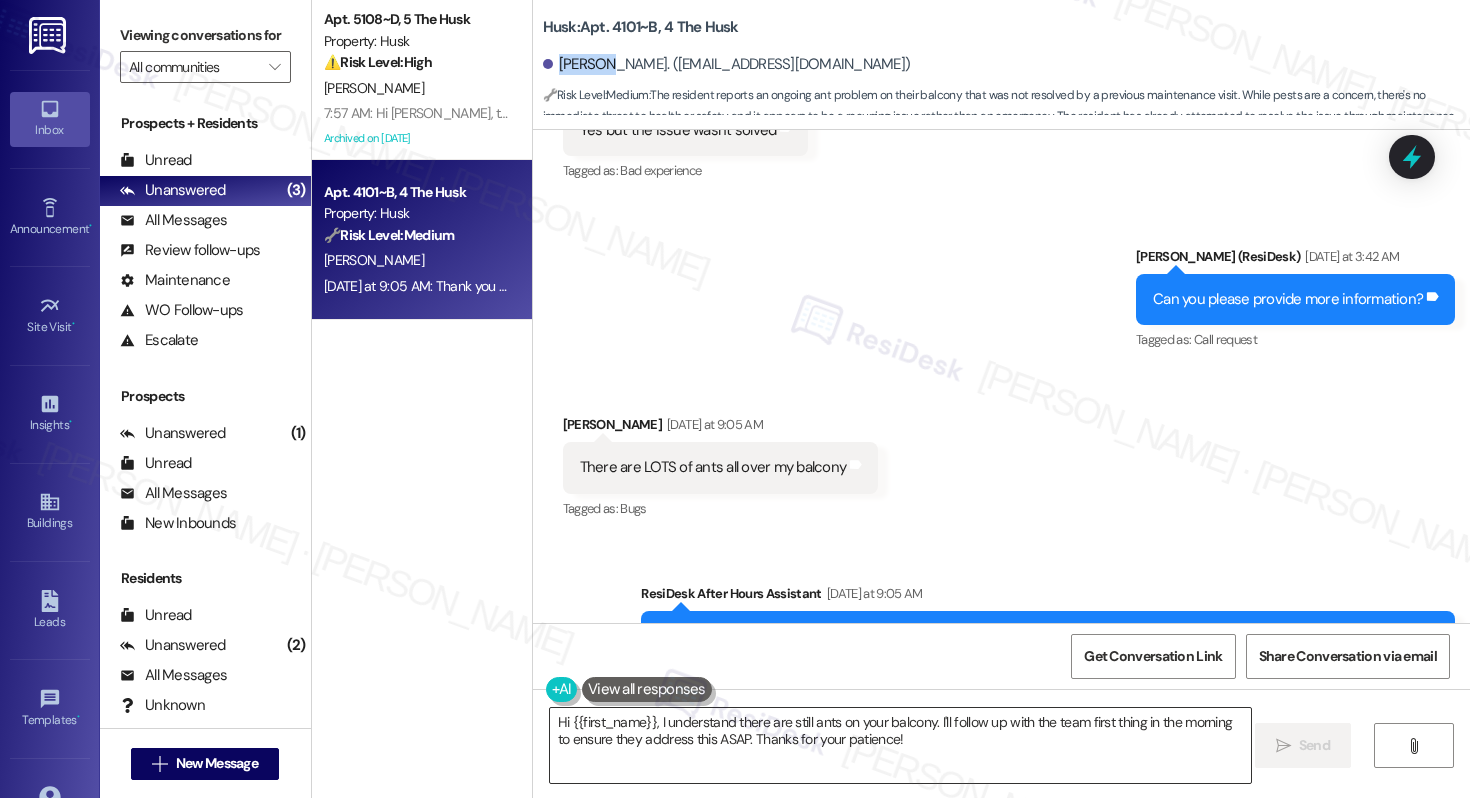 click on "Hi {{first_name}}, I understand there are still ants on your balcony. I'll follow up with the team first thing in the morning to ensure they address this ASAP. Thanks for your patience!" at bounding box center [900, 745] 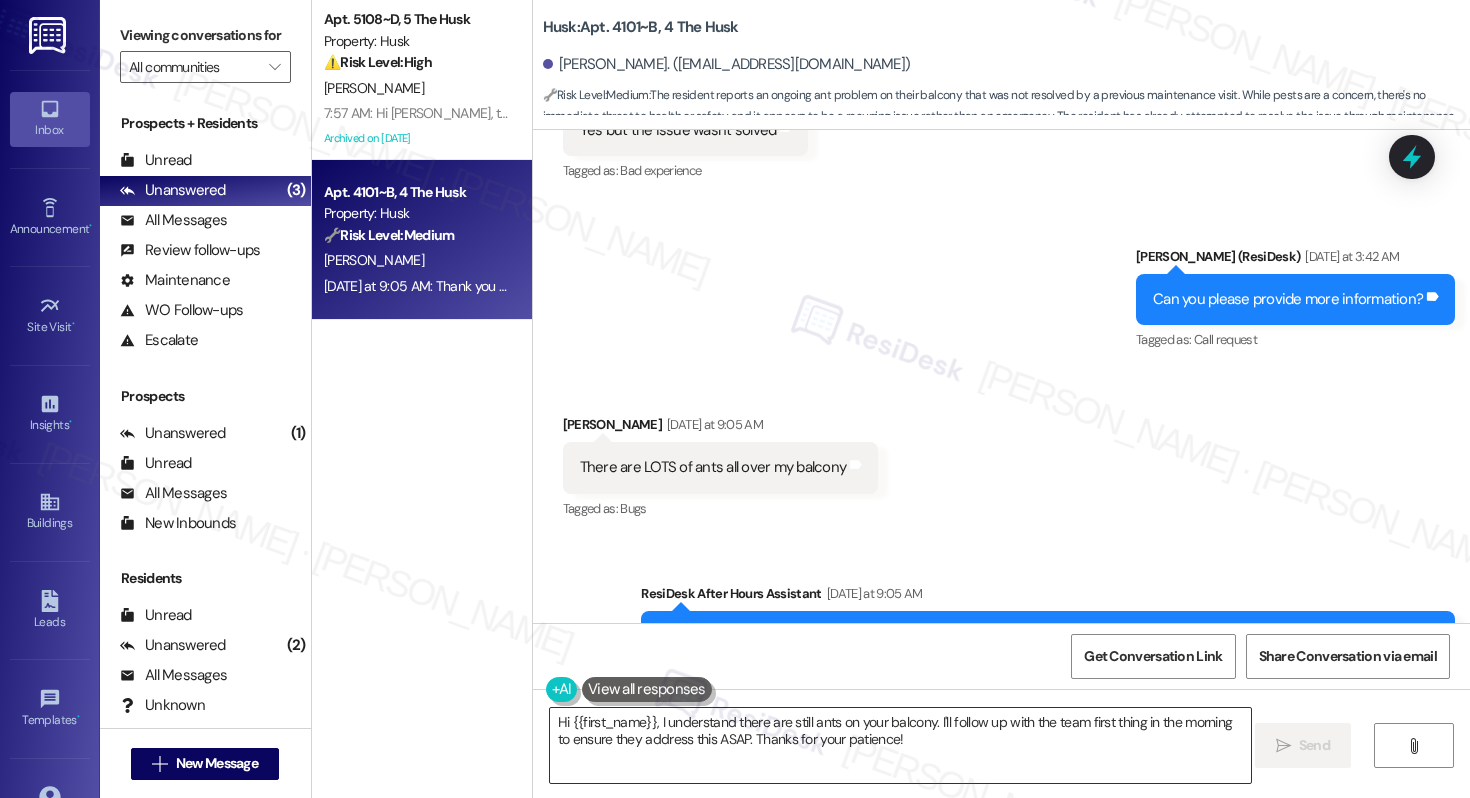 click on "Hi {{first_name}}, I understand there are still ants on your balcony. I'll follow up with the team first thing in the morning to ensure they address this ASAP. Thanks for your patience!" at bounding box center [900, 745] 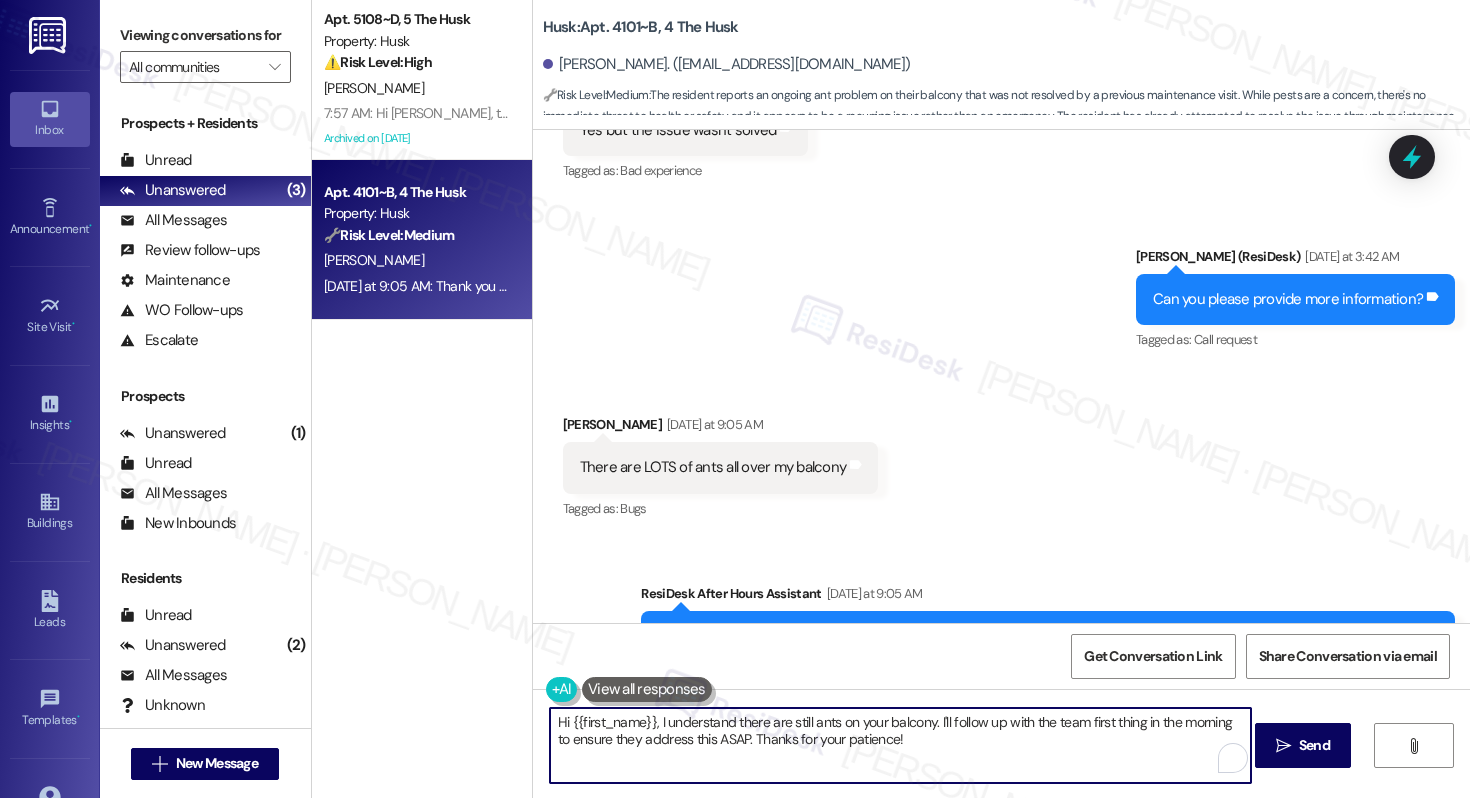 click on "Hi {{first_name}}, I understand there are still ants on your balcony. I'll follow up with the team first thing in the morning to ensure they address this ASAP. Thanks for your patience!" at bounding box center [900, 745] 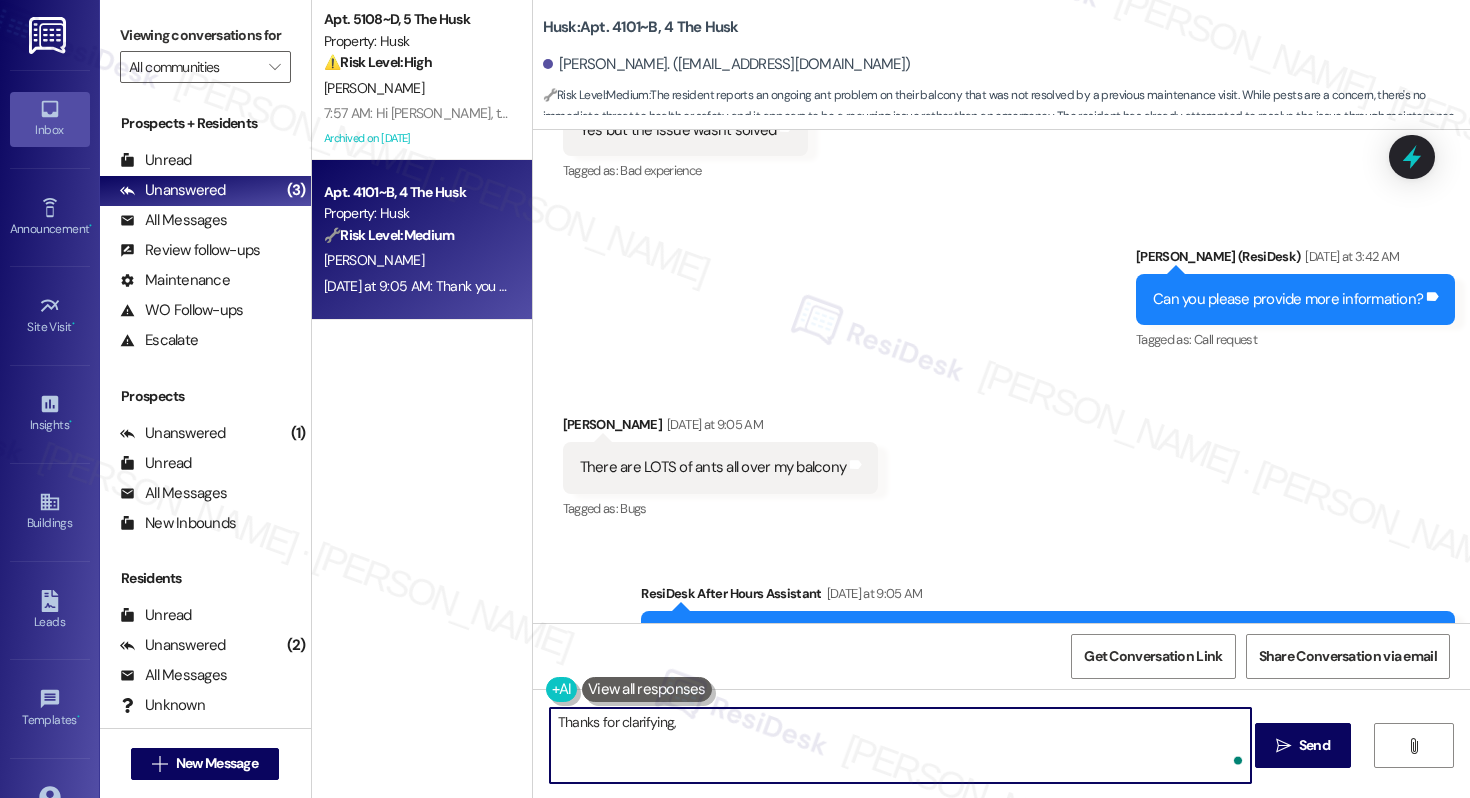 paste on "[PERSON_NAME]" 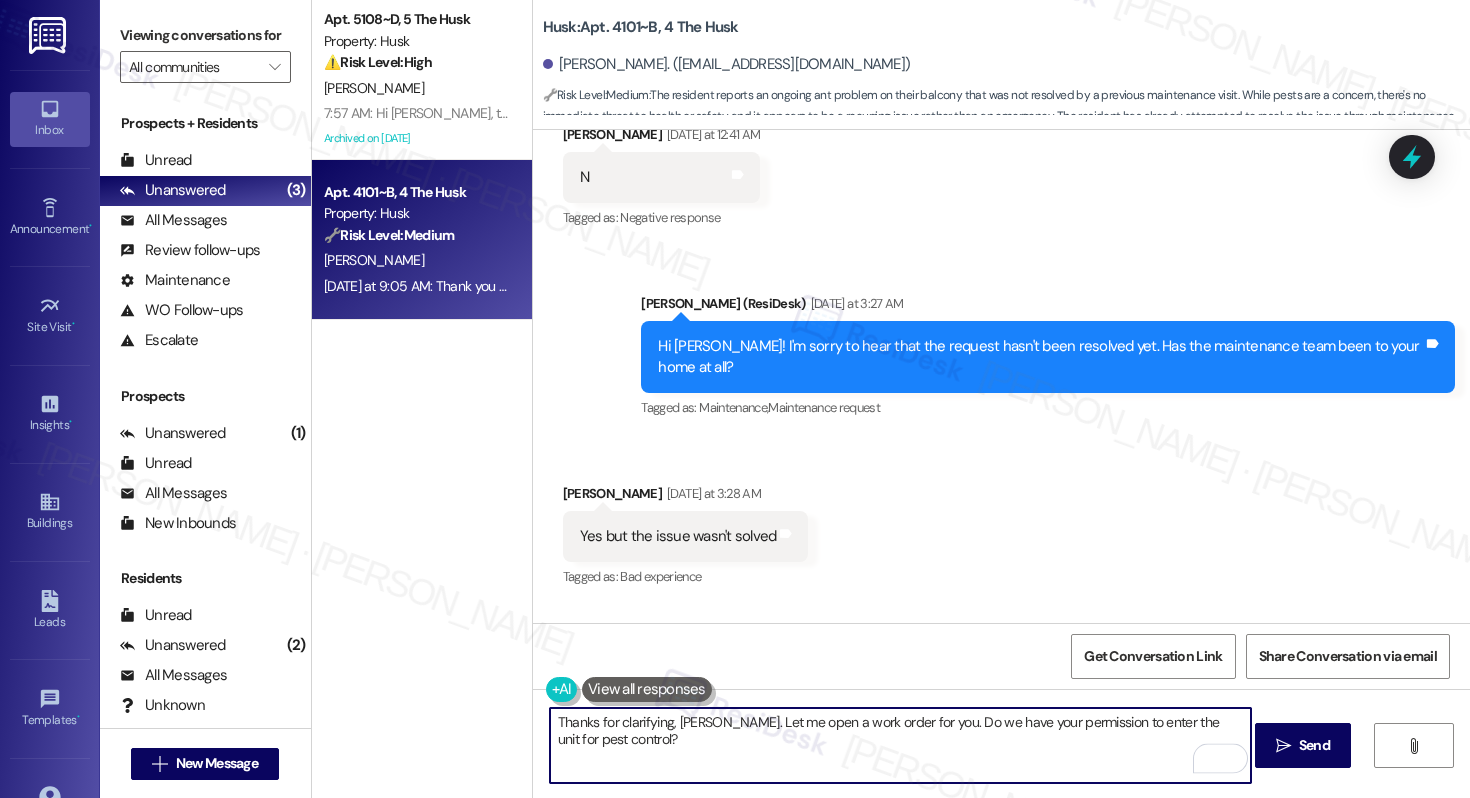 scroll, scrollTop: 2794, scrollLeft: 0, axis: vertical 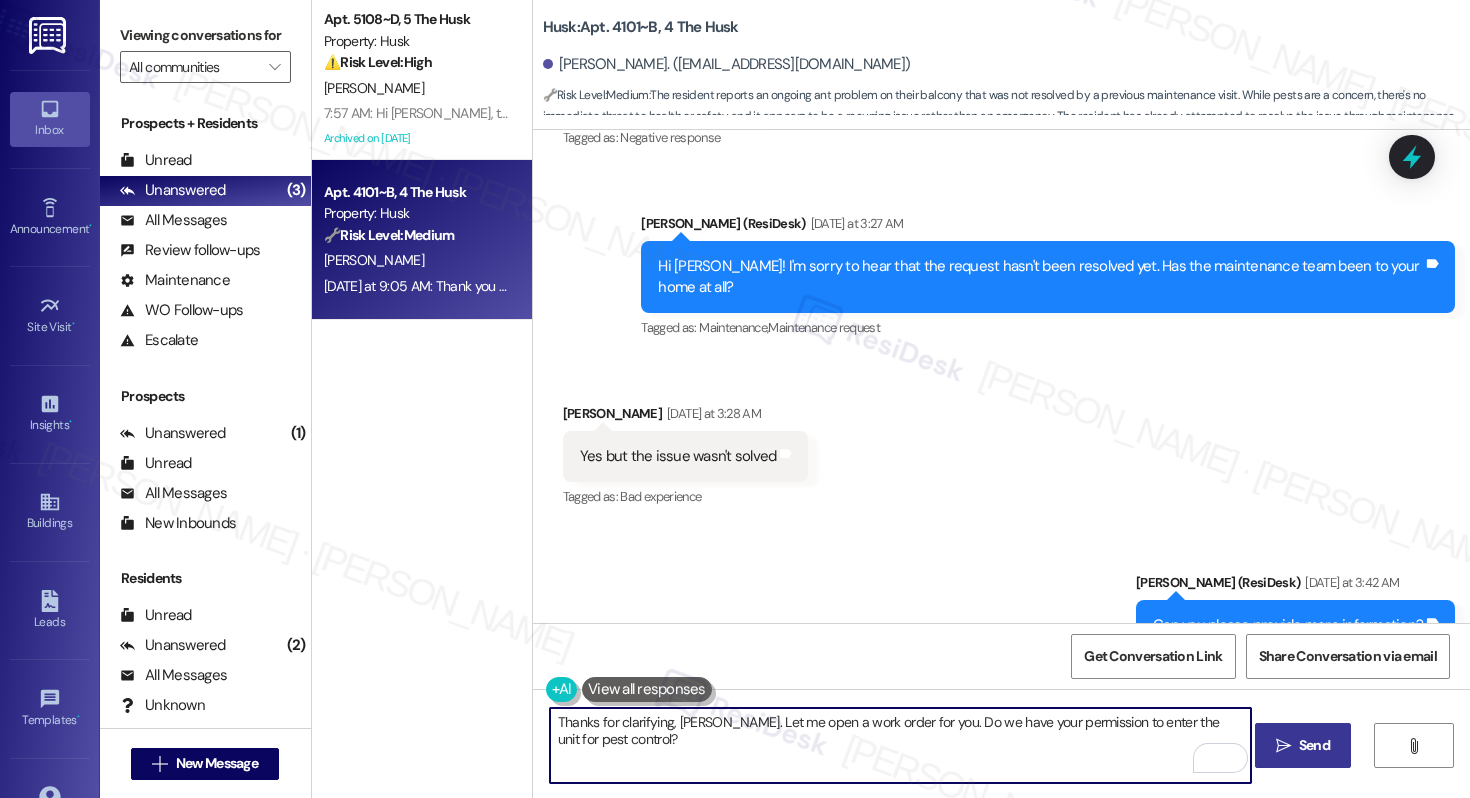 type on "Thanks for clarifying, [PERSON_NAME]. Let me open a work order for you. Do we have your permission to enter the unit for pest control?" 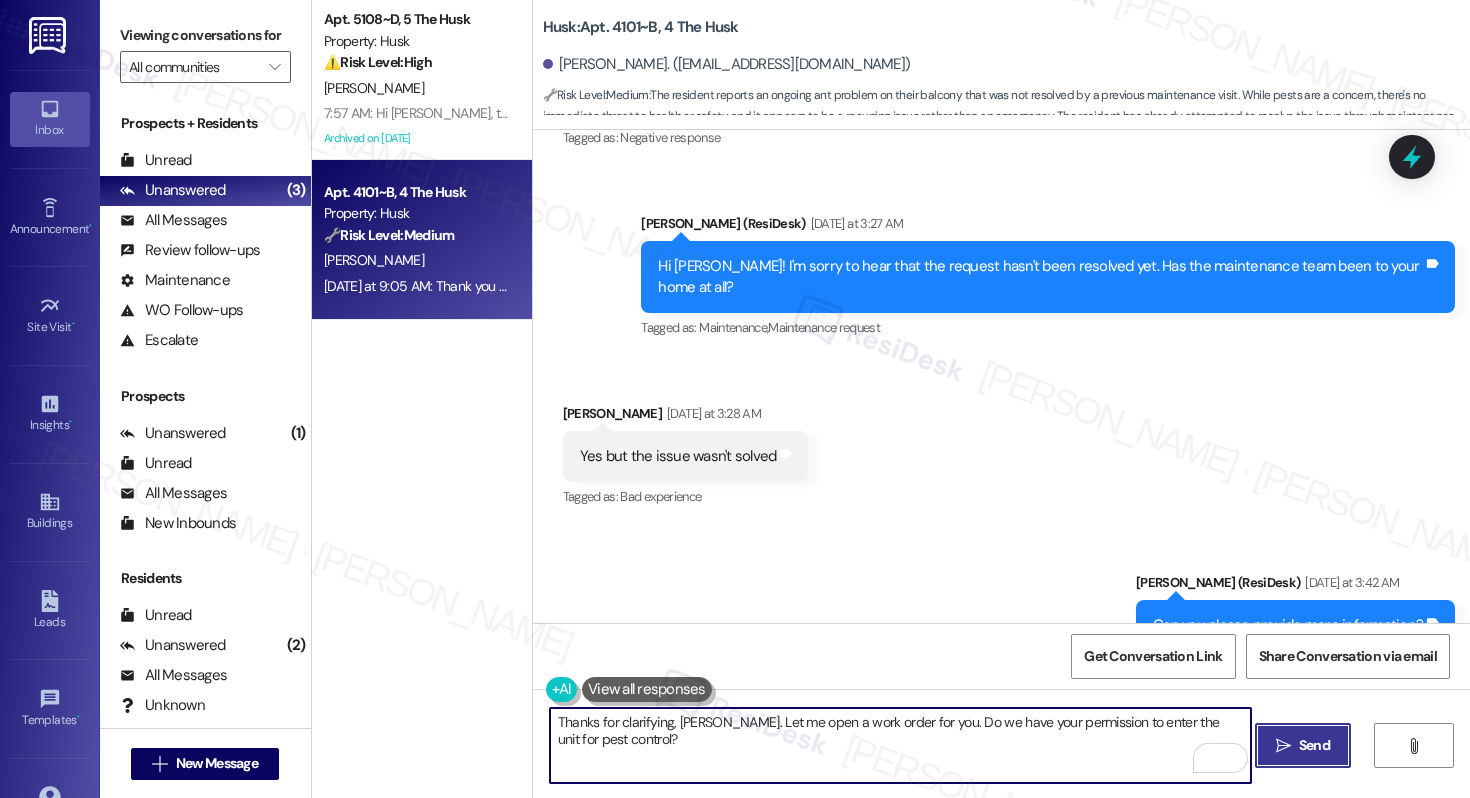 click on "Send" at bounding box center (1314, 745) 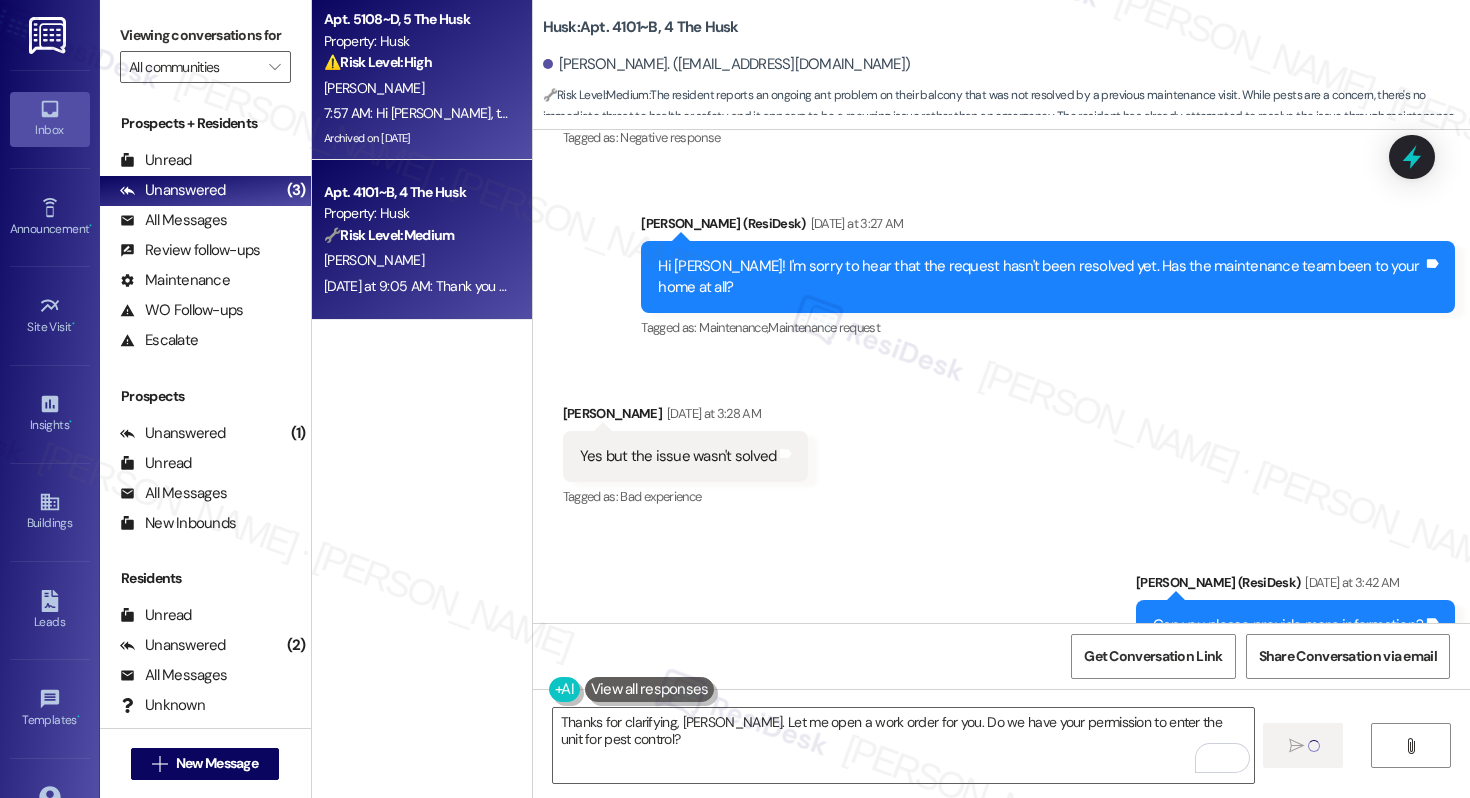 type 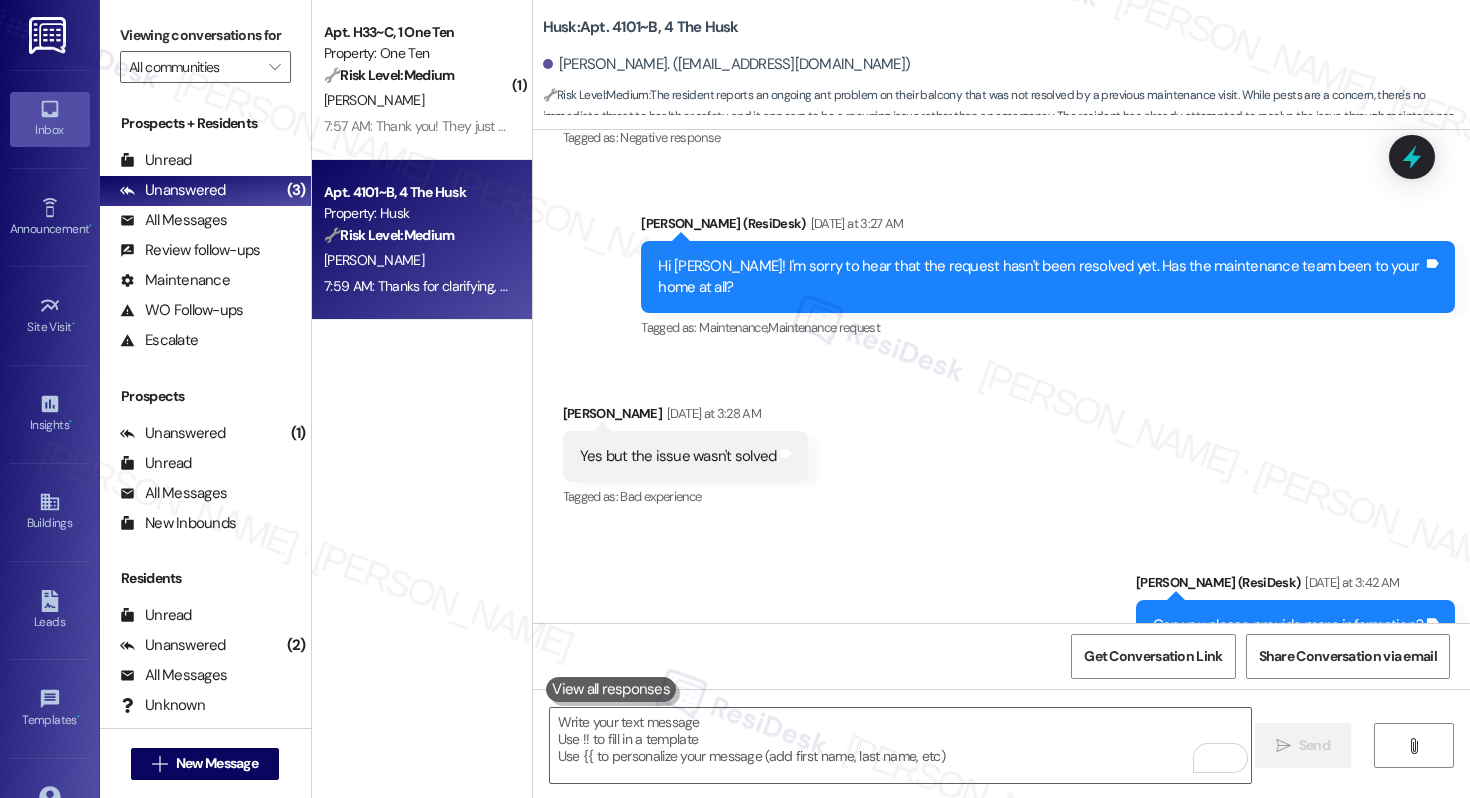 scroll, scrollTop: 3280, scrollLeft: 0, axis: vertical 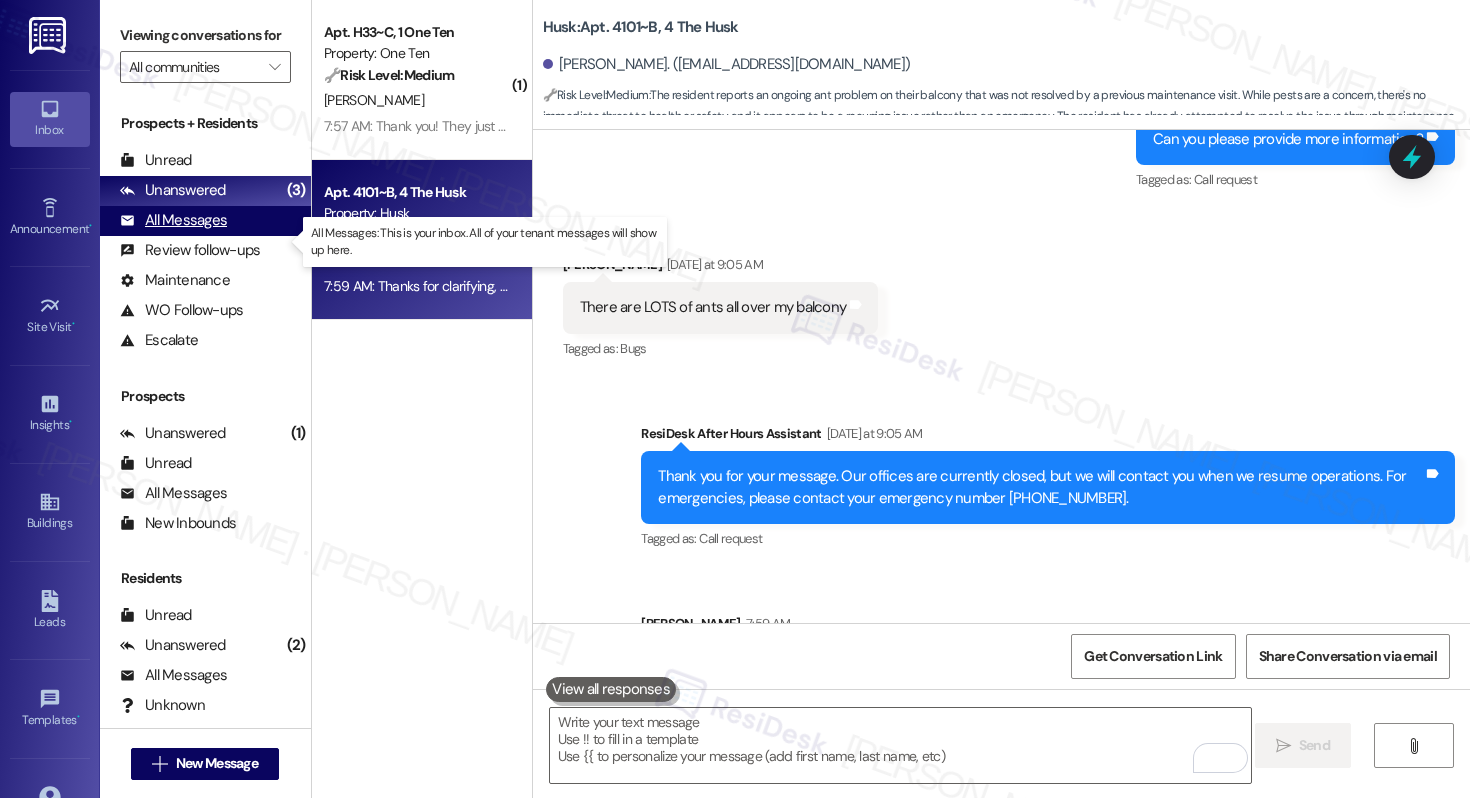 click on "All Messages" at bounding box center [173, 220] 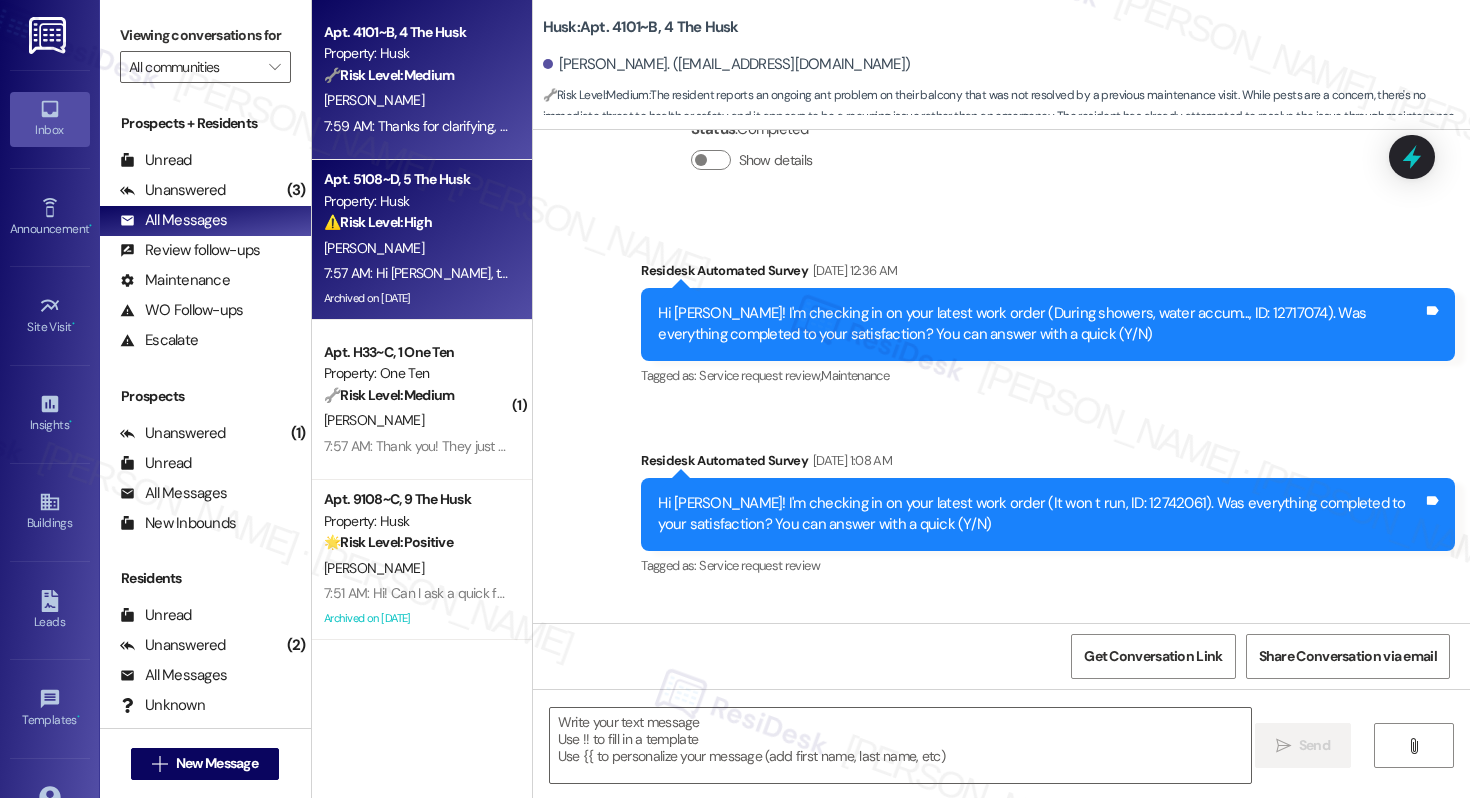 type on "Fetching suggested responses. Please feel free to read through the conversation in the meantime." 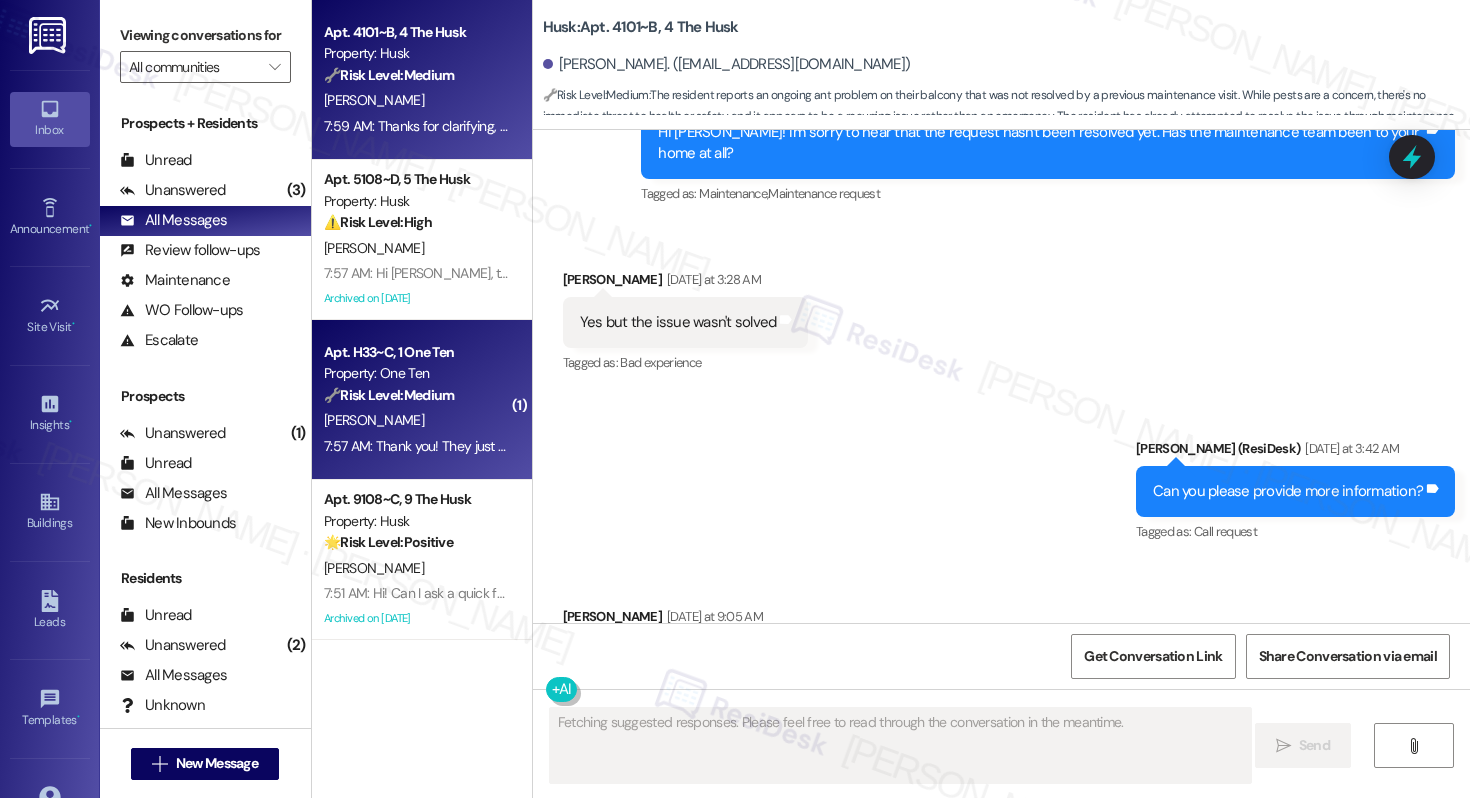 click on "[PERSON_NAME]" at bounding box center (416, 420) 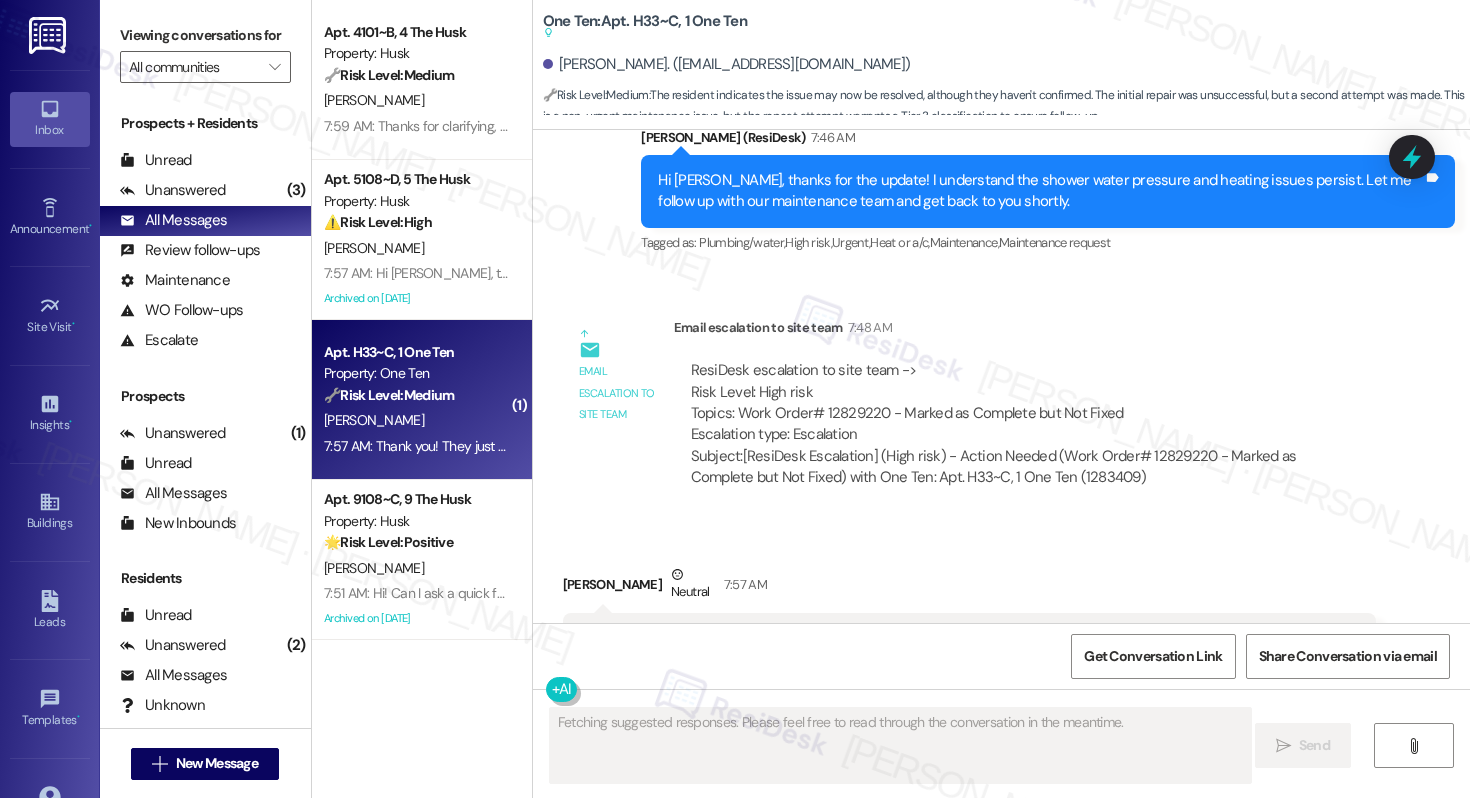 scroll, scrollTop: 3844, scrollLeft: 0, axis: vertical 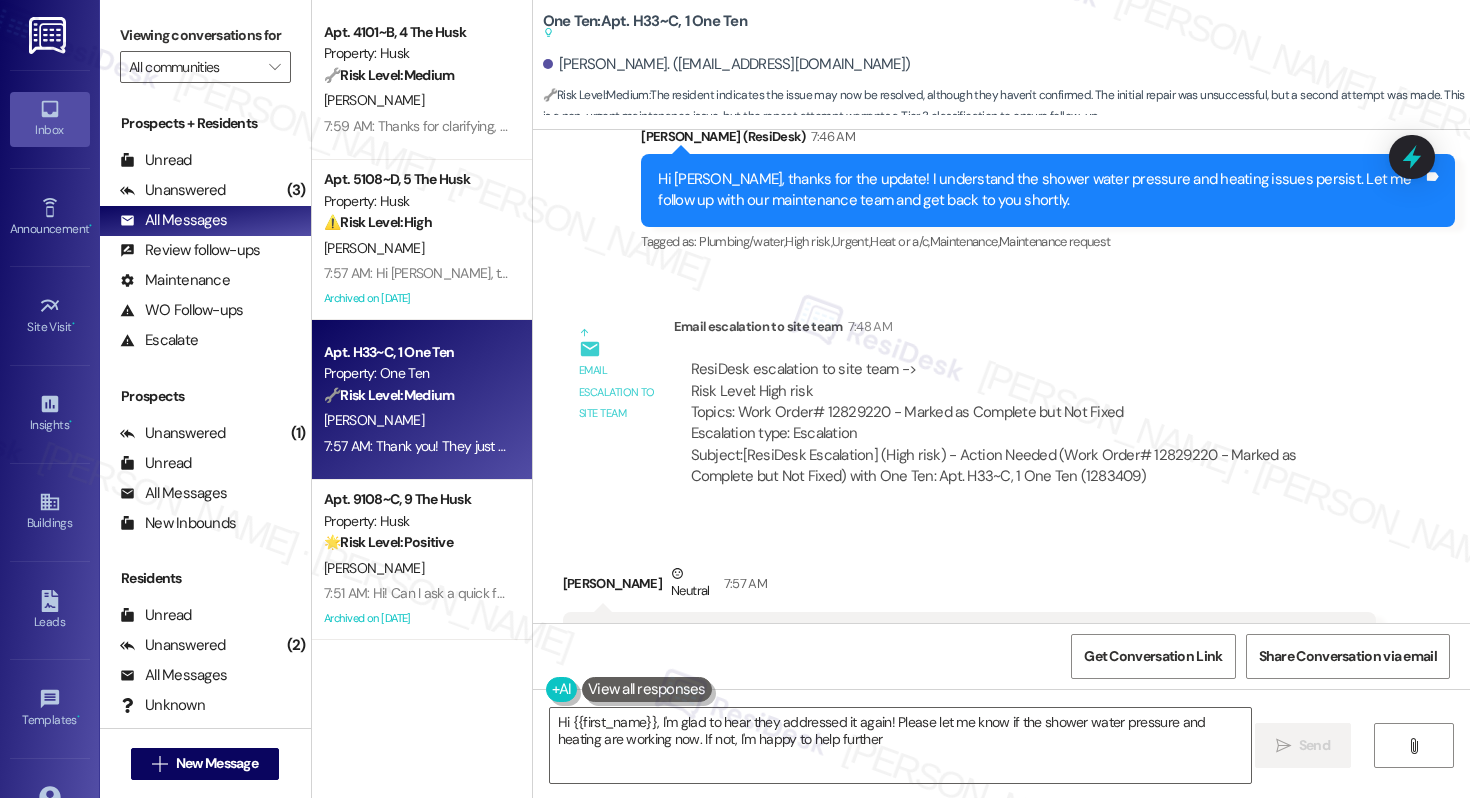 type on "Hi {{first_name}}, I'm glad to hear they addressed it again! Please let me know if the shower water pressure and heating are working now. If not, I'm happy to help further!" 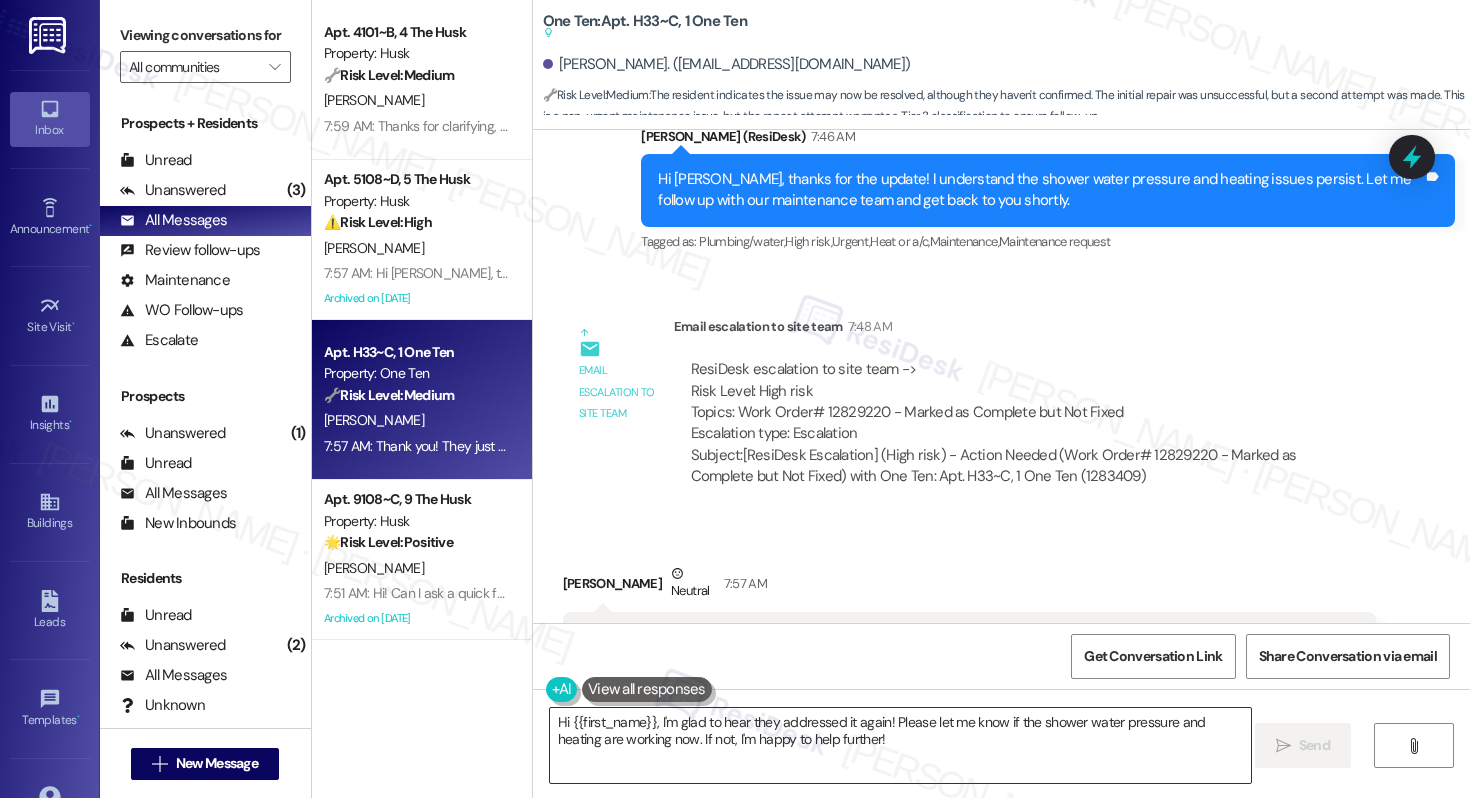 click on "Hi {{first_name}}, I'm glad to hear they addressed it again! Please let me know if the shower water pressure and heating are working now. If not, I'm happy to help further!" at bounding box center (900, 745) 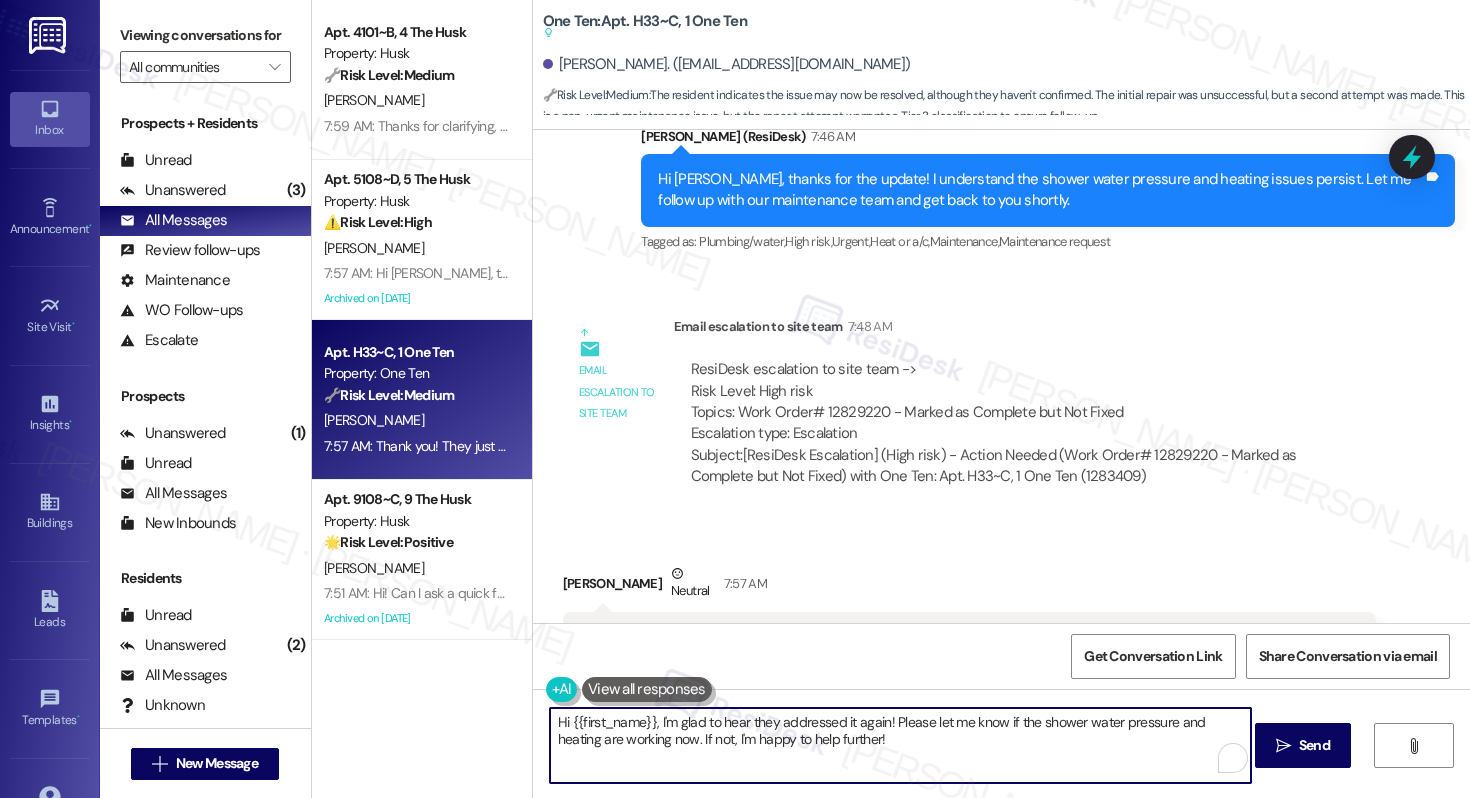 click on "Hi {{first_name}}, I'm glad to hear they addressed it again! Please let me know if the shower water pressure and heating are working now. If not, I'm happy to help further!" at bounding box center (900, 745) 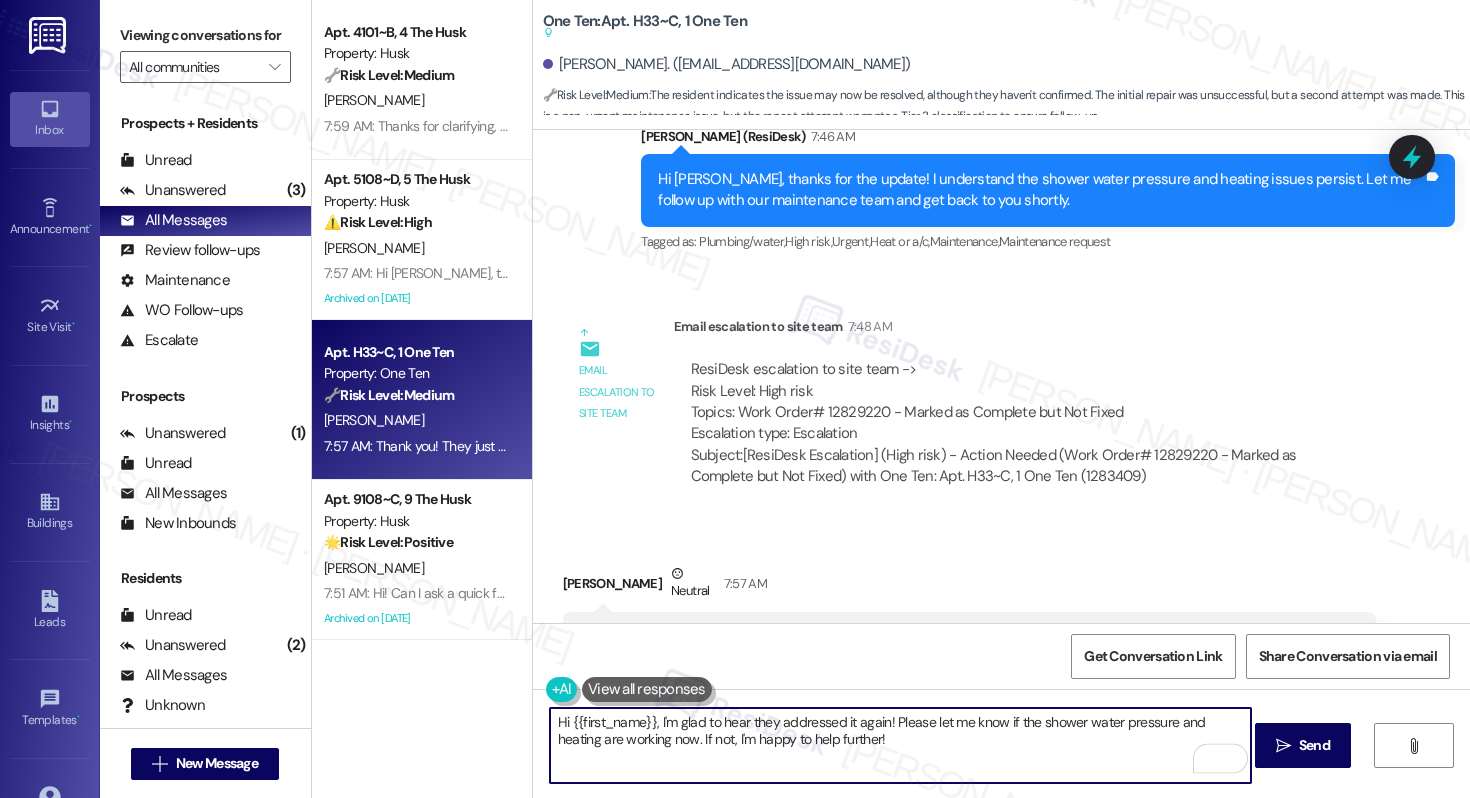 click on "Hi {{first_name}}, I'm glad to hear they addressed it again! Please let me know if the shower water pressure and heating are working now. If not, I'm happy to help further!" at bounding box center (900, 745) 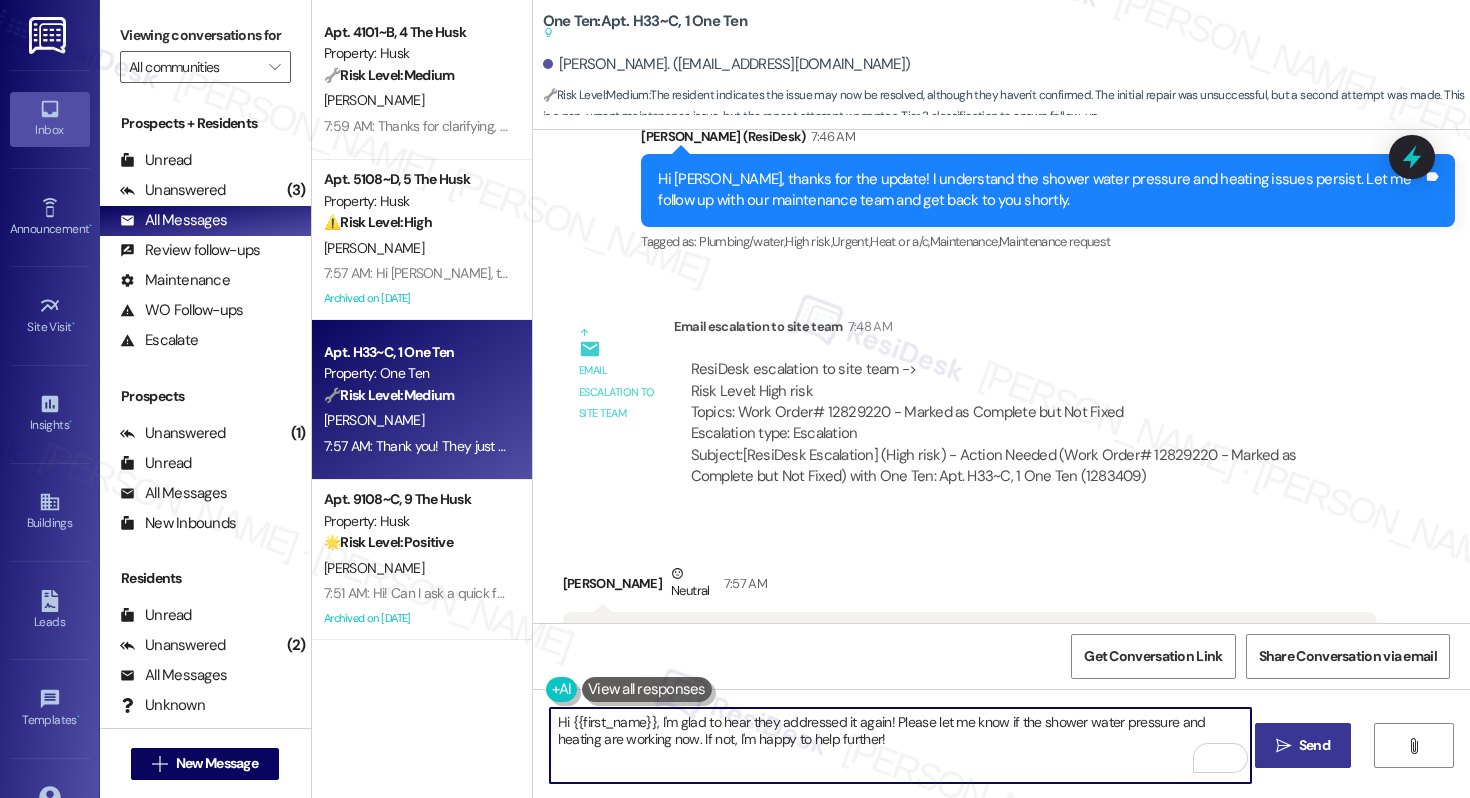 click on " Send" at bounding box center (1303, 745) 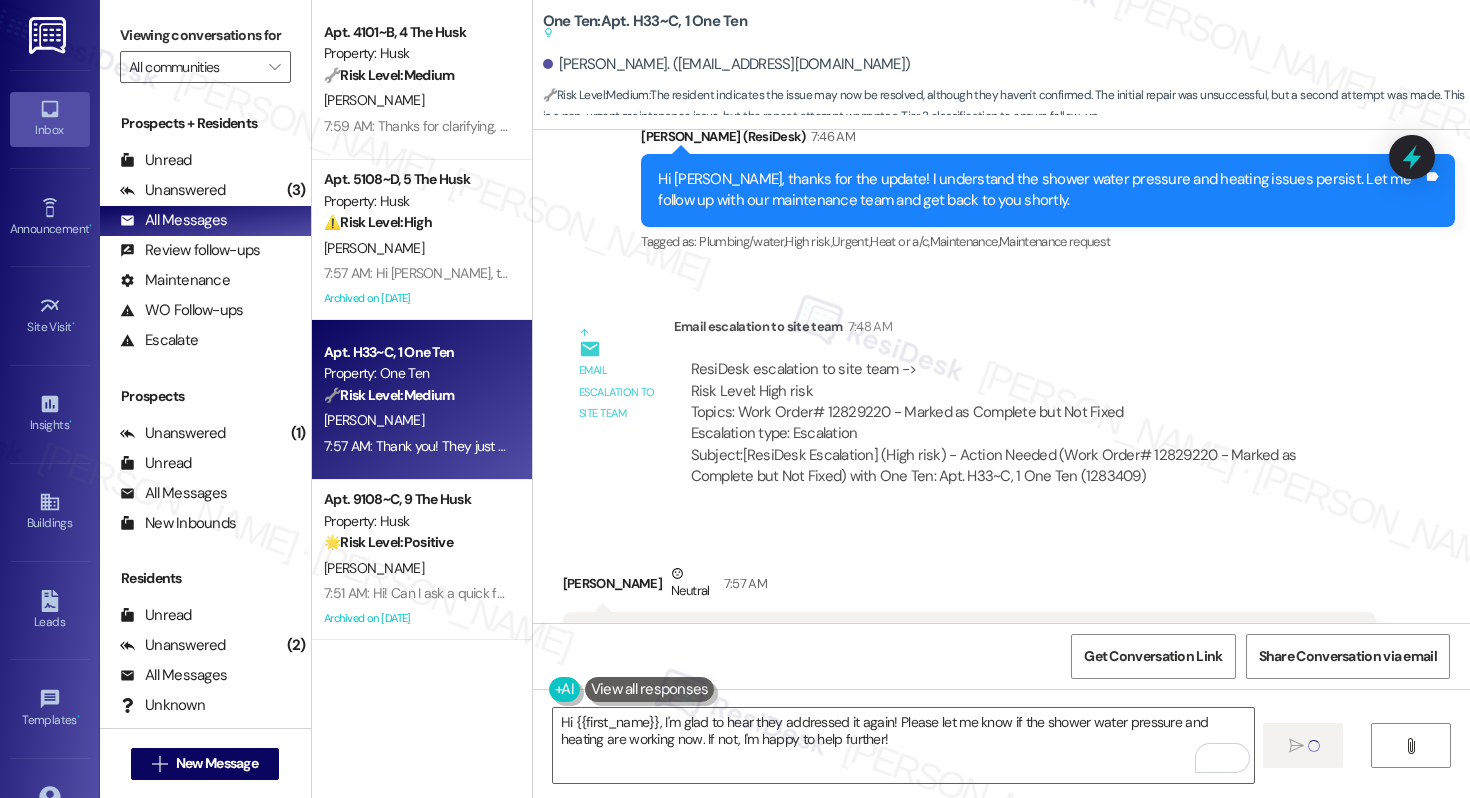 type 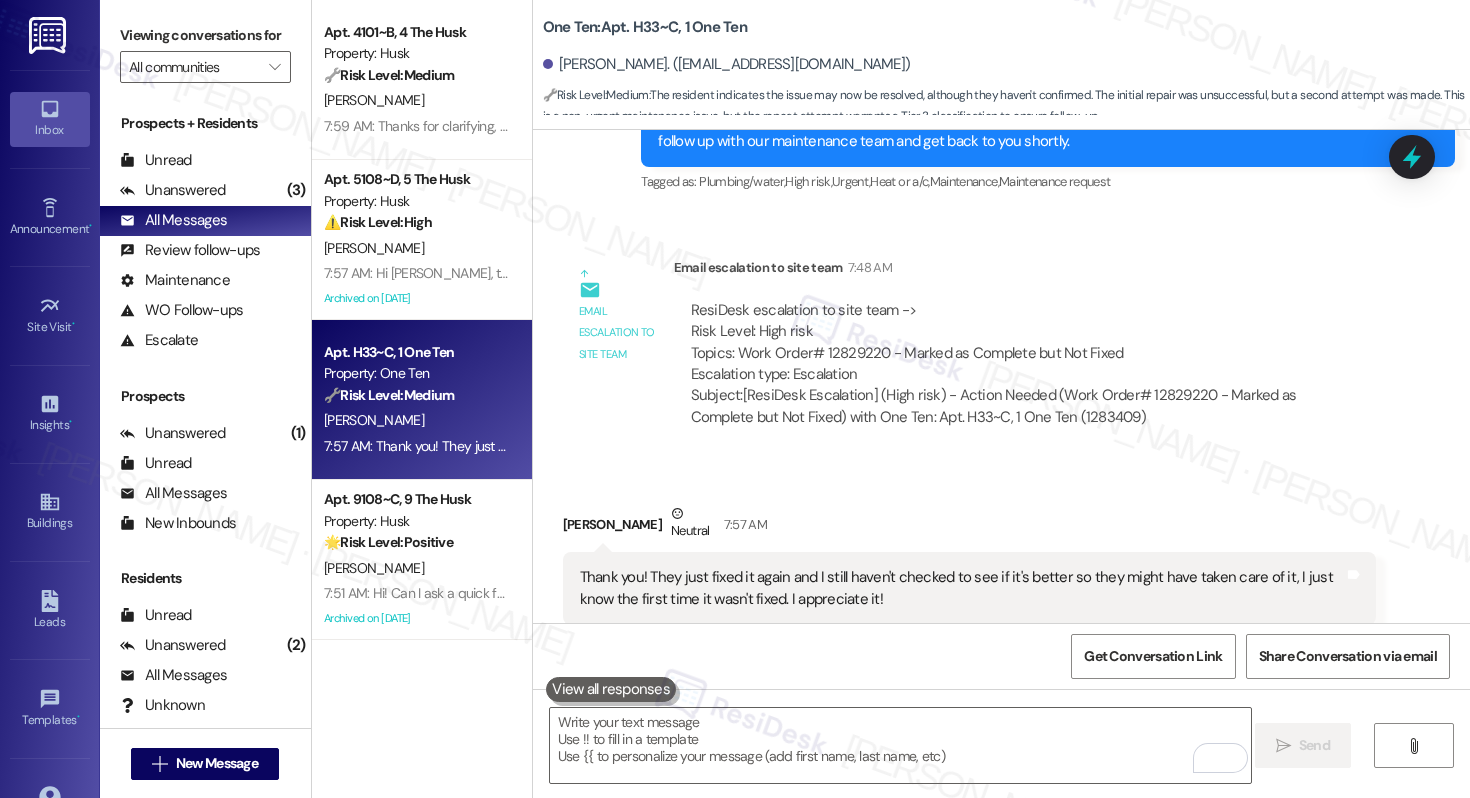 scroll, scrollTop: 3784, scrollLeft: 0, axis: vertical 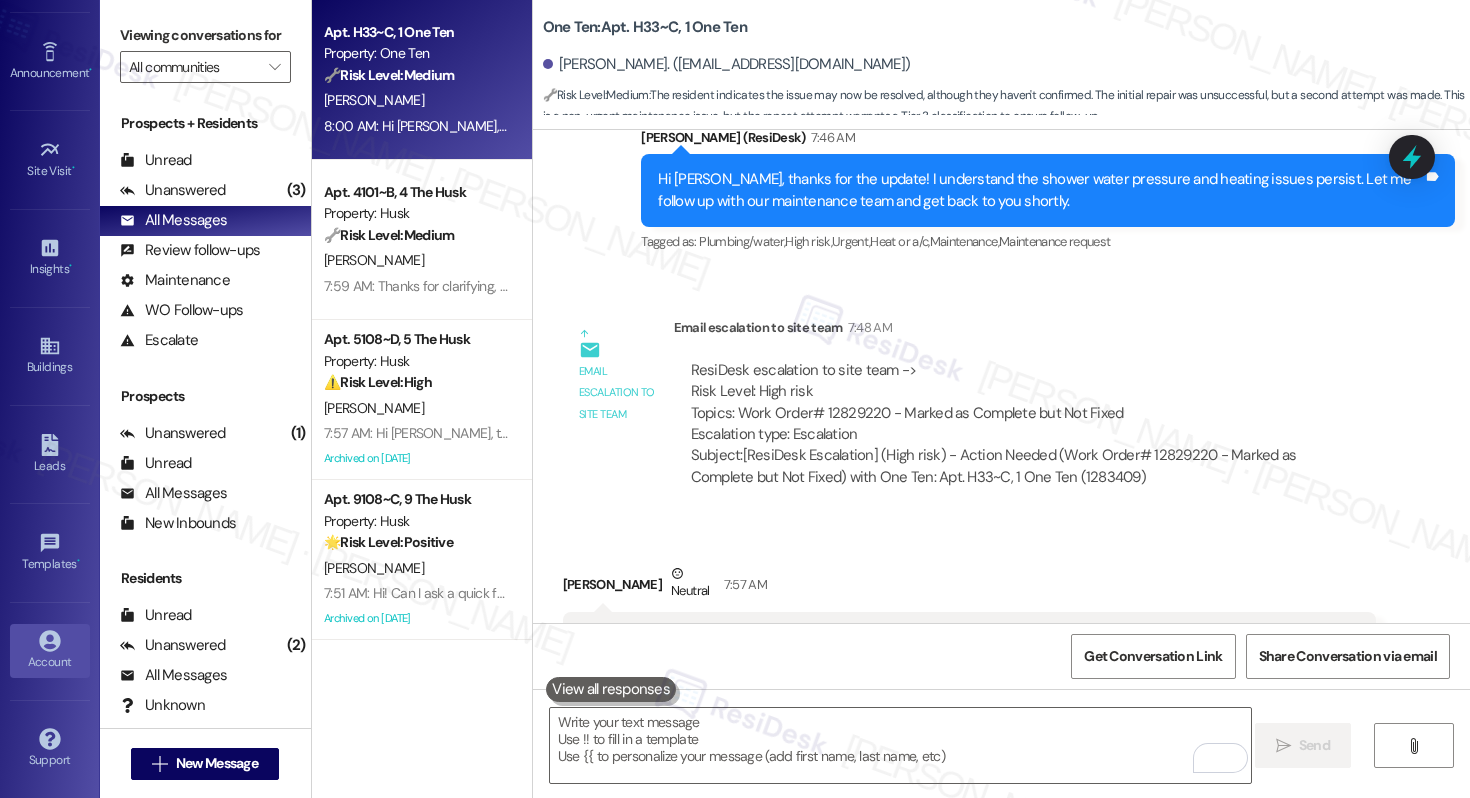 click on "Account" at bounding box center (50, 662) 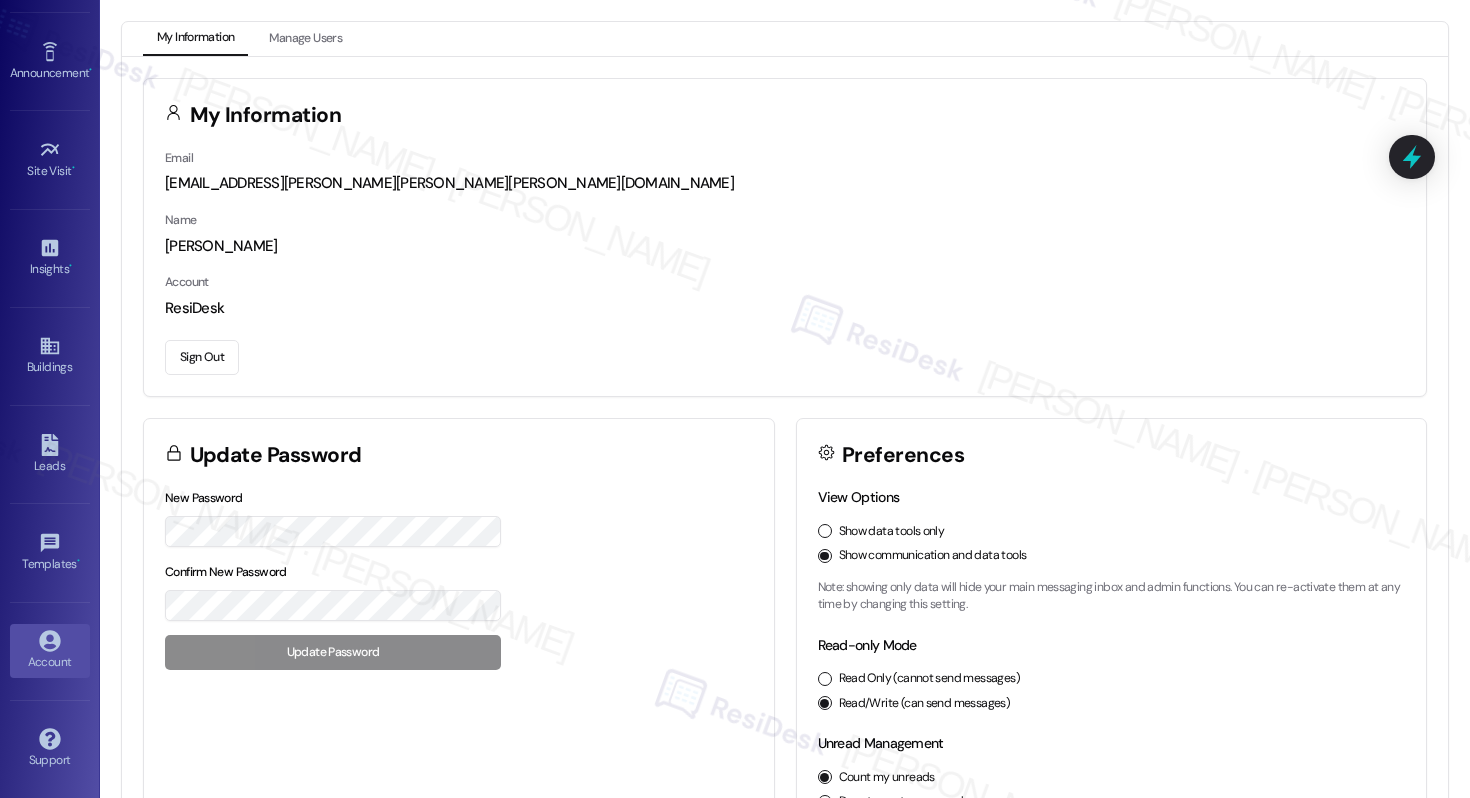 click on "Sign Out" at bounding box center (202, 357) 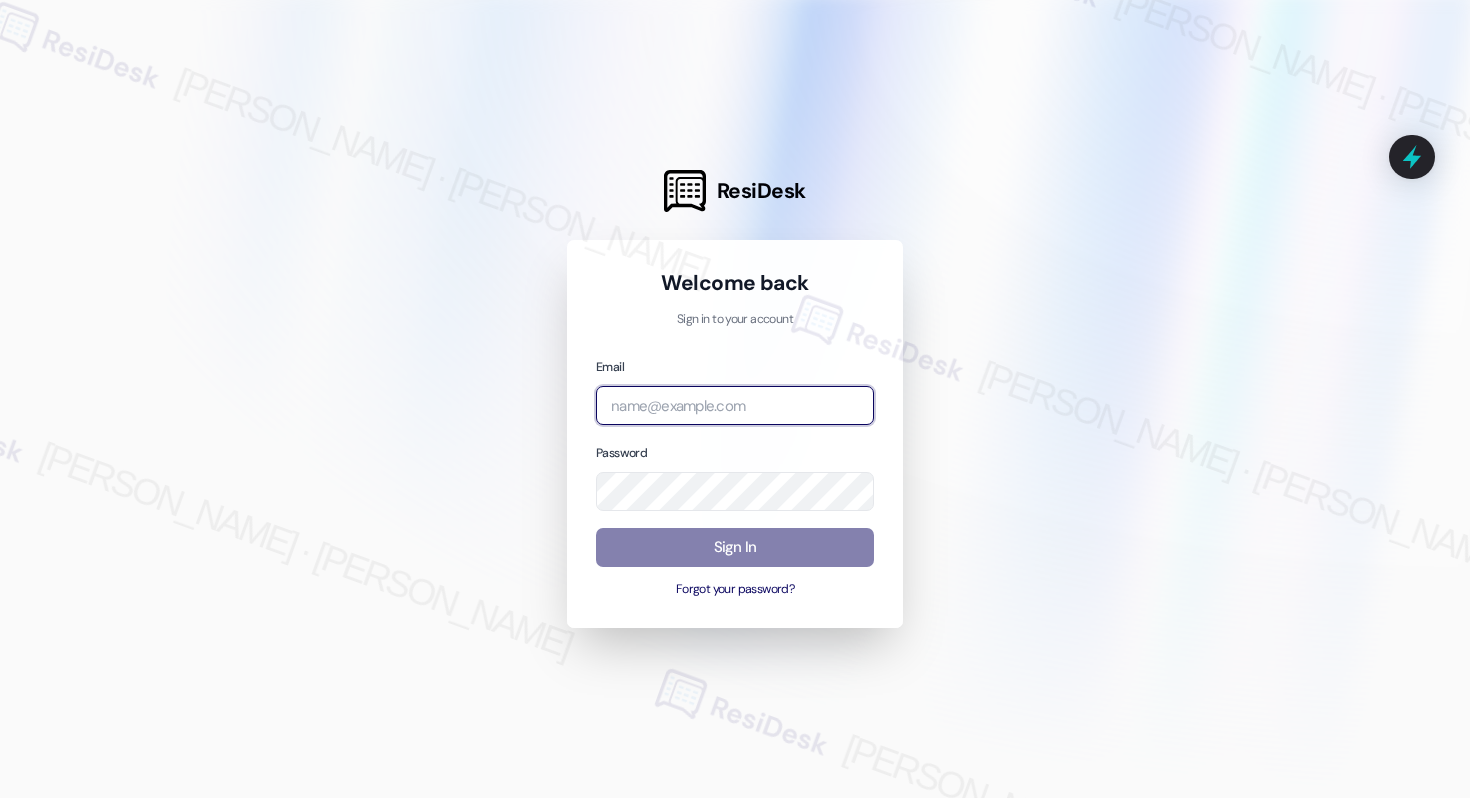 click at bounding box center (735, 405) 